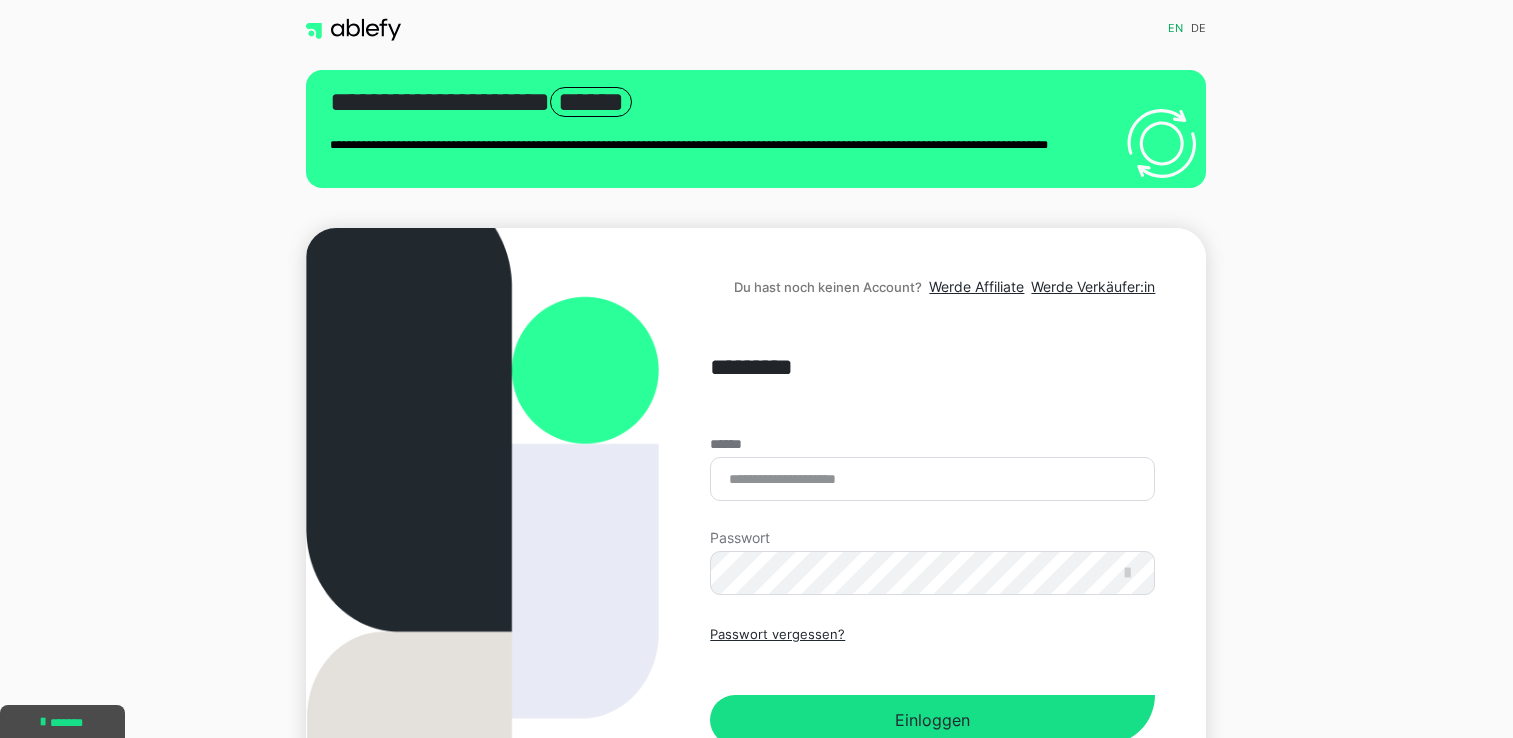 scroll, scrollTop: 0, scrollLeft: 0, axis: both 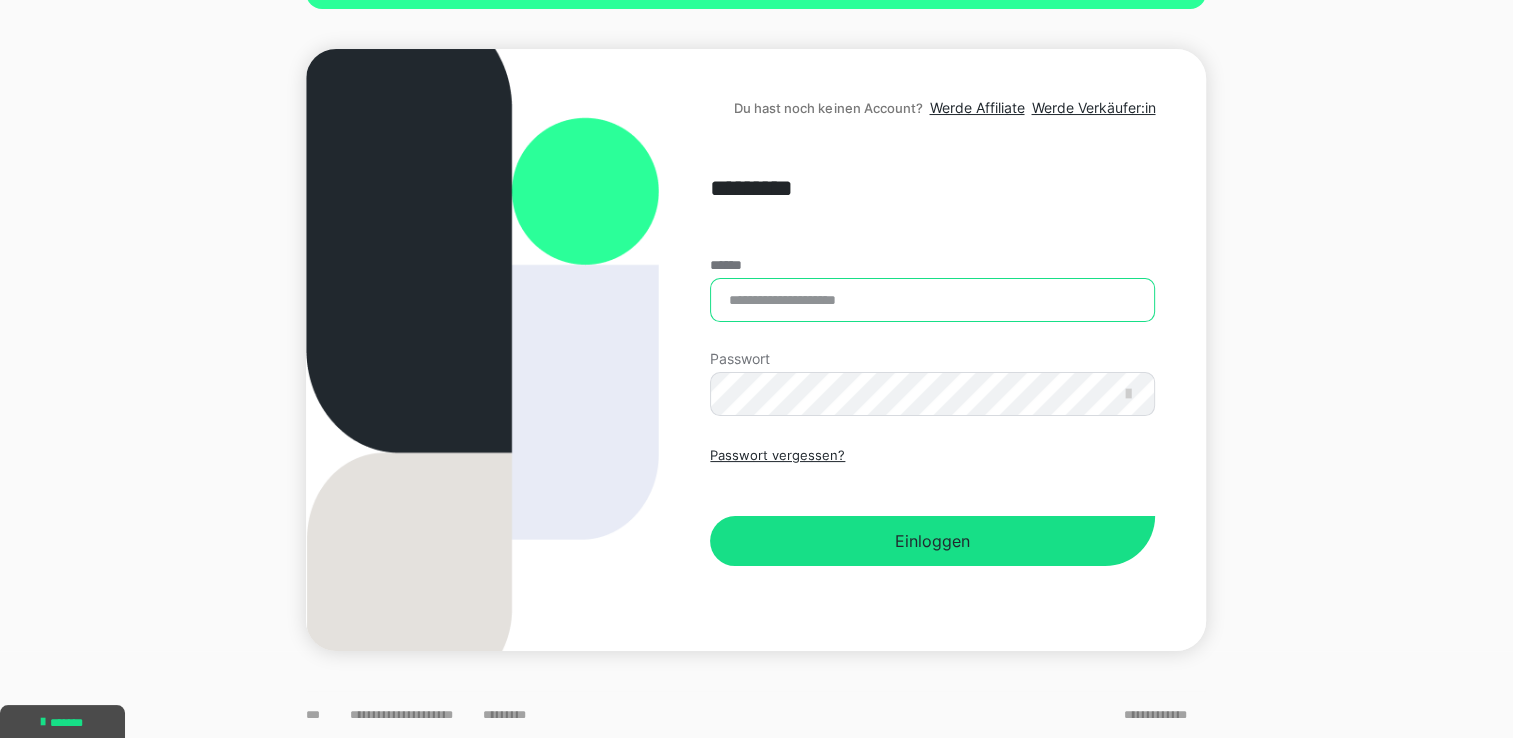 click on "******" at bounding box center (932, 300) 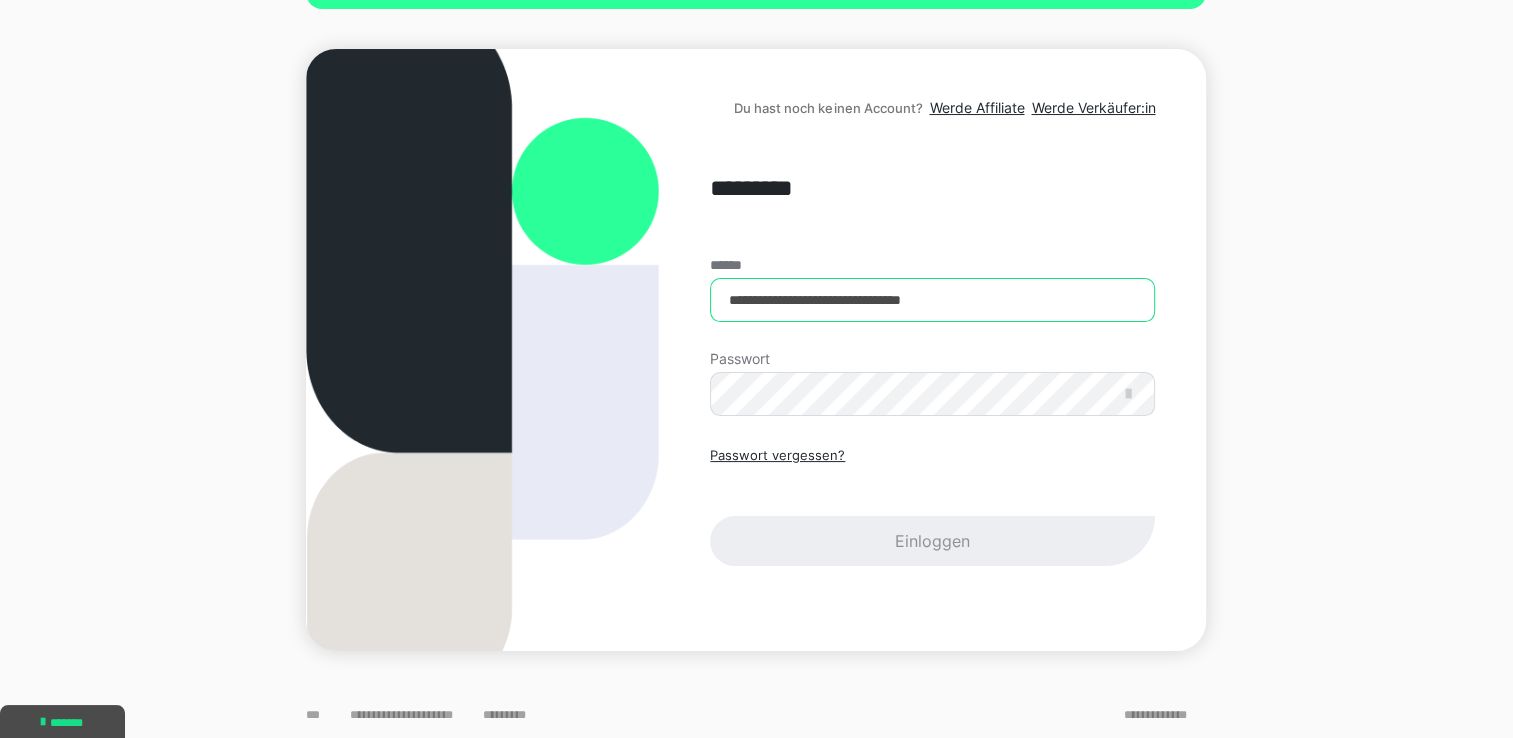 type on "**********" 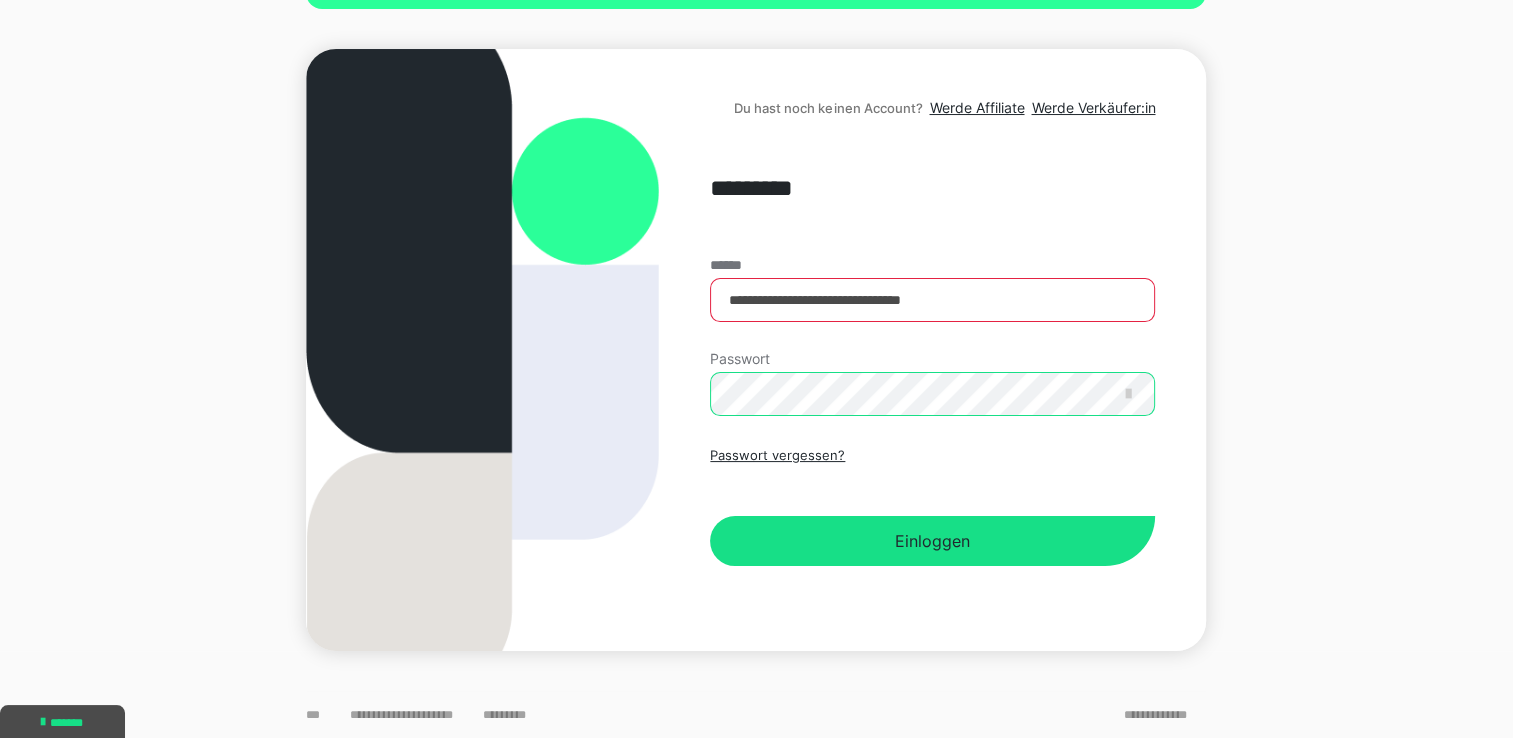 click on "Einloggen" at bounding box center (932, 541) 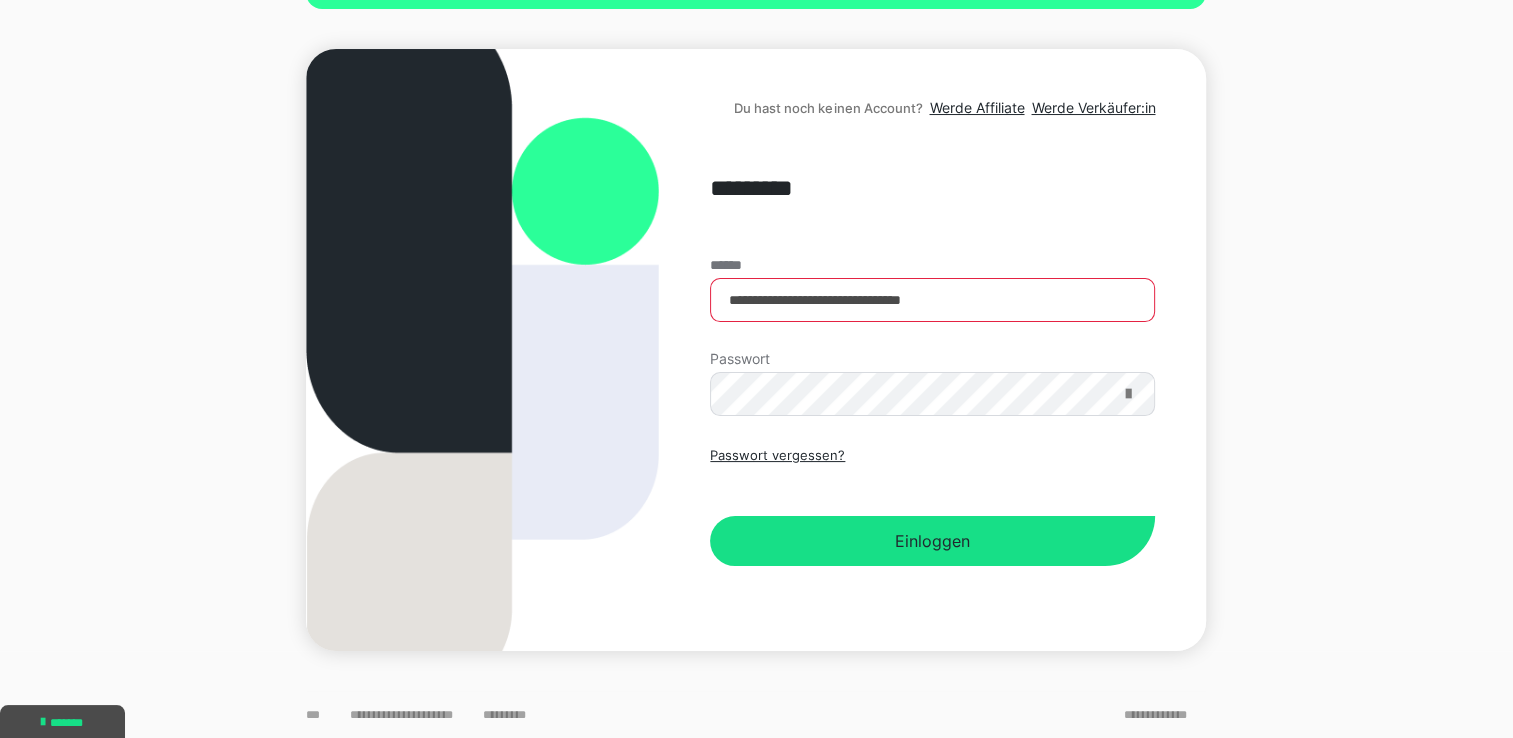 click at bounding box center [1127, 394] 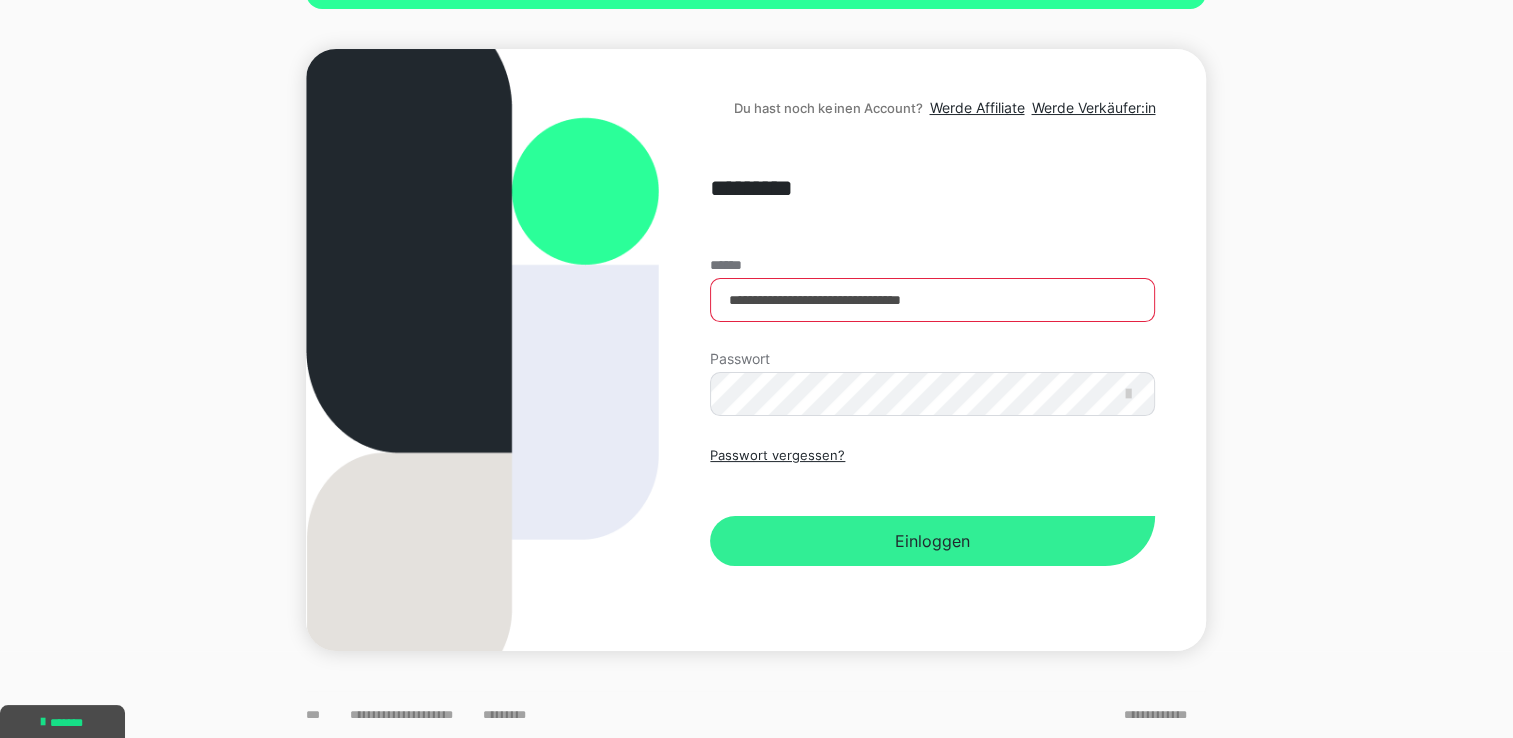 click on "Einloggen" at bounding box center (932, 541) 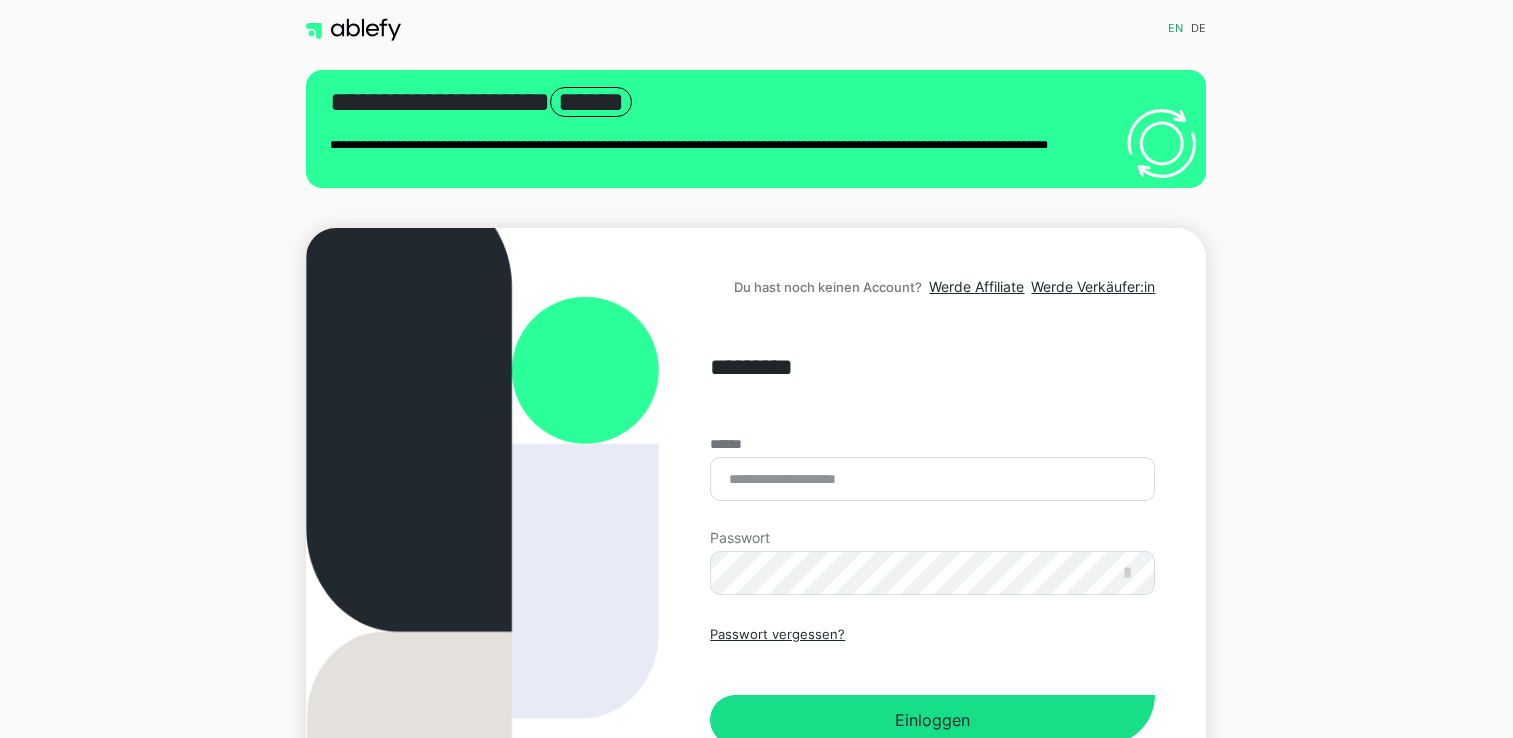 scroll, scrollTop: 0, scrollLeft: 0, axis: both 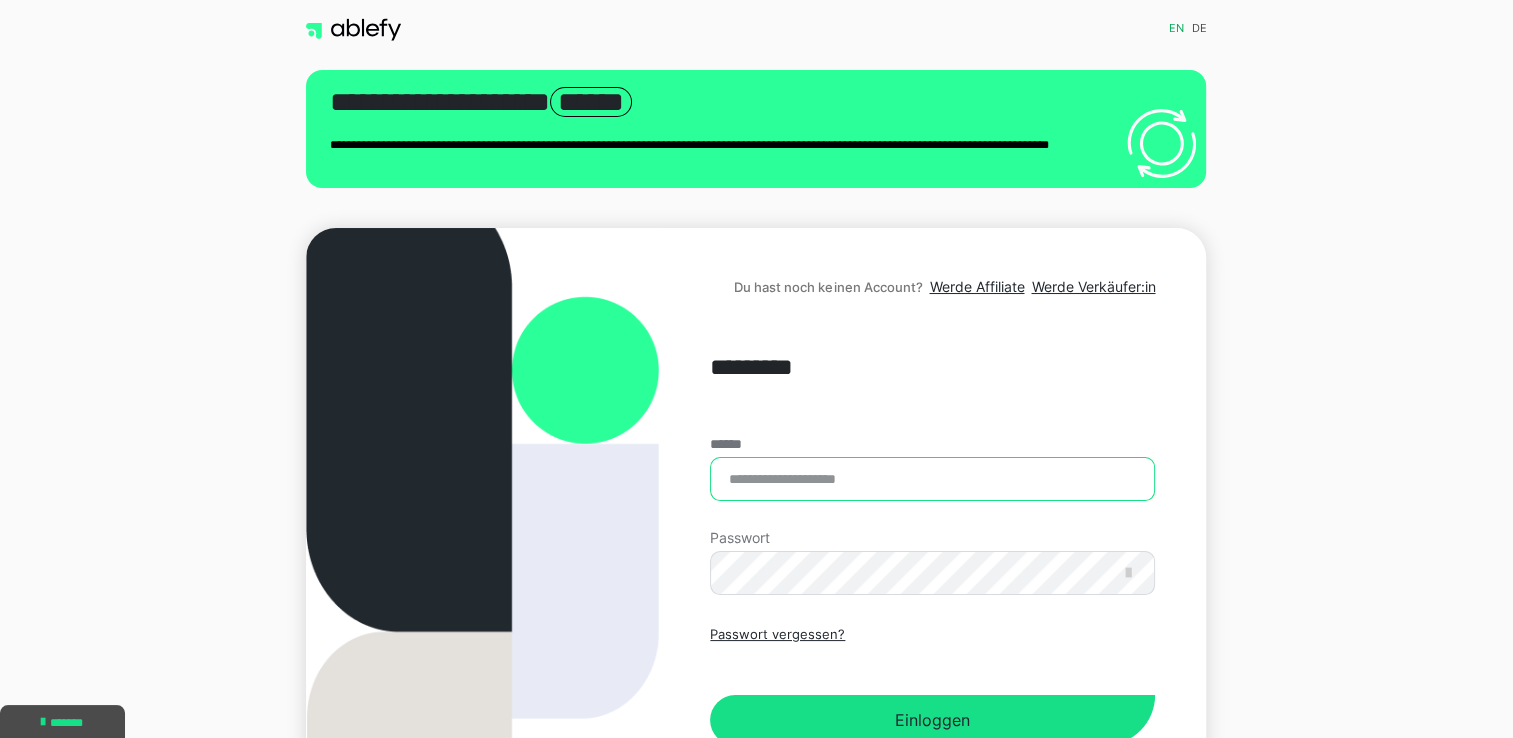 click on "******" at bounding box center (932, 479) 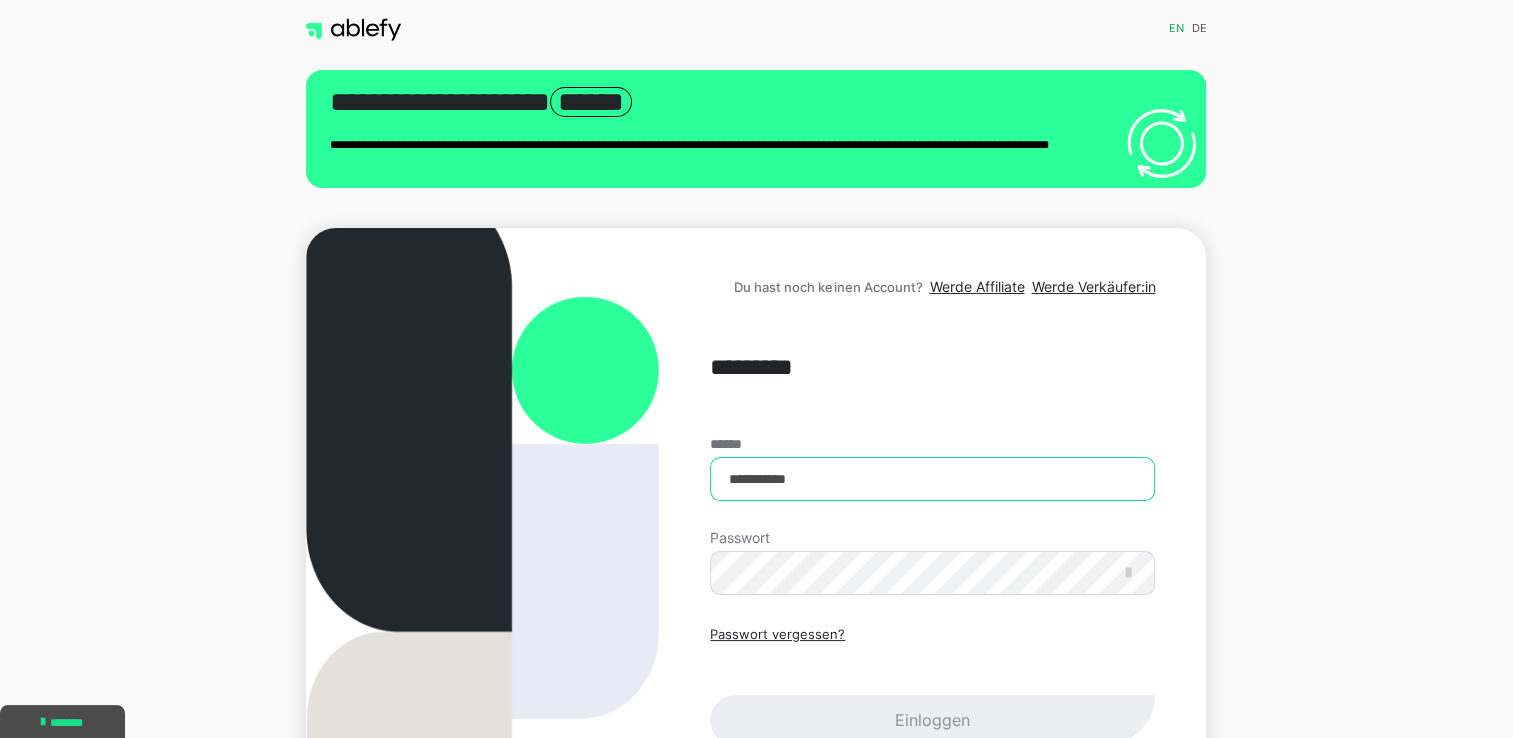 type on "**********" 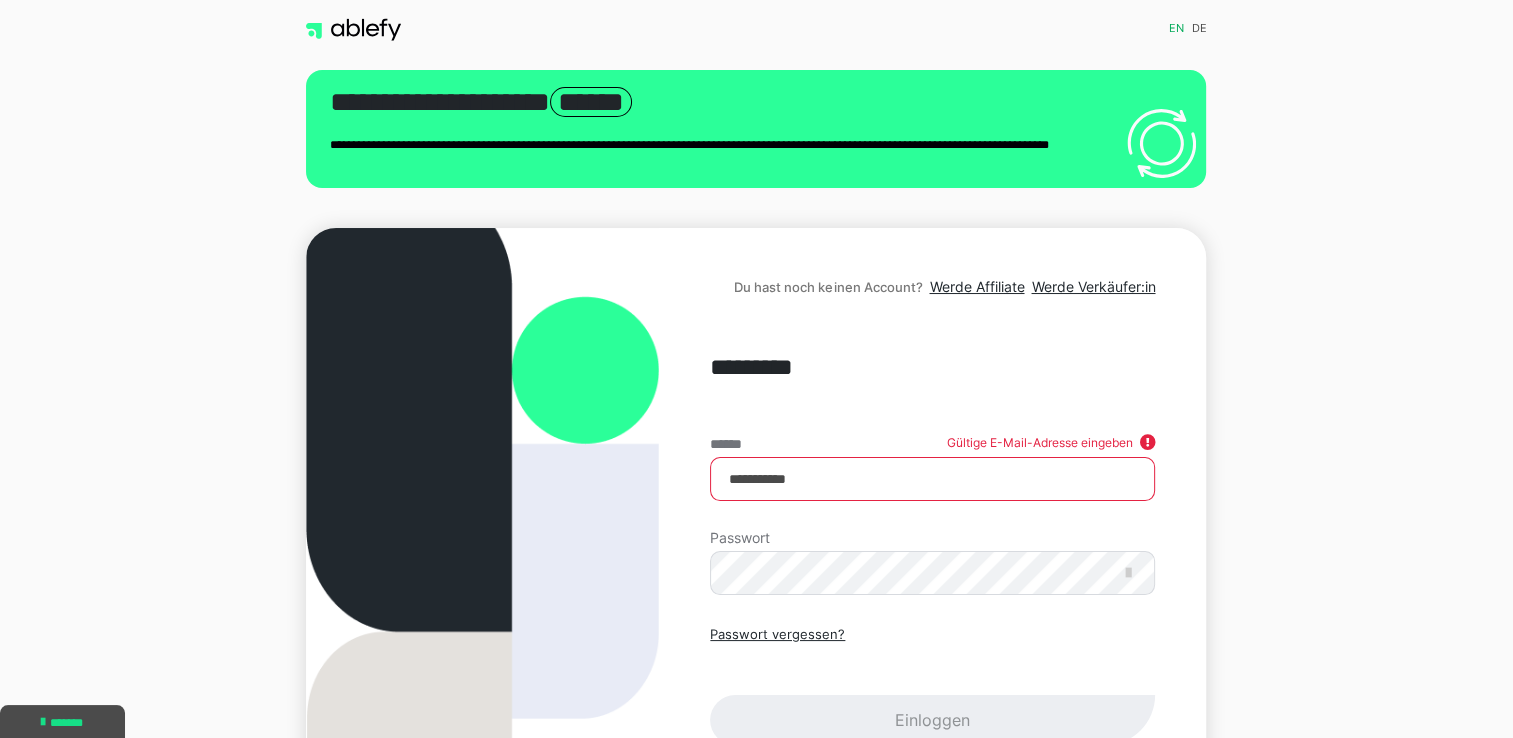 drag, startPoint x: 839, startPoint y: 467, endPoint x: 618, endPoint y: 471, distance: 221.0362 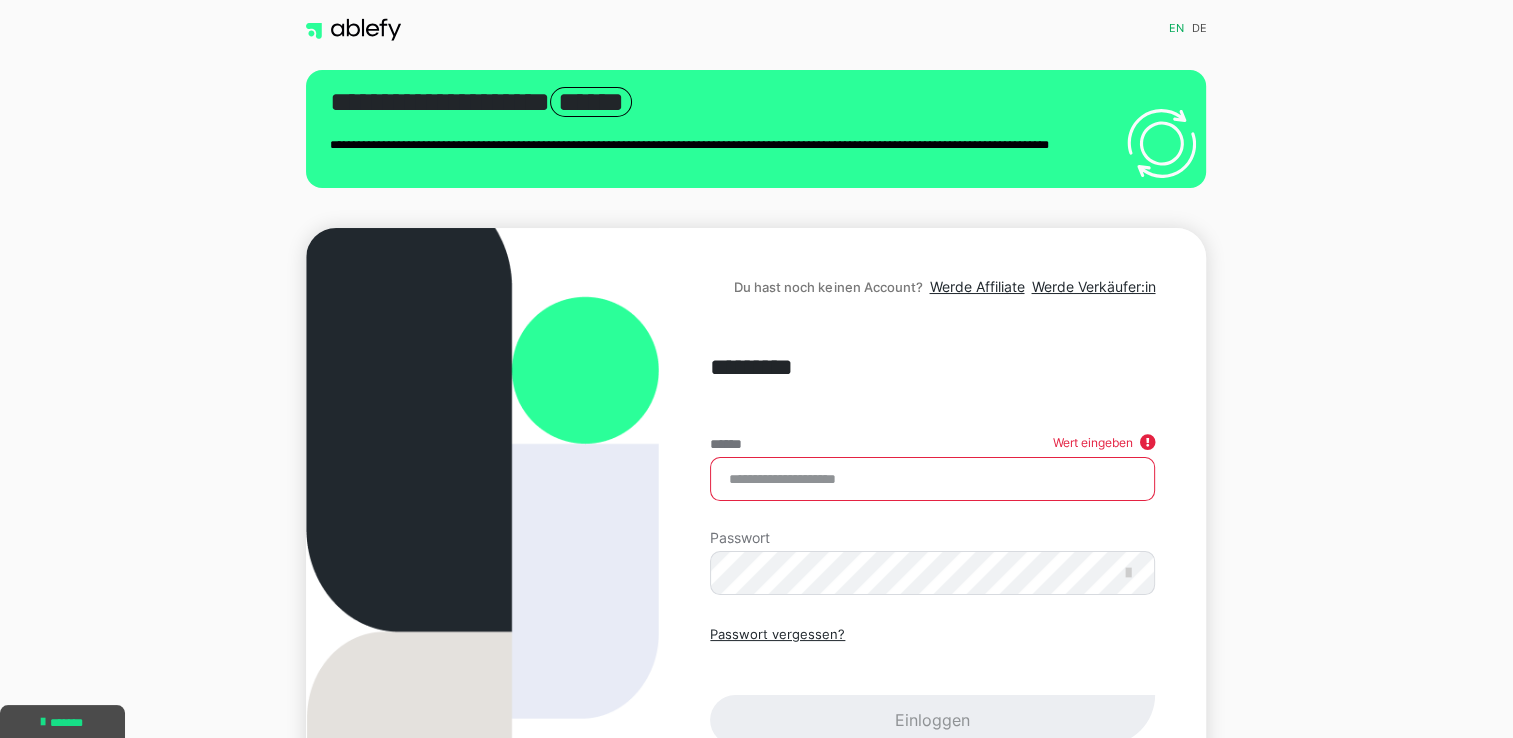 paste on "**********" 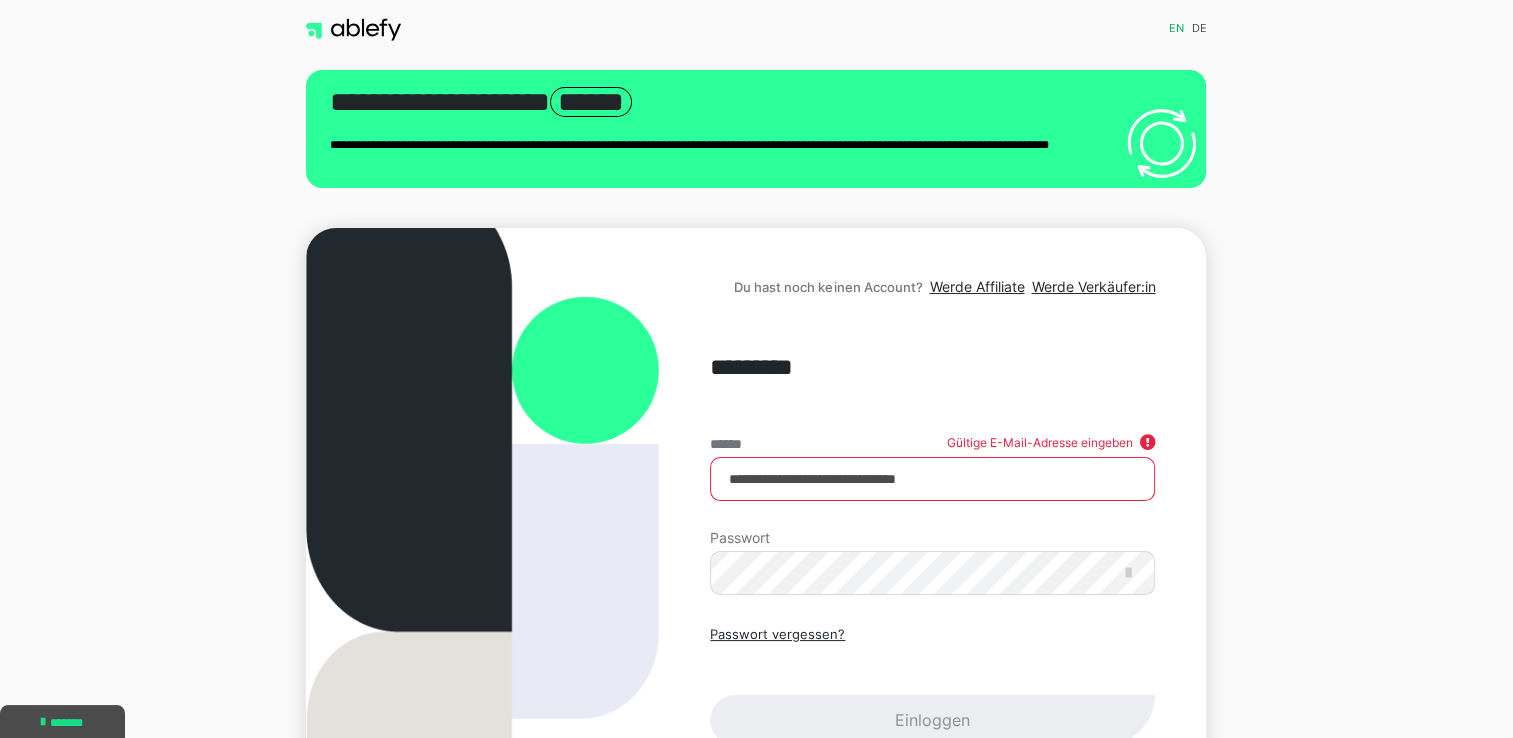 drag, startPoint x: 932, startPoint y: 458, endPoint x: 486, endPoint y: 438, distance: 446.4482 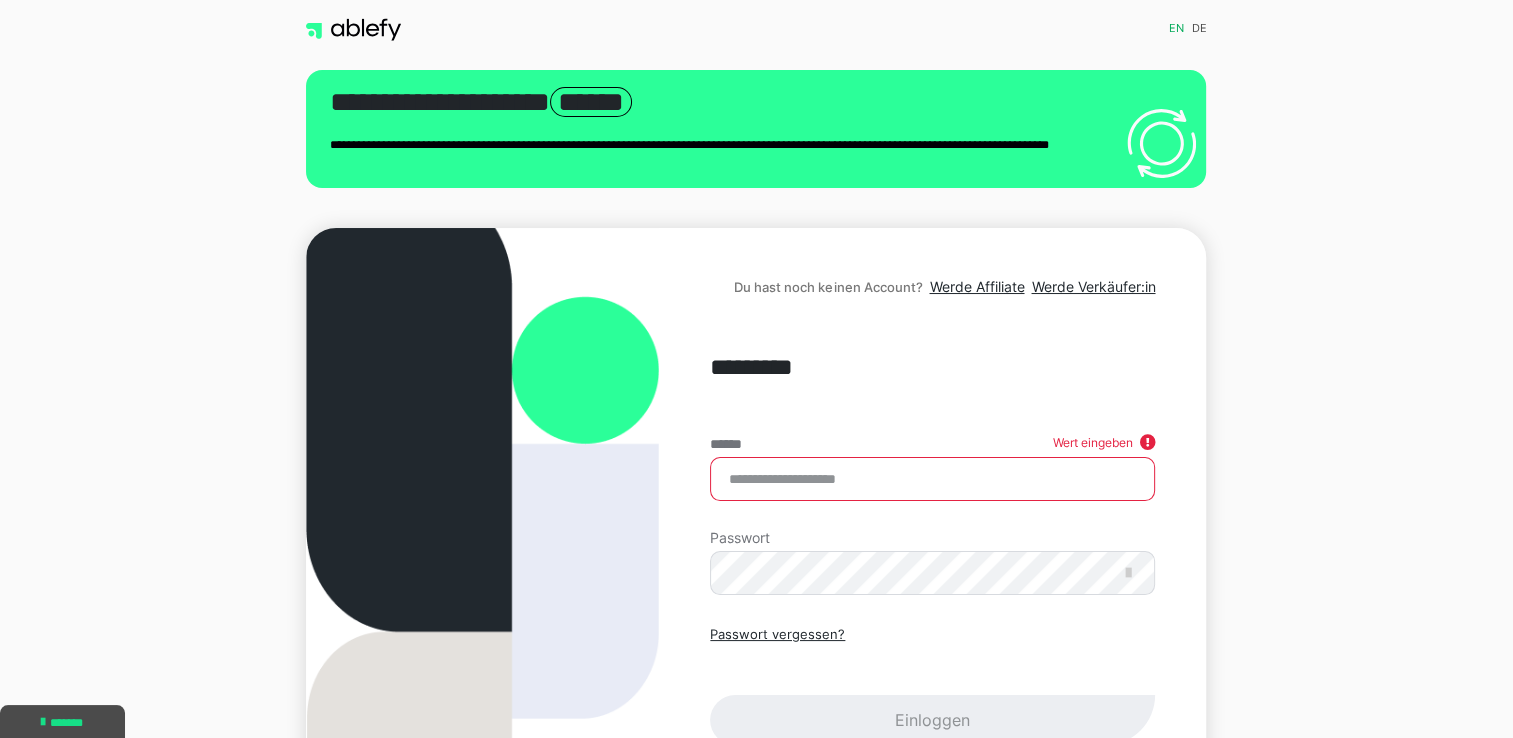 paste on "**********" 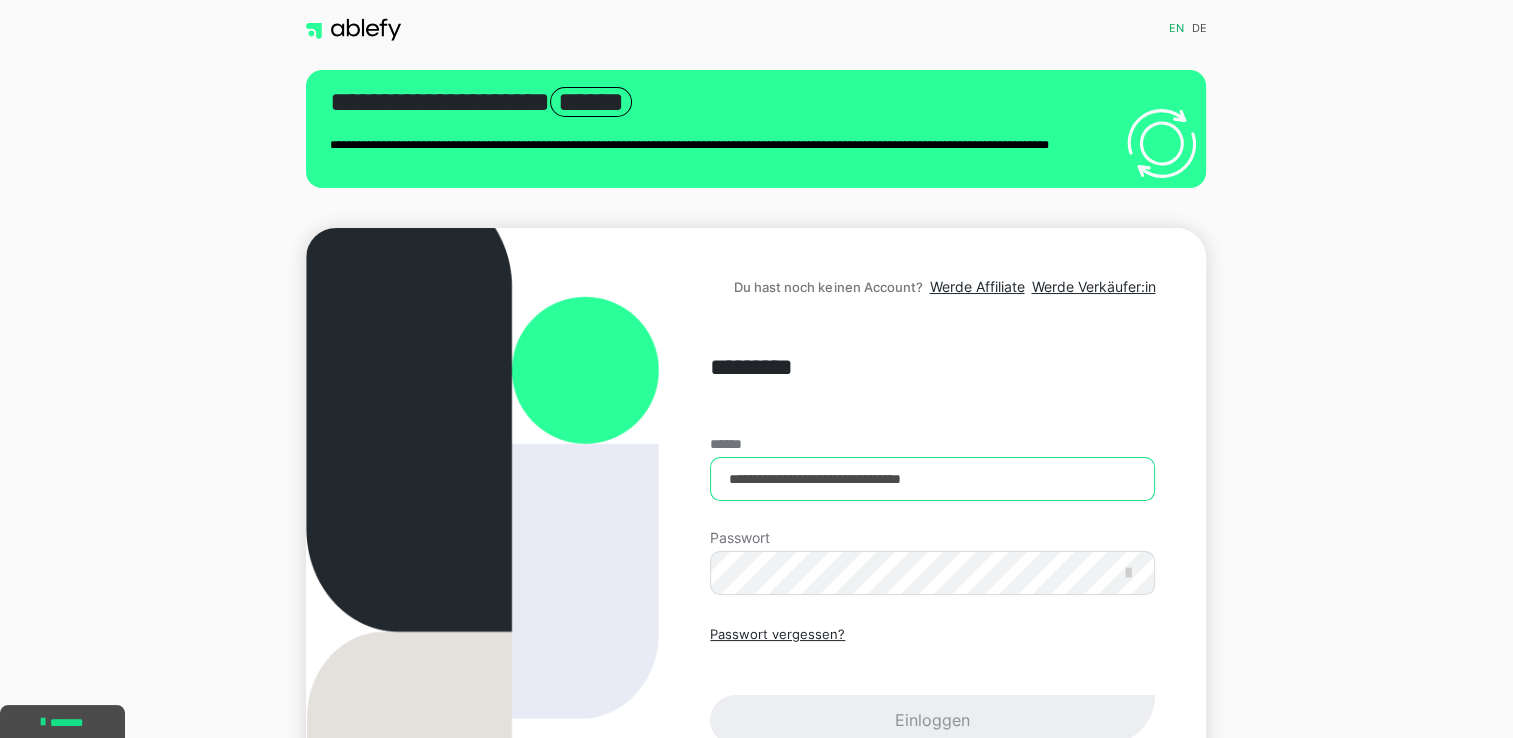 type on "**********" 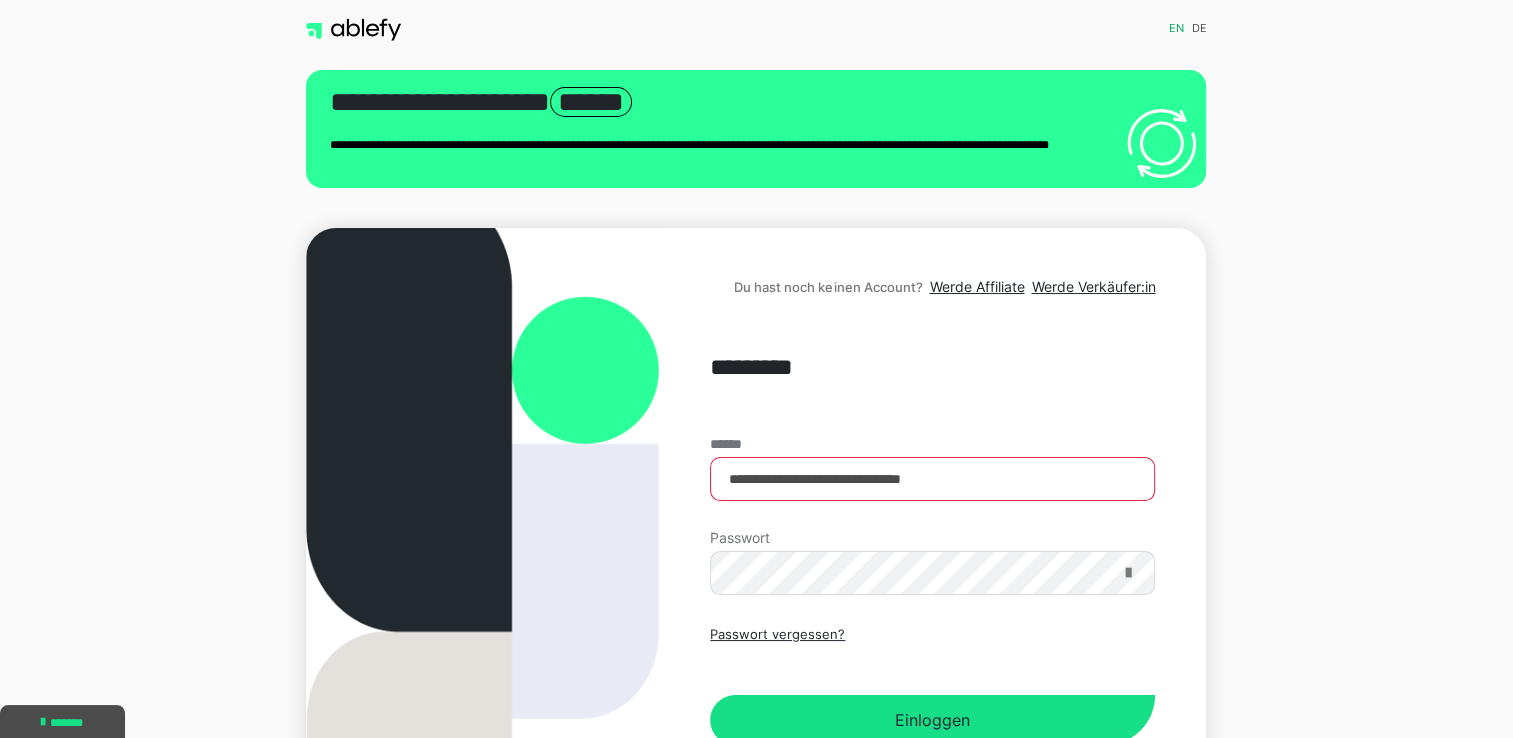click at bounding box center [1127, 573] 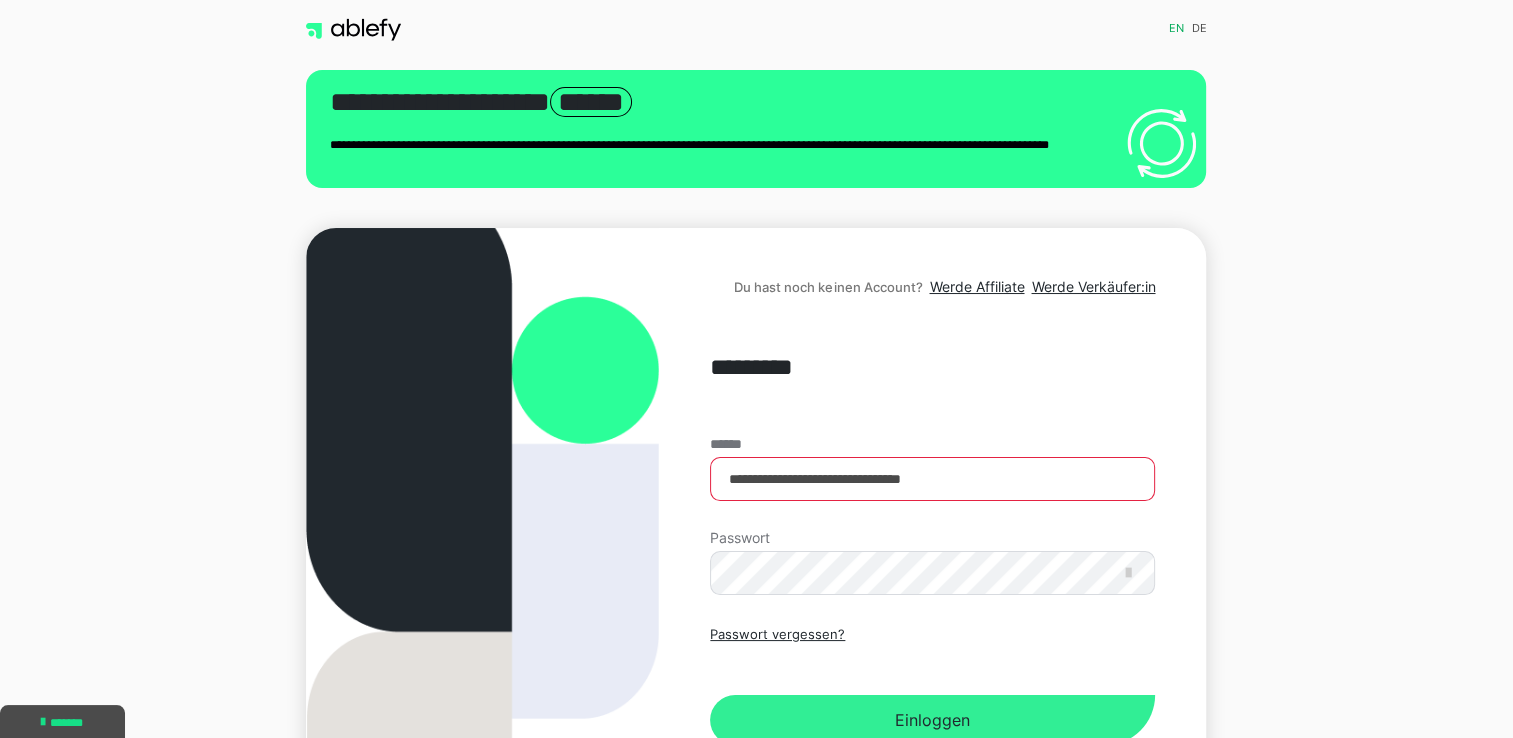 click on "Einloggen" at bounding box center [932, 720] 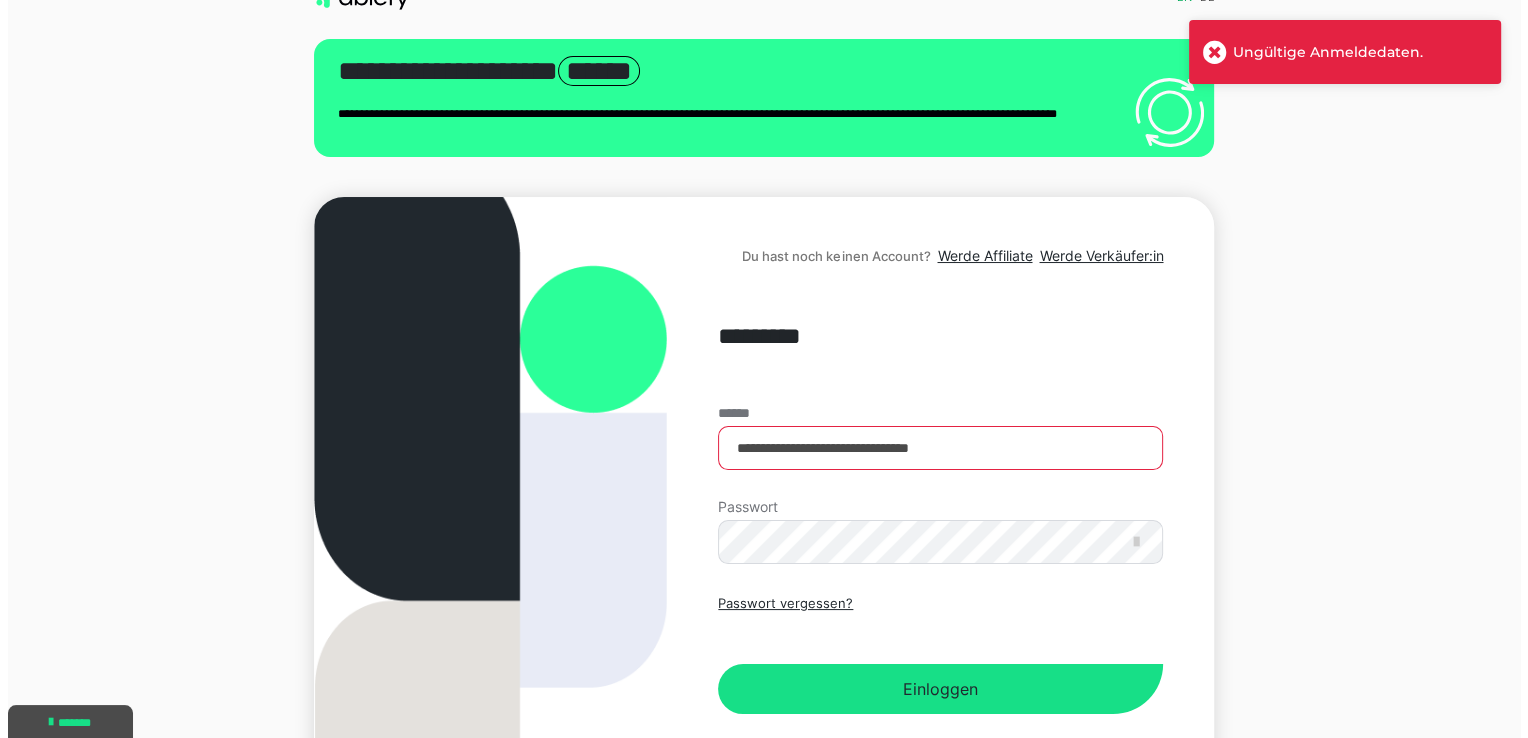 scroll, scrollTop: 0, scrollLeft: 0, axis: both 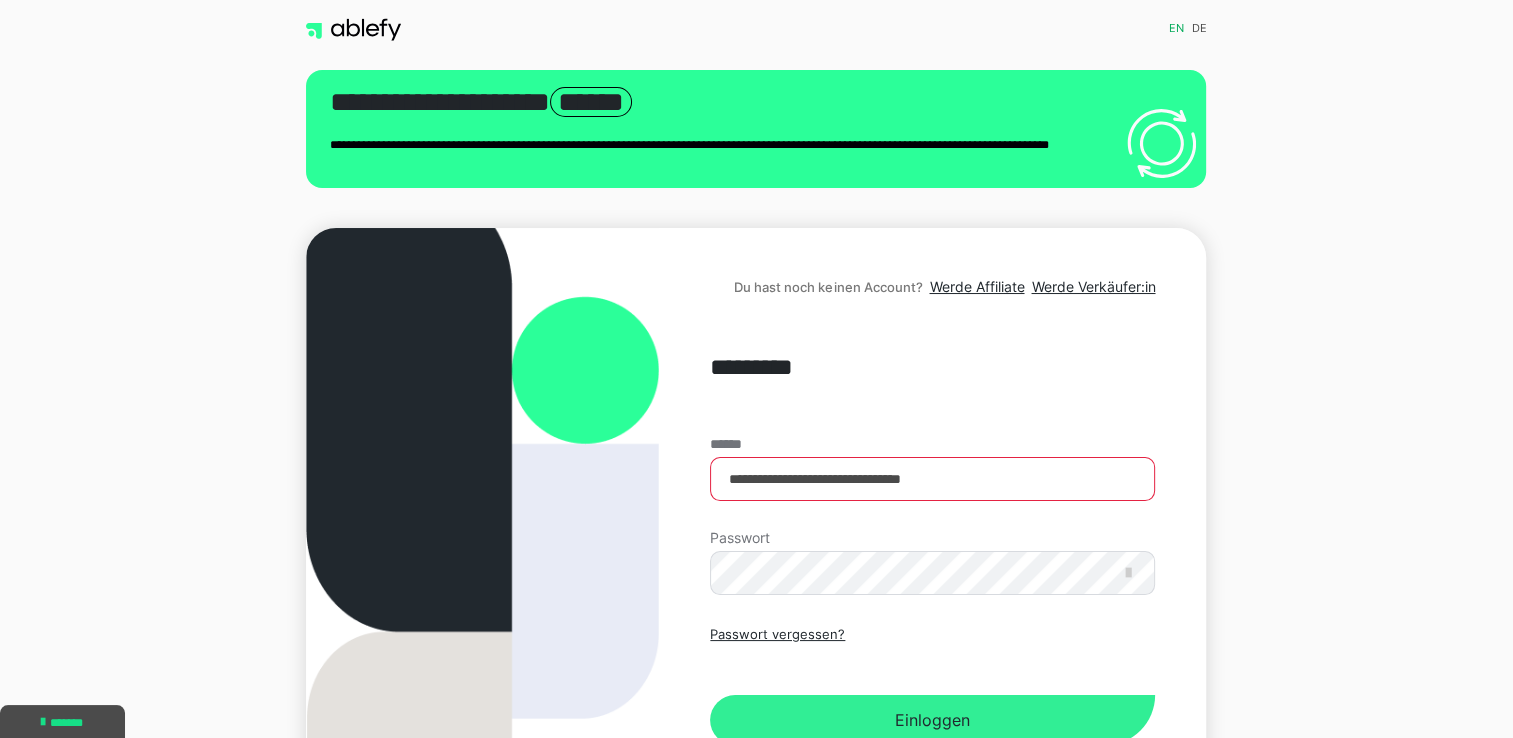 click on "Einloggen" at bounding box center (932, 720) 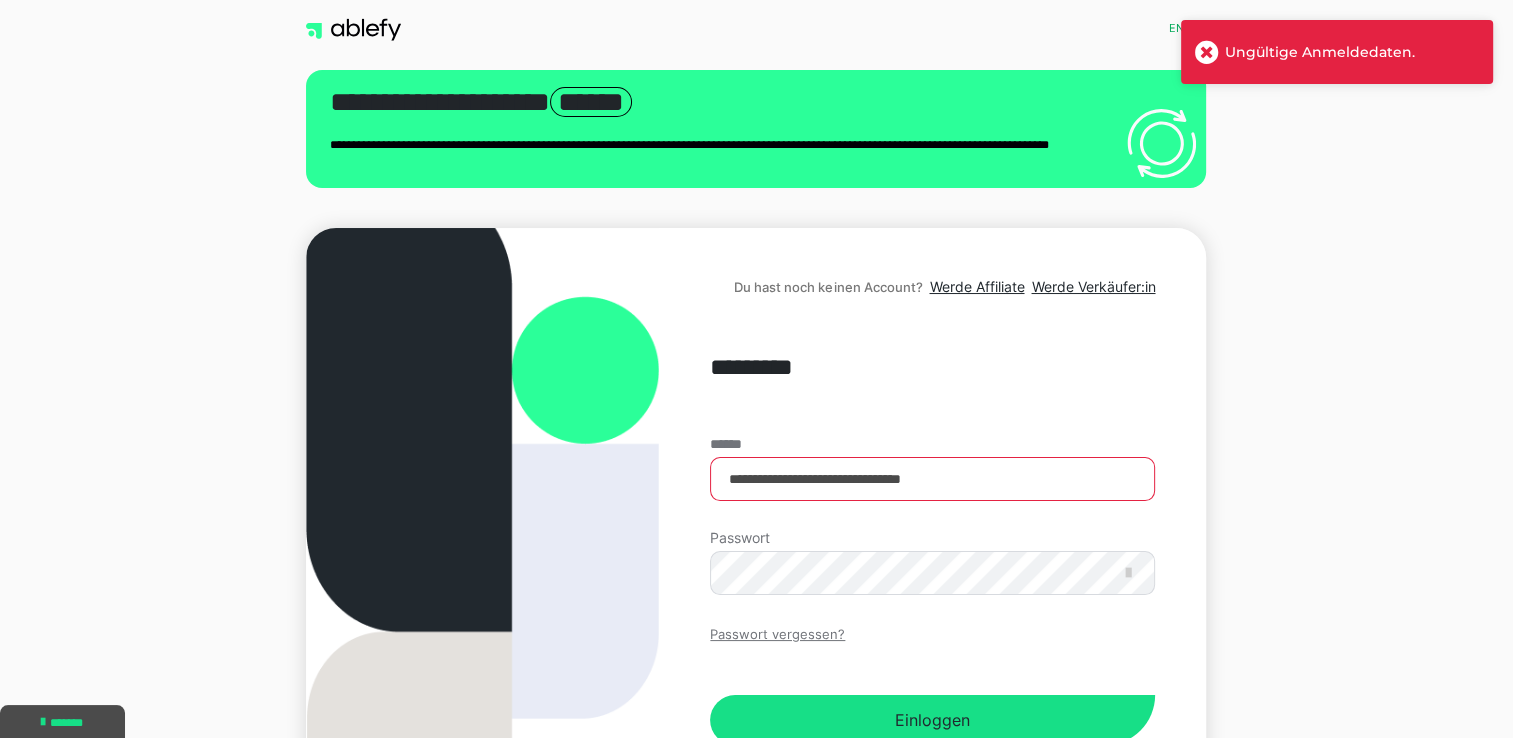 click on "Passwort vergessen?" at bounding box center (777, 635) 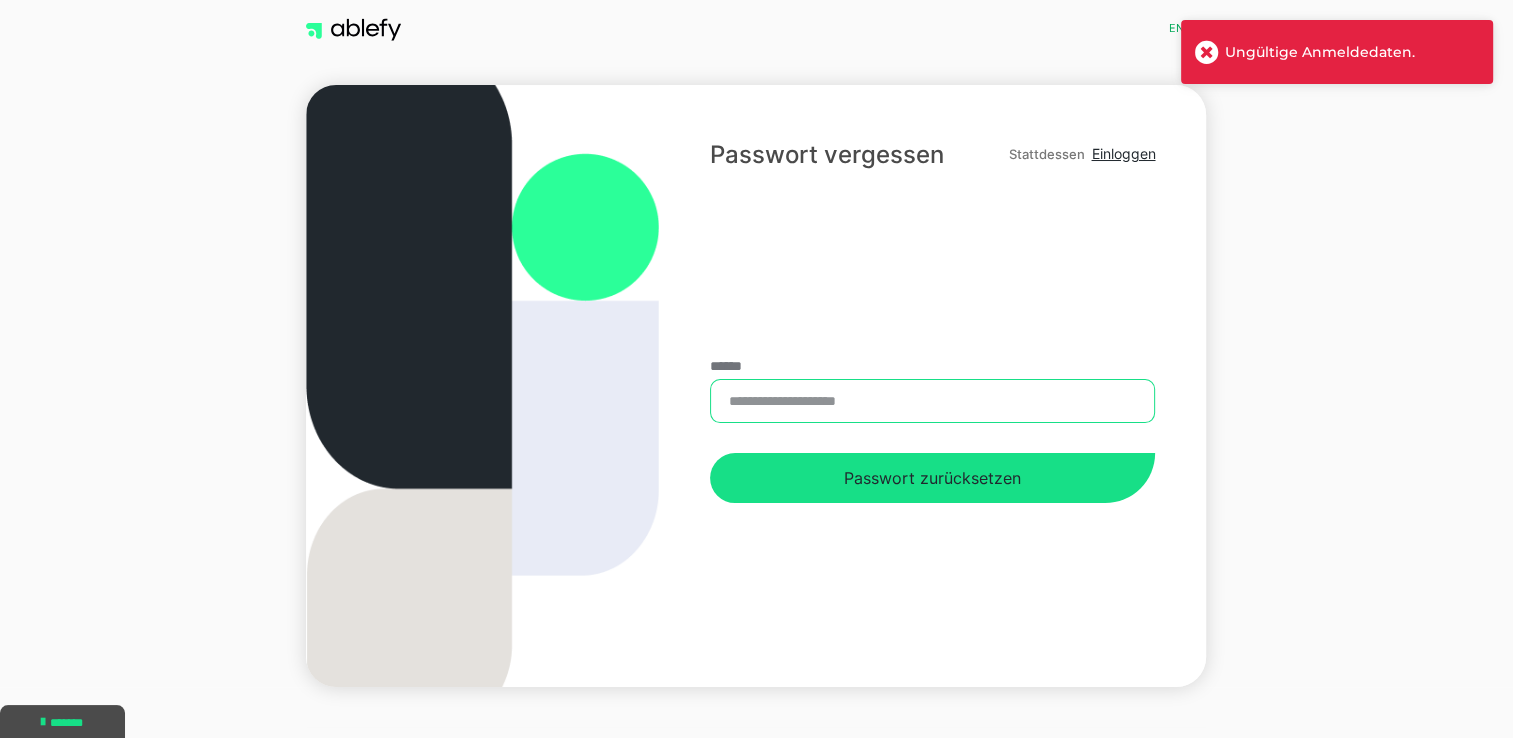 click on "******" at bounding box center (932, 401) 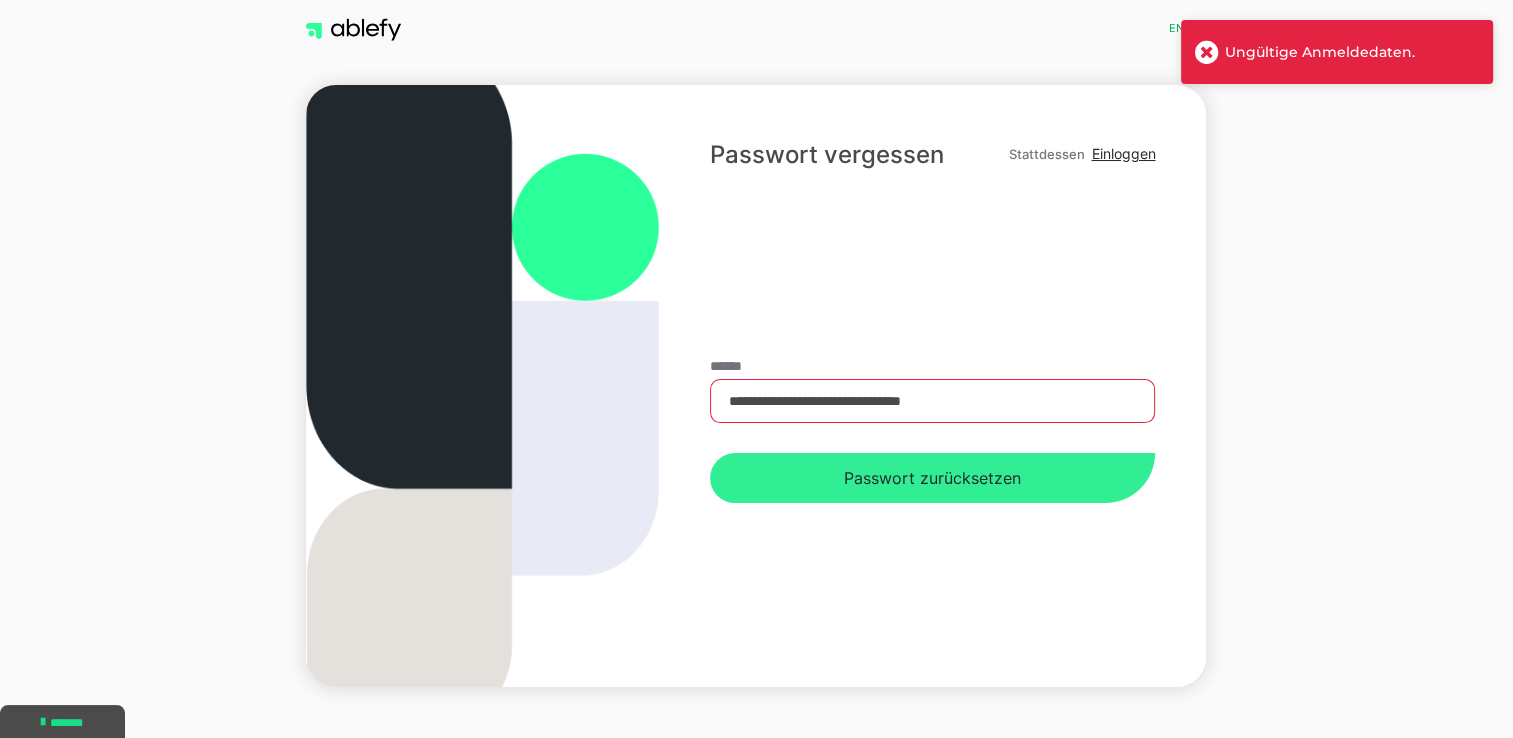 click on "Passwort zurücksetzen" at bounding box center [932, 478] 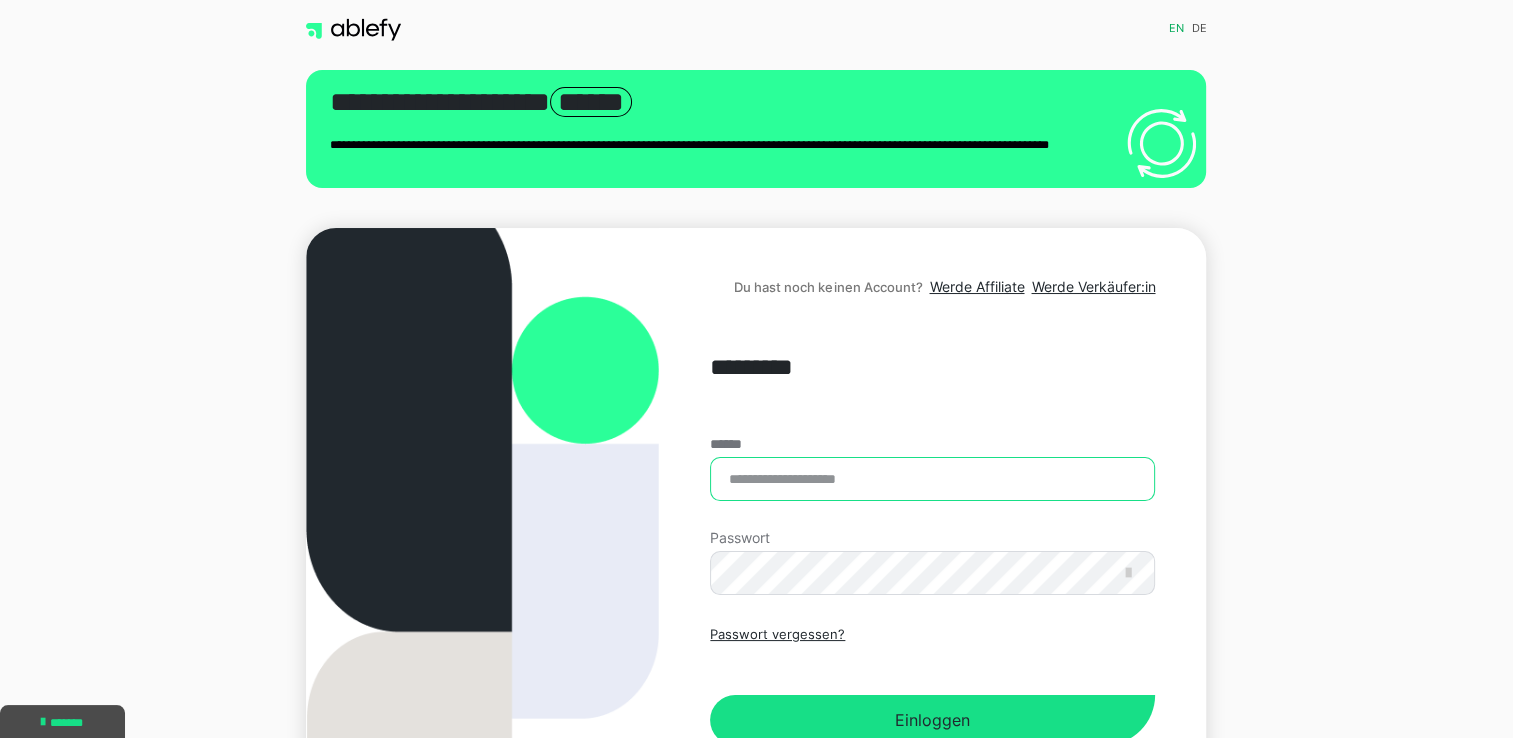 click on "******" at bounding box center (932, 479) 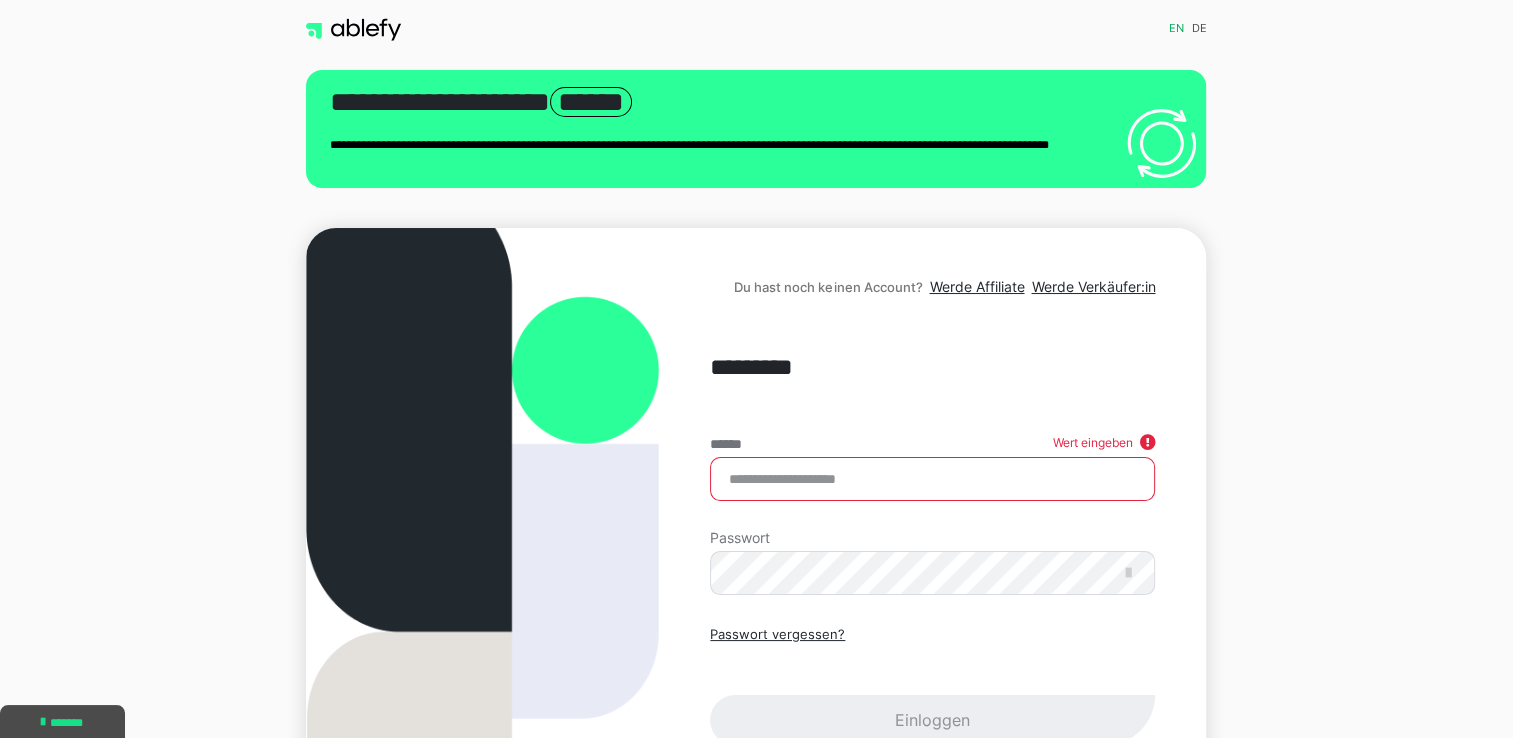 paste on "**********" 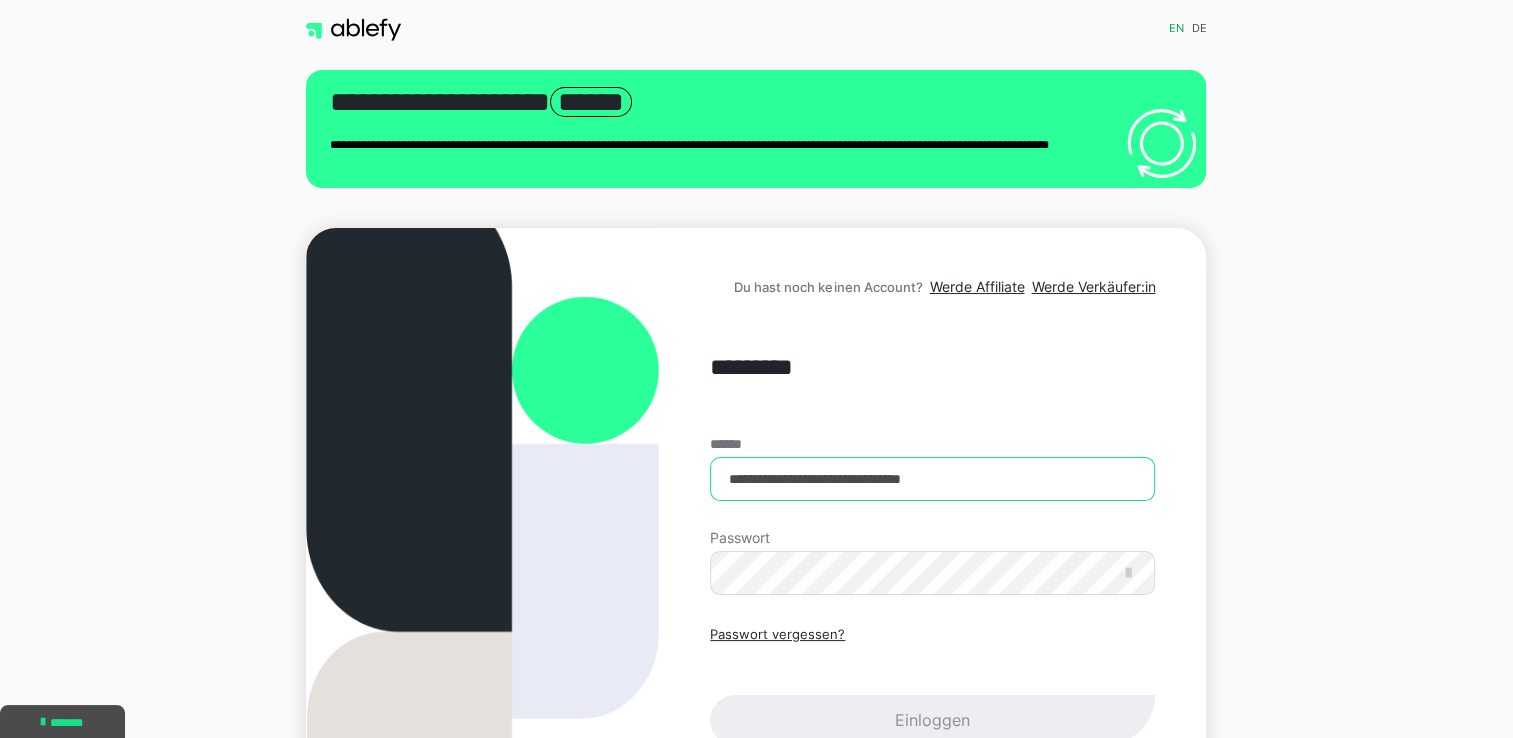 type on "**********" 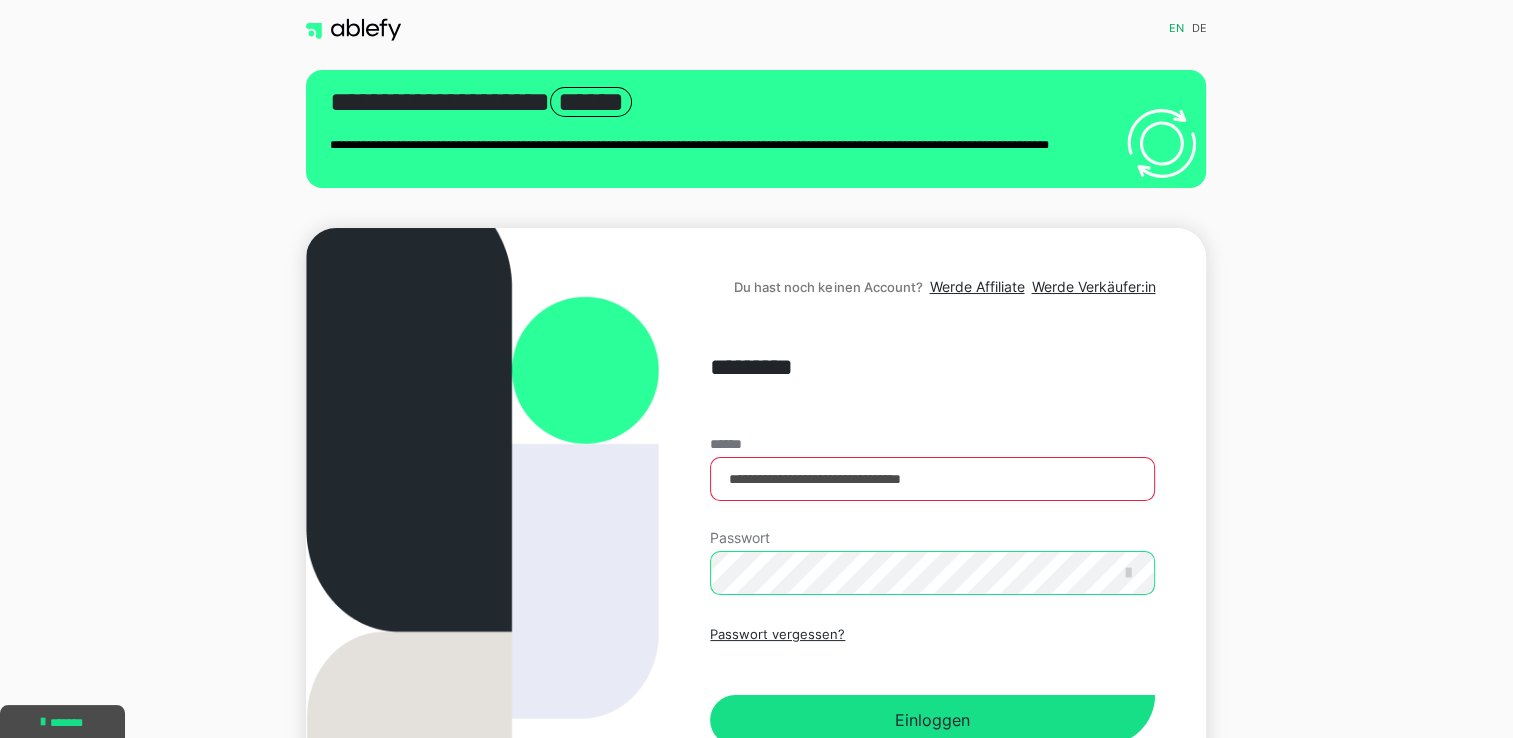click on "Einloggen" at bounding box center (932, 720) 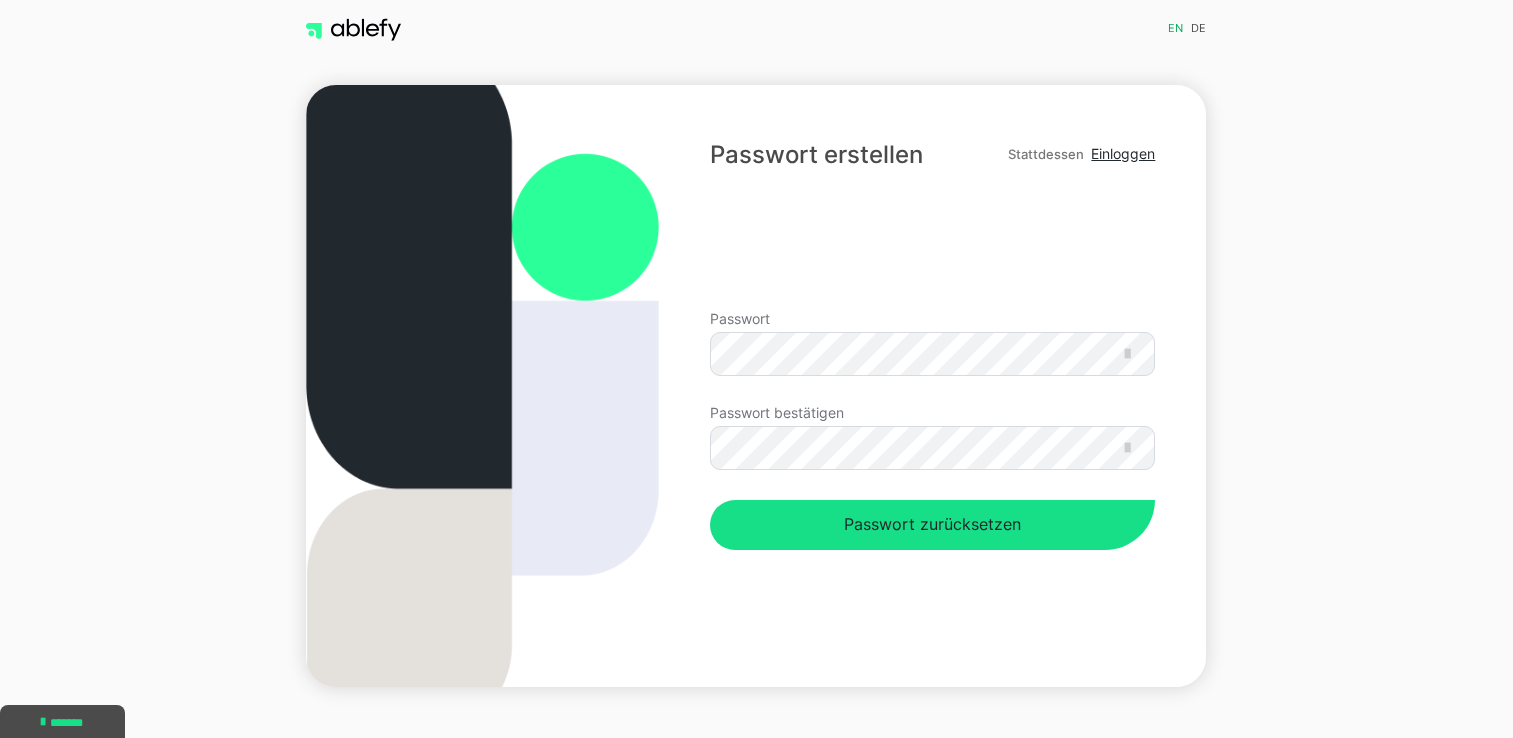 scroll, scrollTop: 0, scrollLeft: 0, axis: both 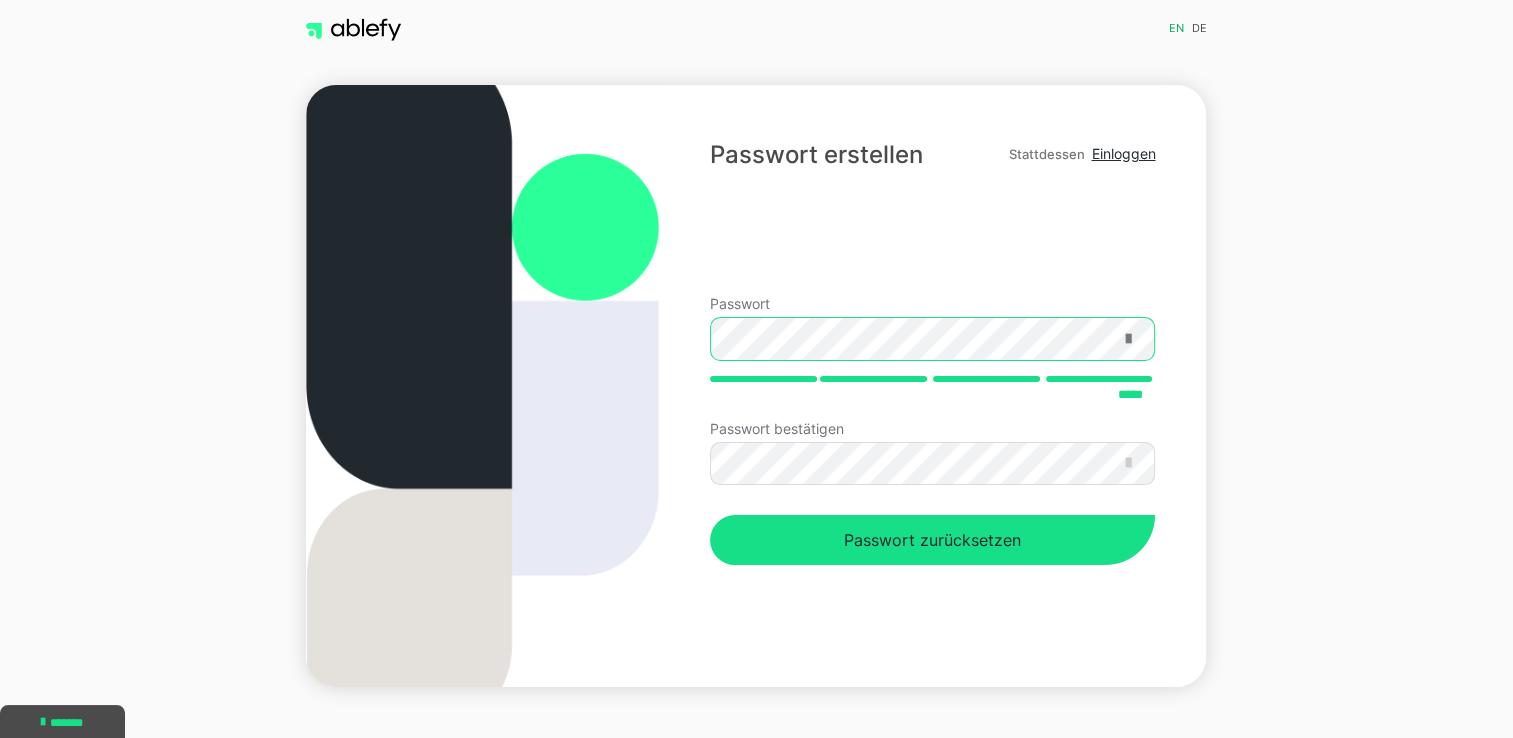 click at bounding box center [1127, 339] 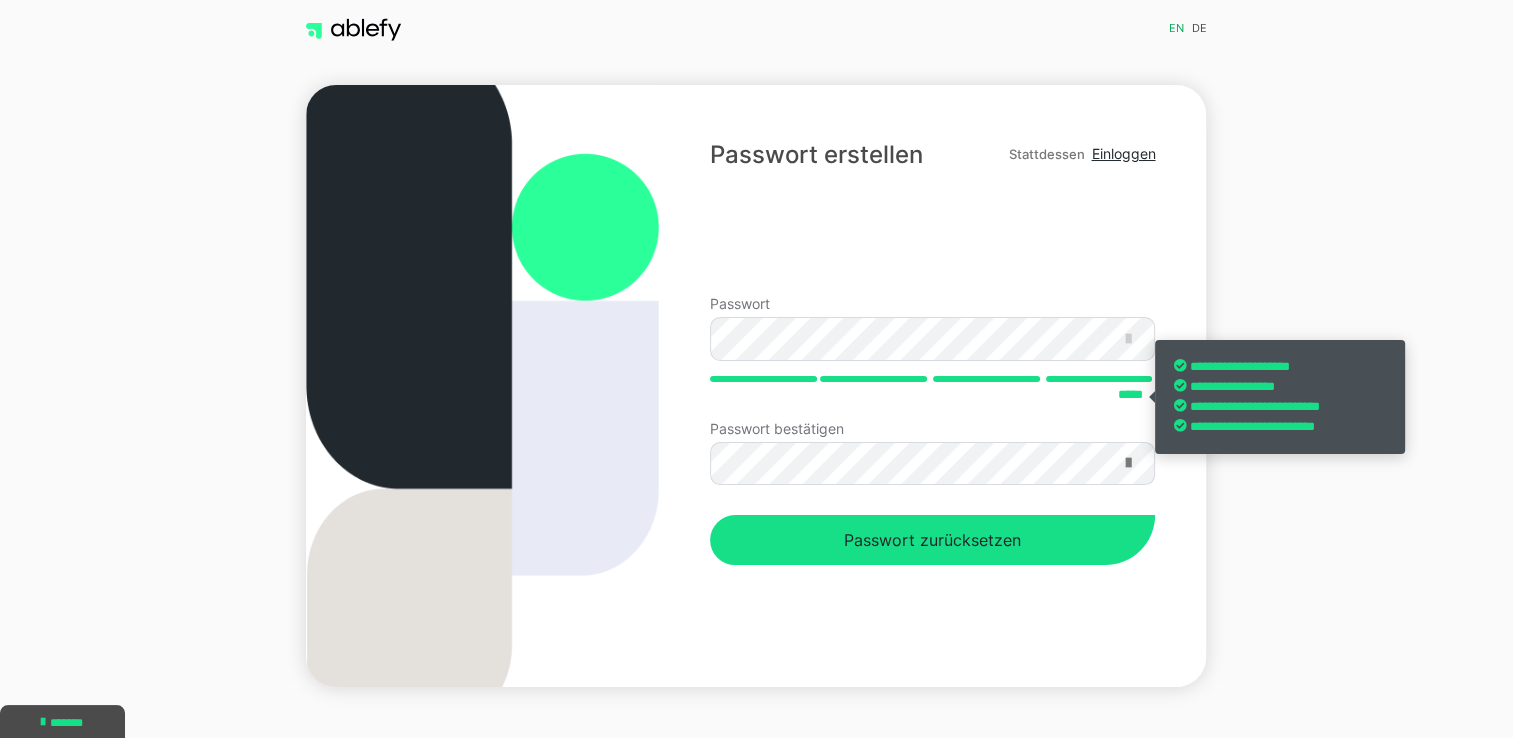 click at bounding box center (1127, 463) 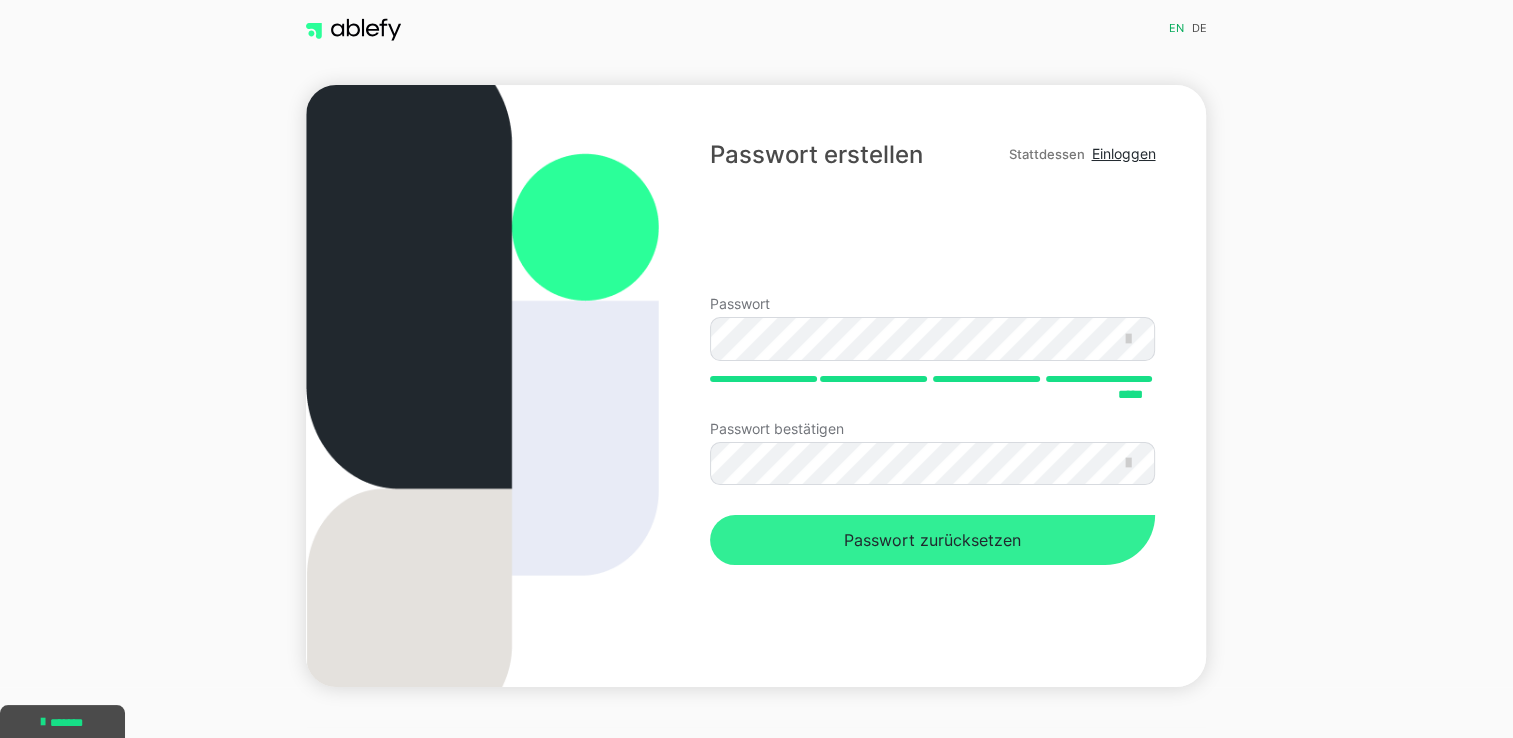 click on "Passwort zurücksetzen" at bounding box center [932, 540] 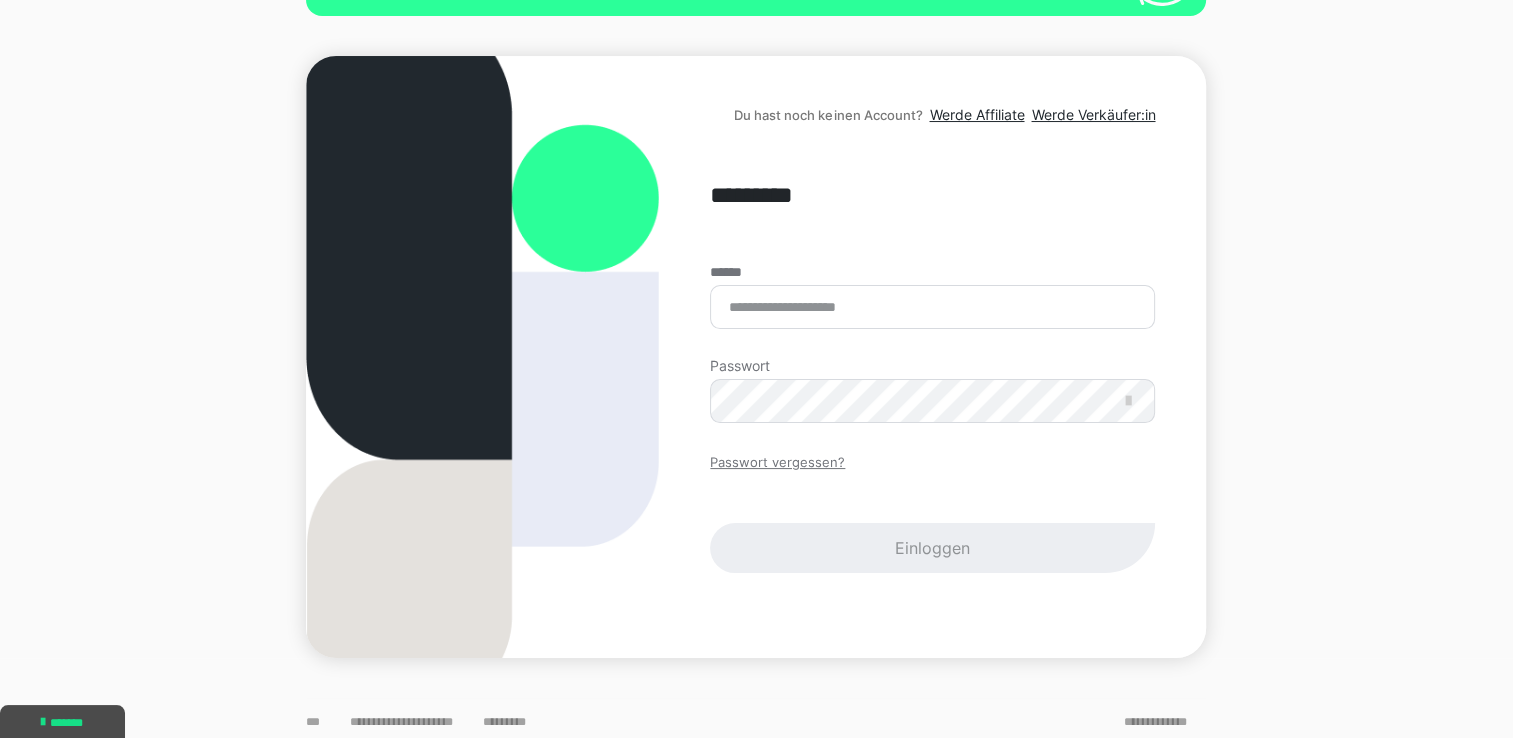 scroll, scrollTop: 179, scrollLeft: 0, axis: vertical 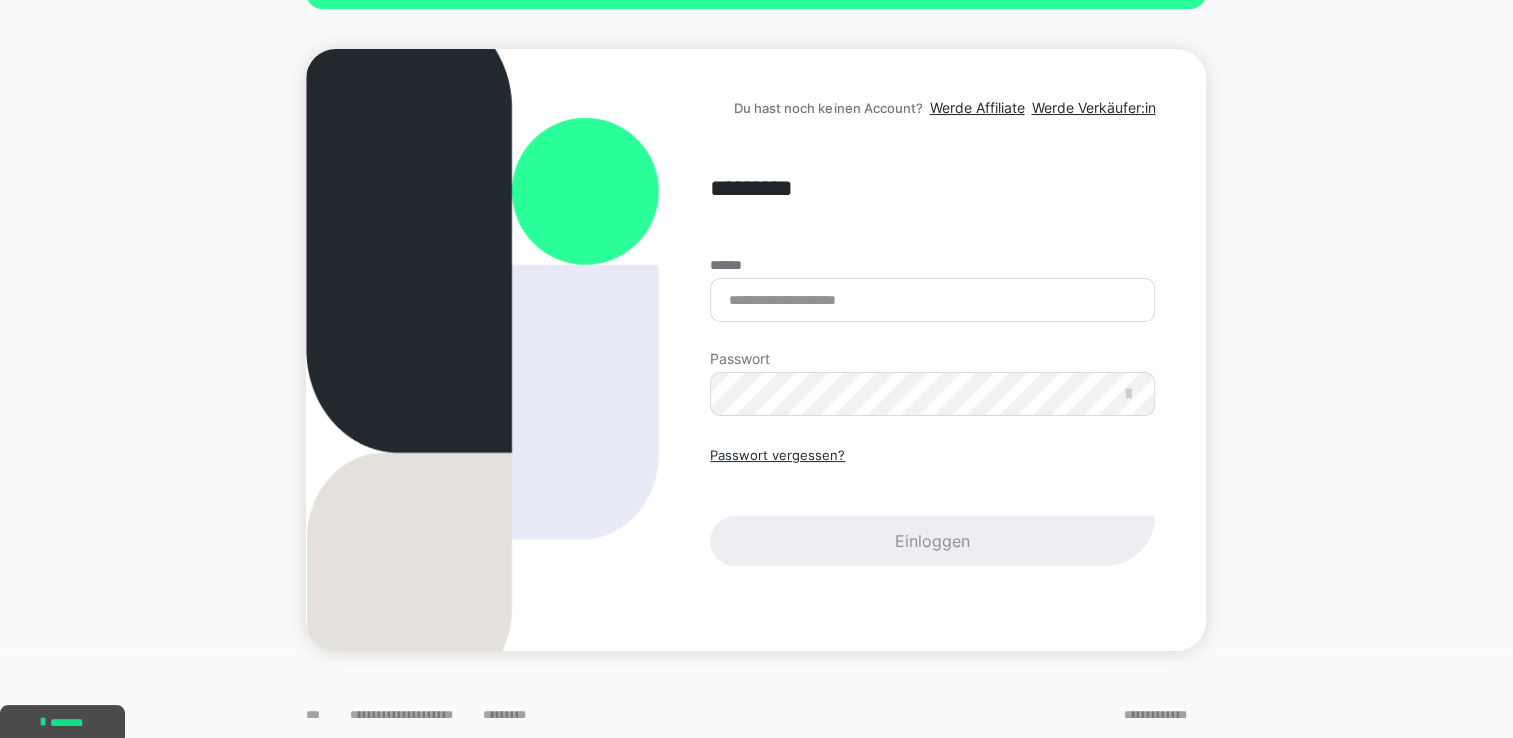 click on "Passwort vergessen? Einloggen" at bounding box center [932, 506] 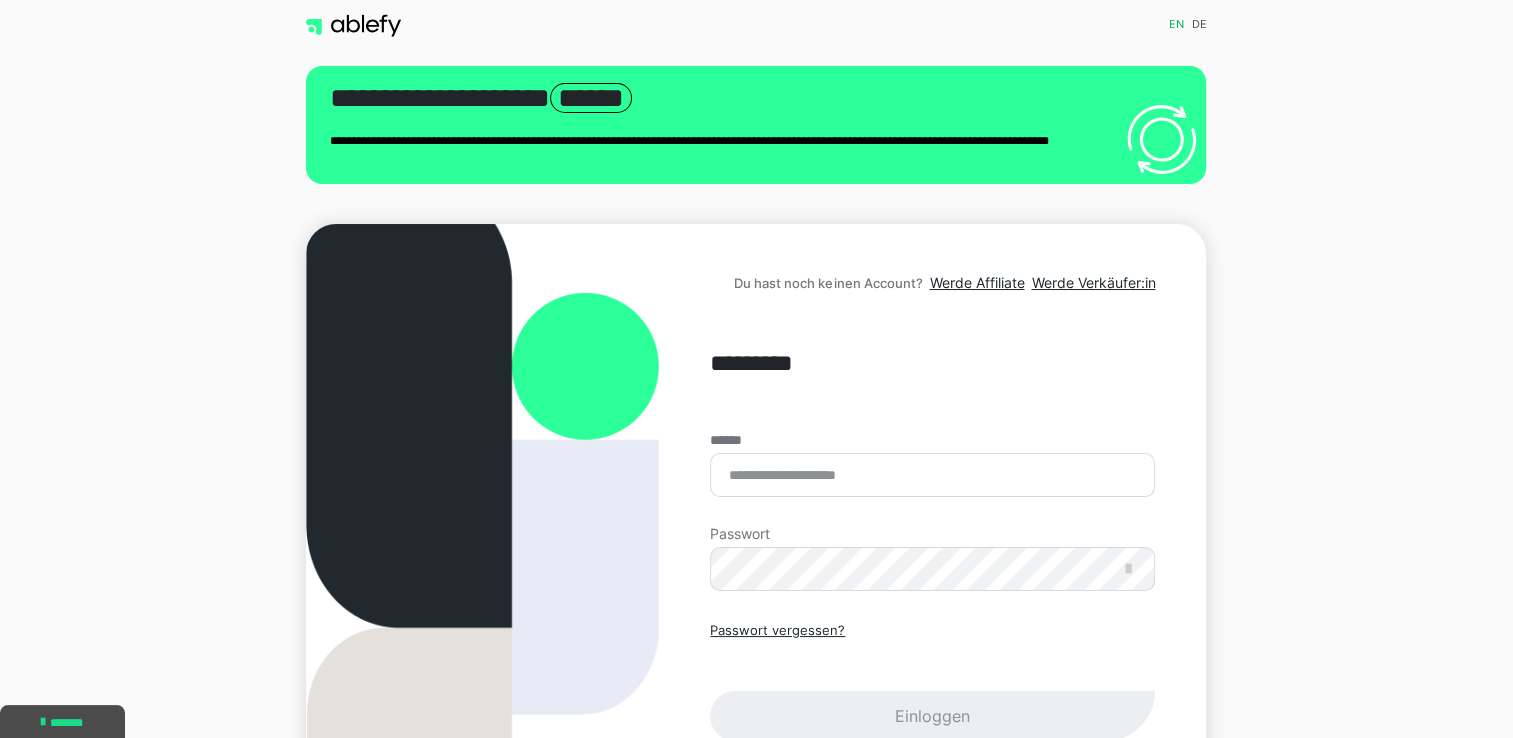 scroll, scrollTop: 0, scrollLeft: 0, axis: both 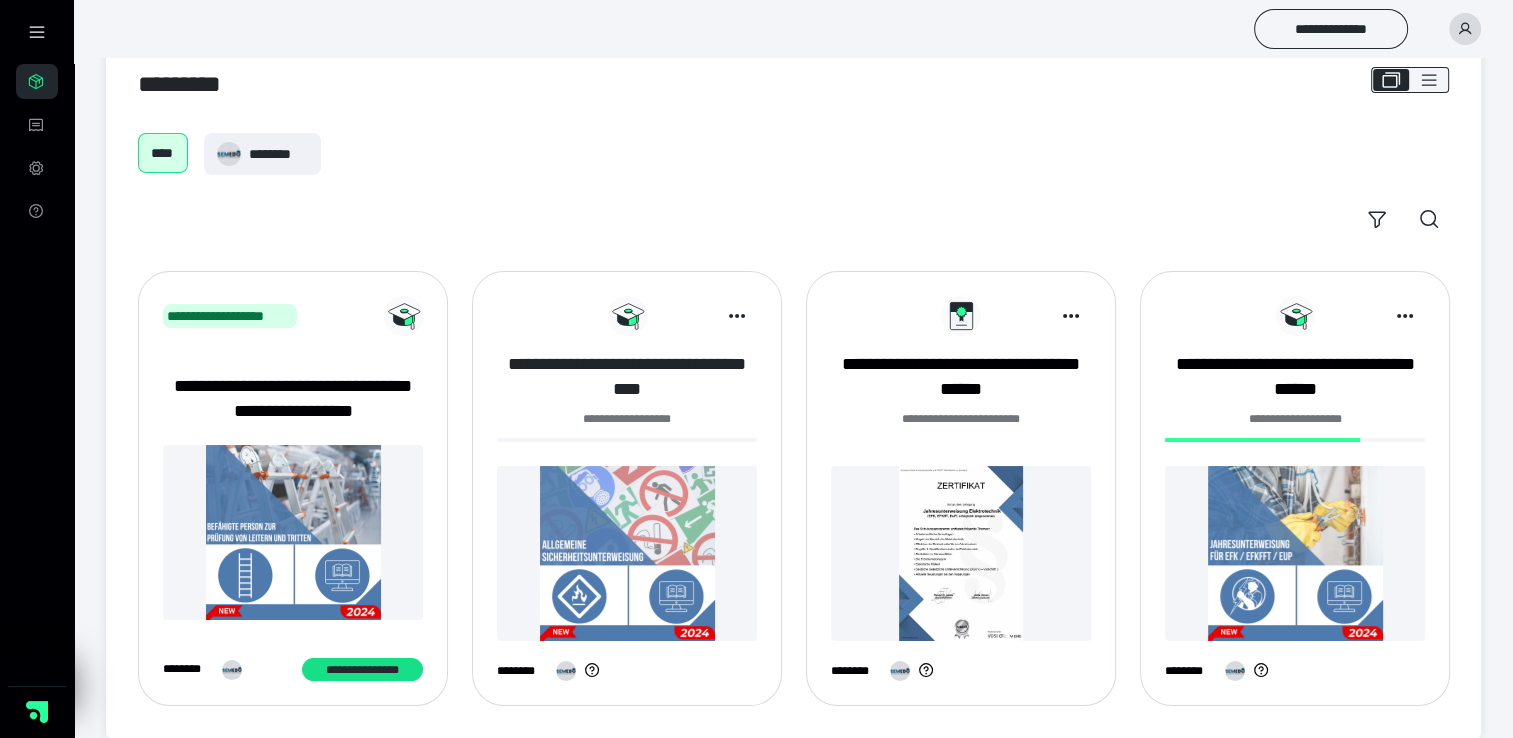 click on "**********" at bounding box center [627, 377] 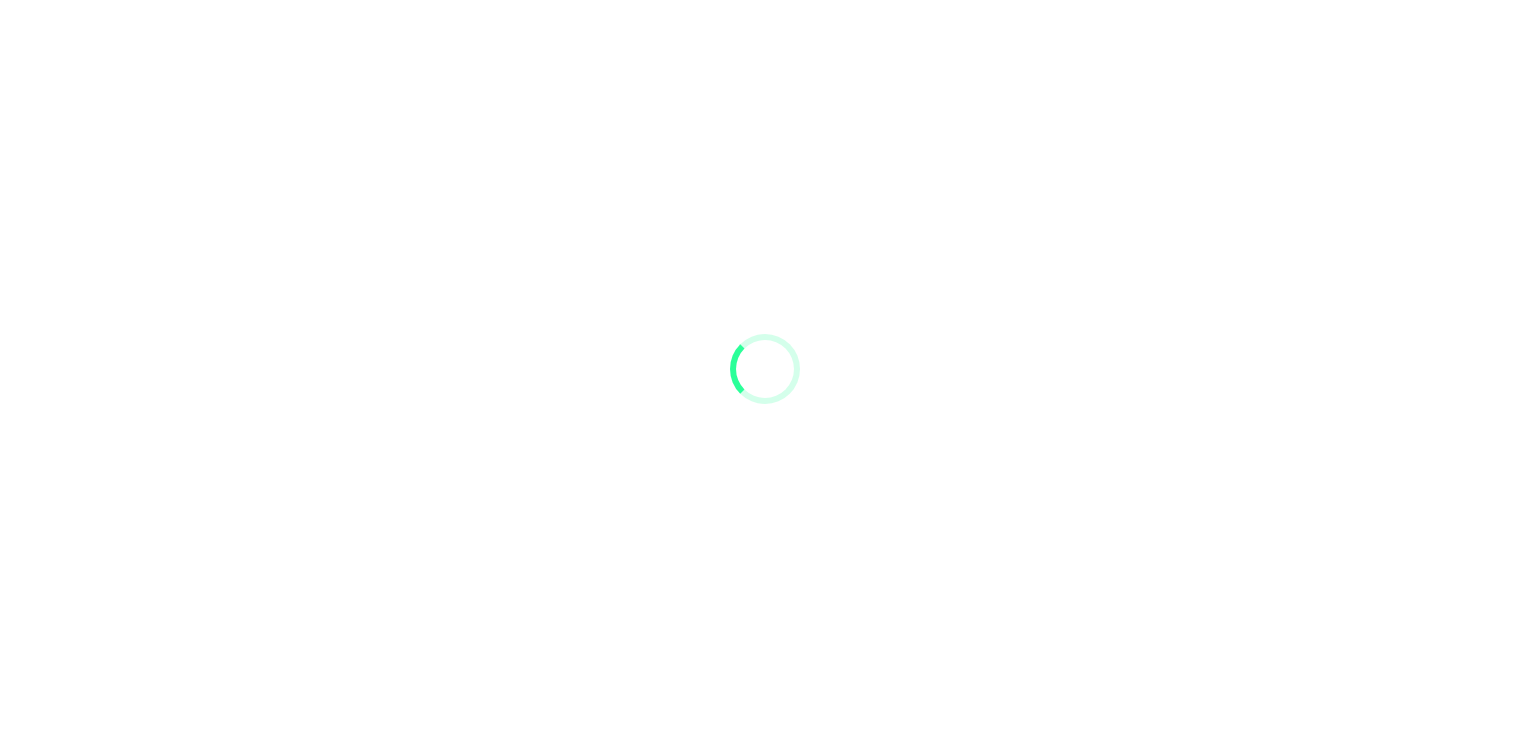 scroll, scrollTop: 0, scrollLeft: 0, axis: both 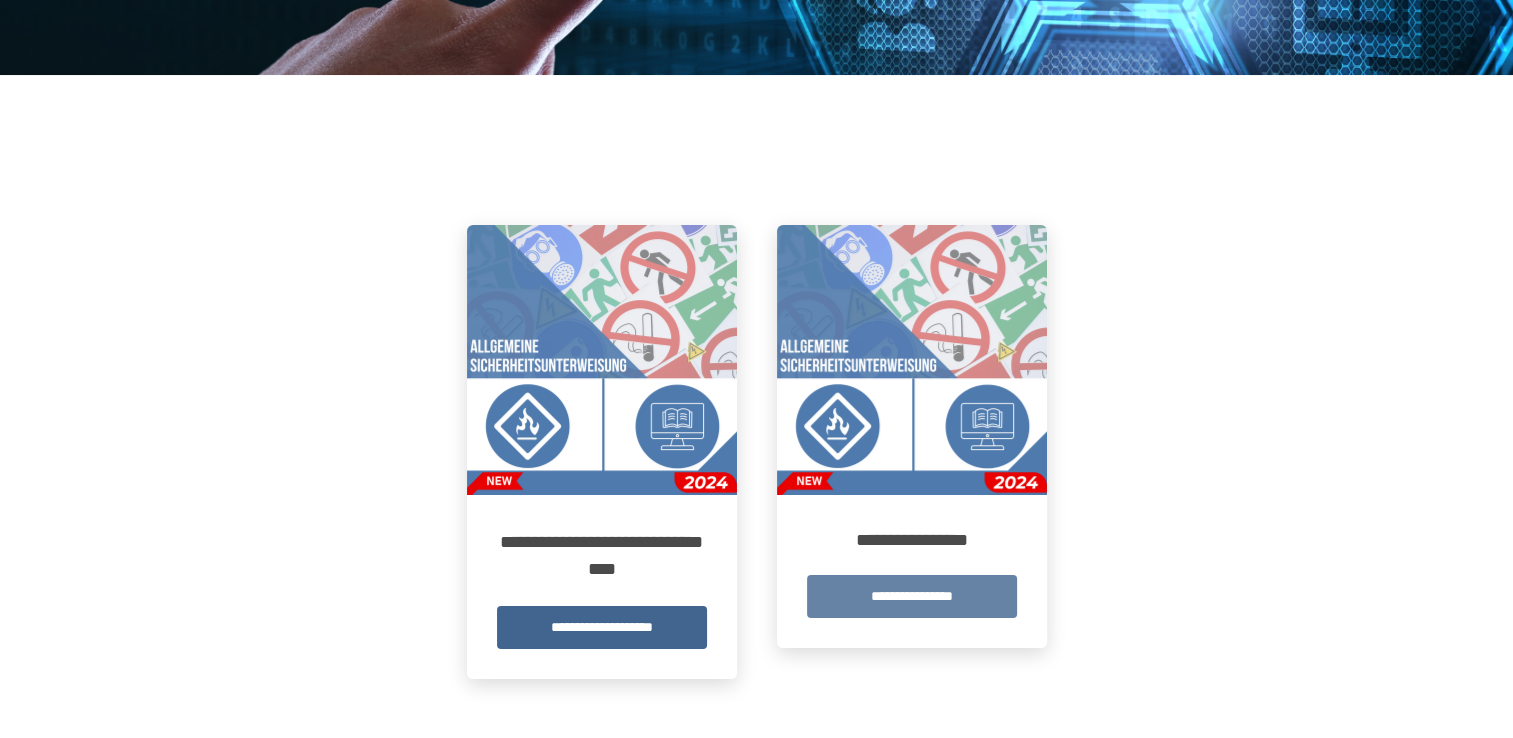 click on "**********" at bounding box center [912, 596] 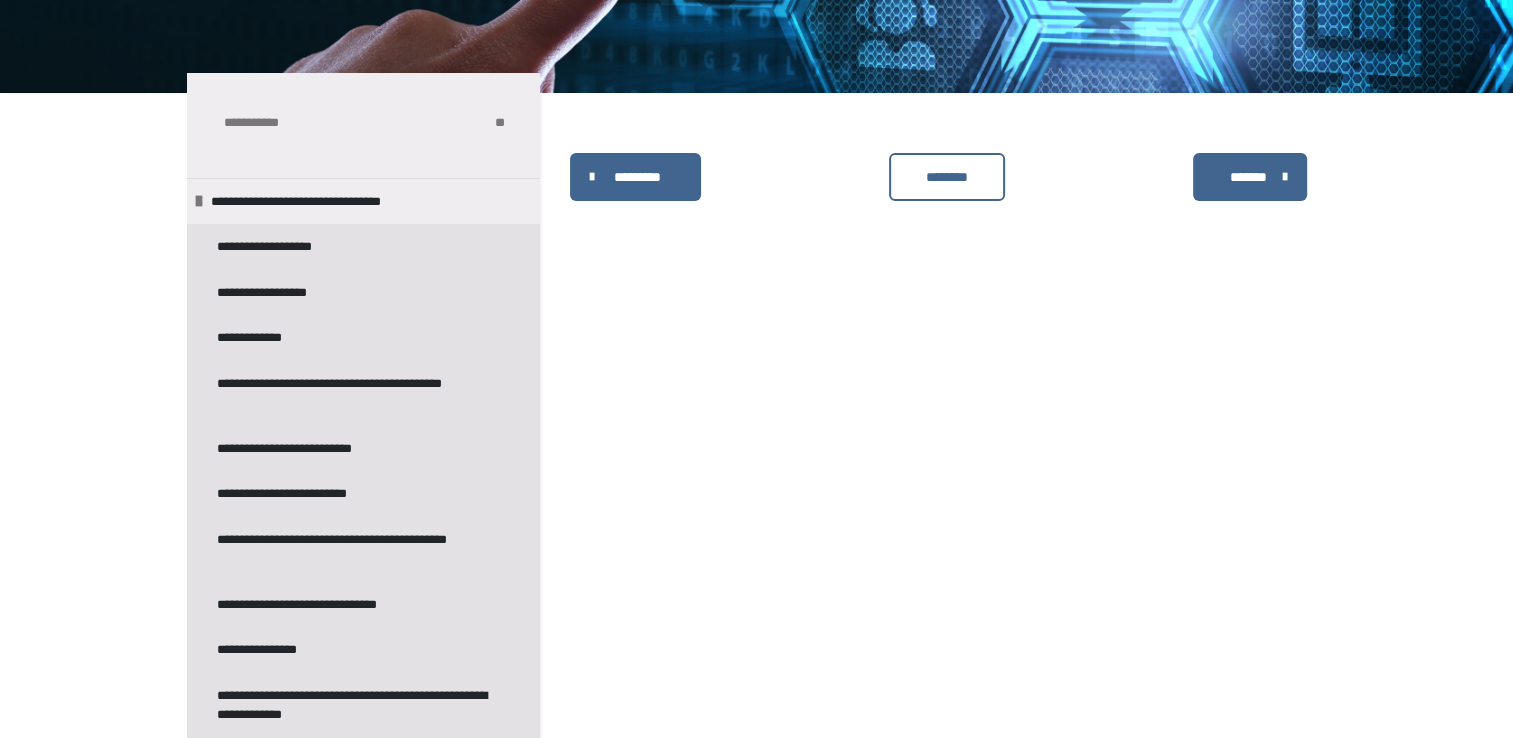scroll, scrollTop: 200, scrollLeft: 0, axis: vertical 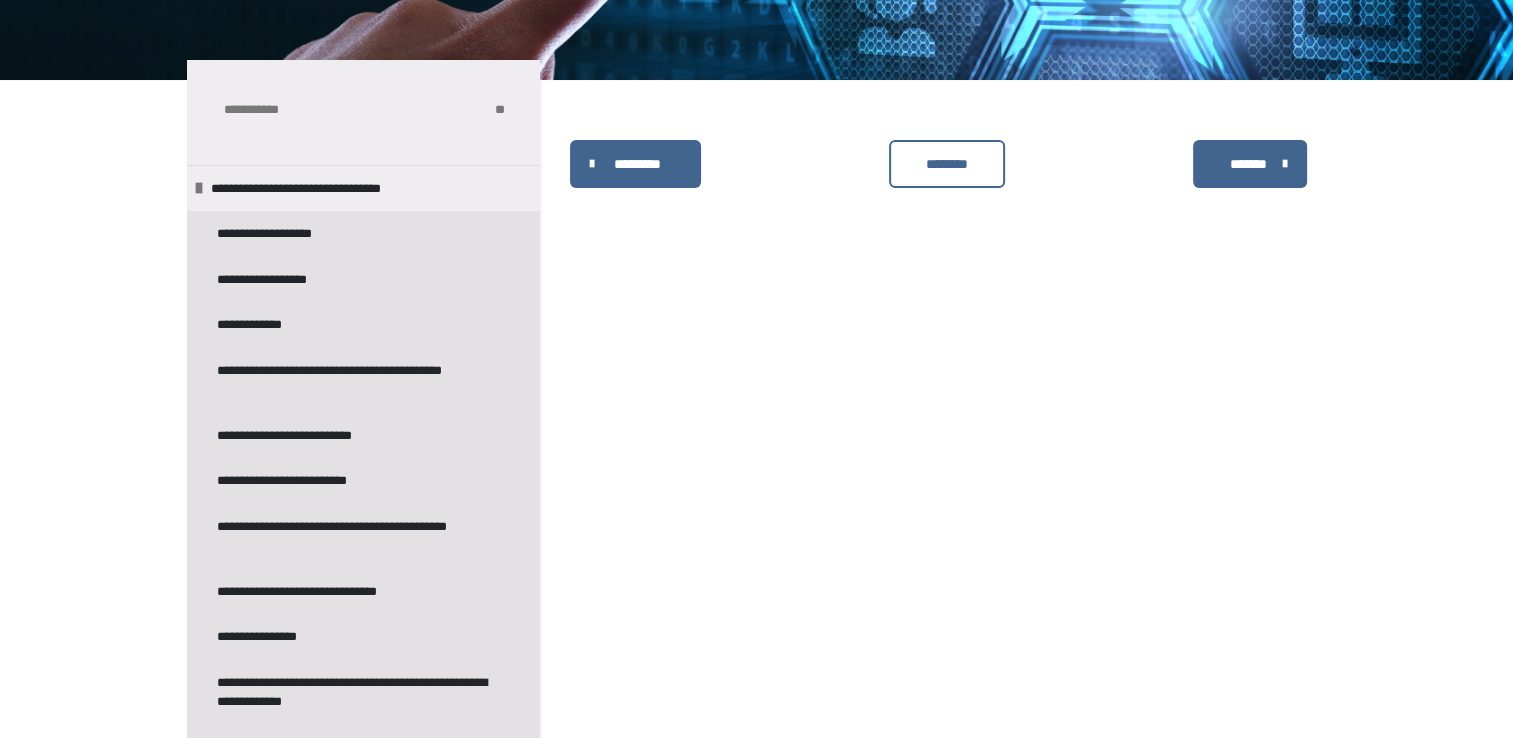 click on "********" at bounding box center (947, 164) 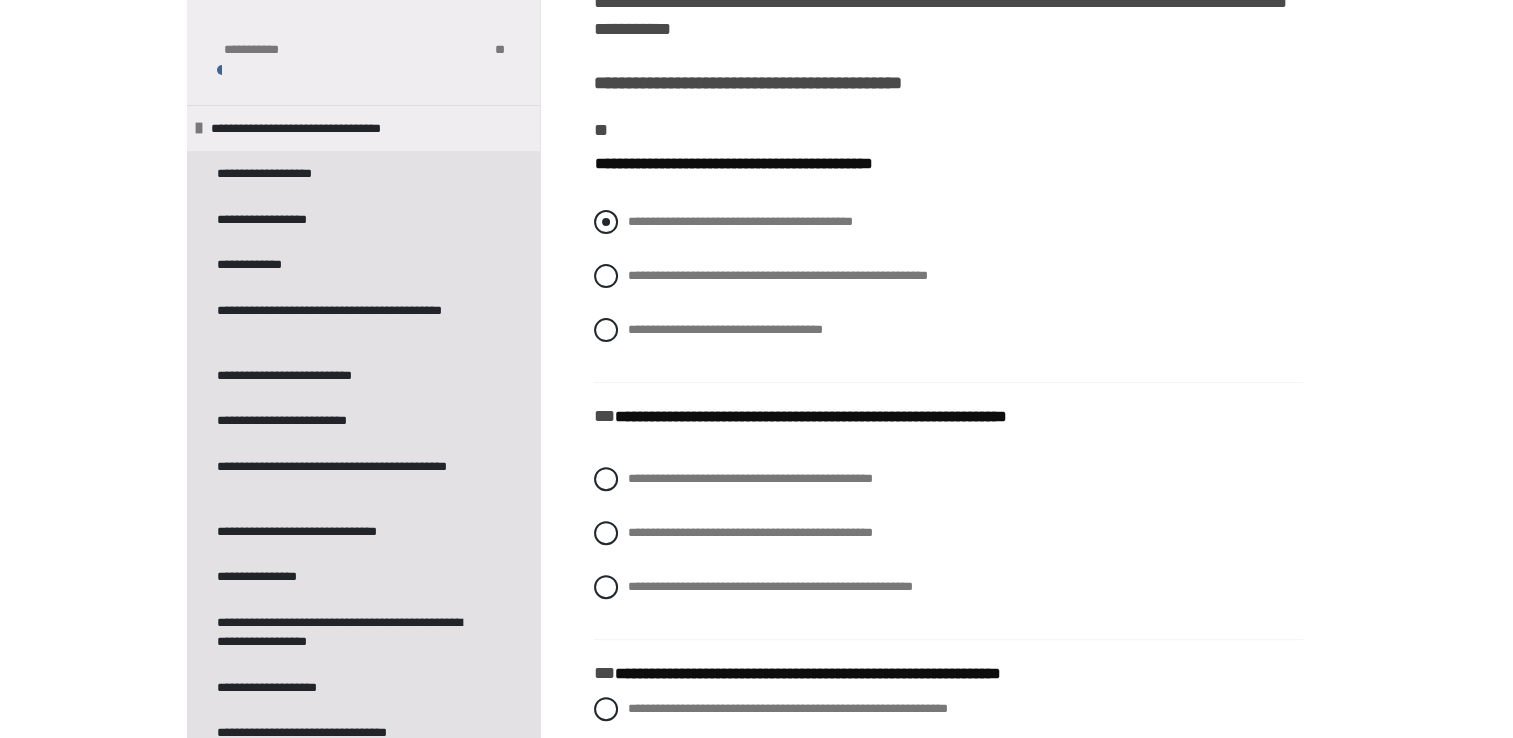 scroll, scrollTop: 600, scrollLeft: 0, axis: vertical 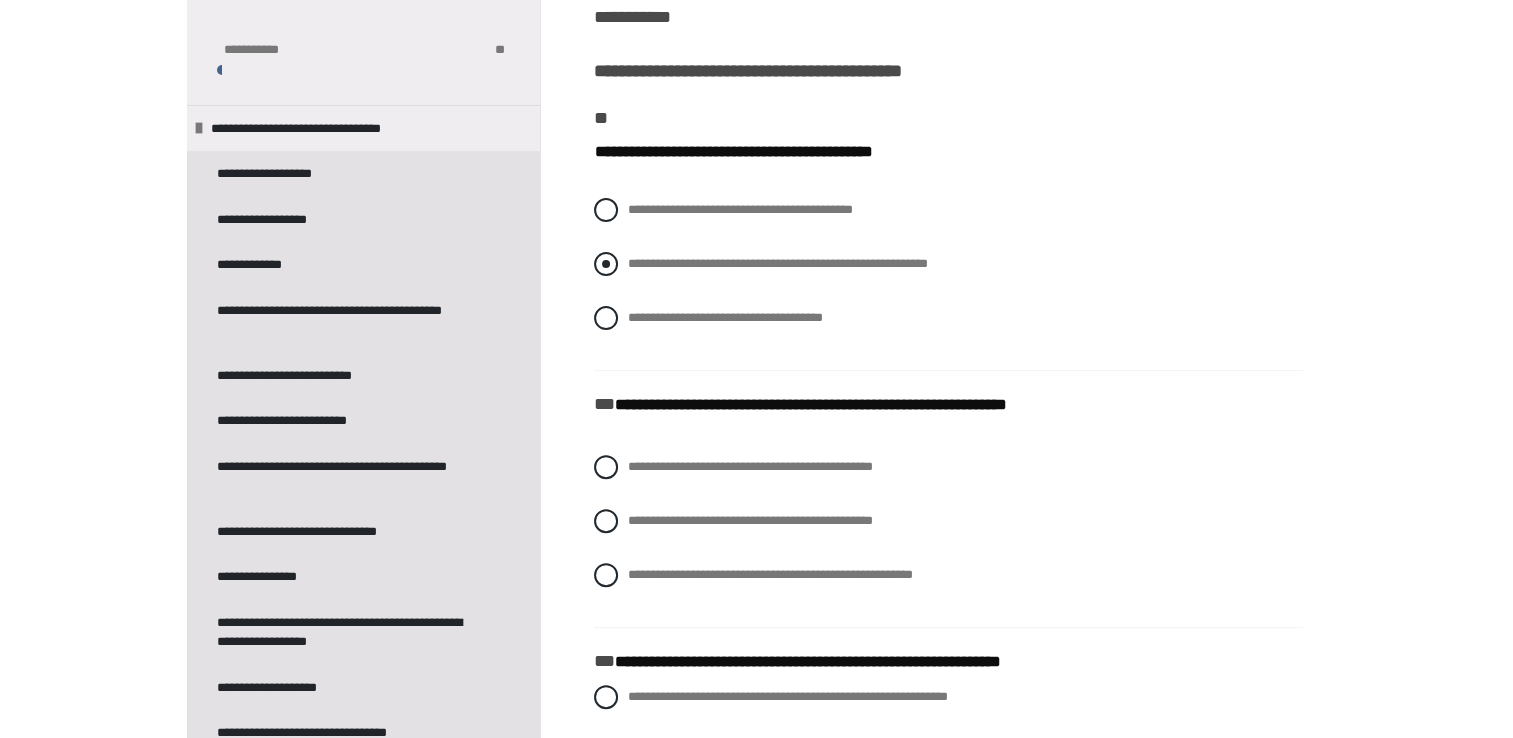 click at bounding box center [606, 264] 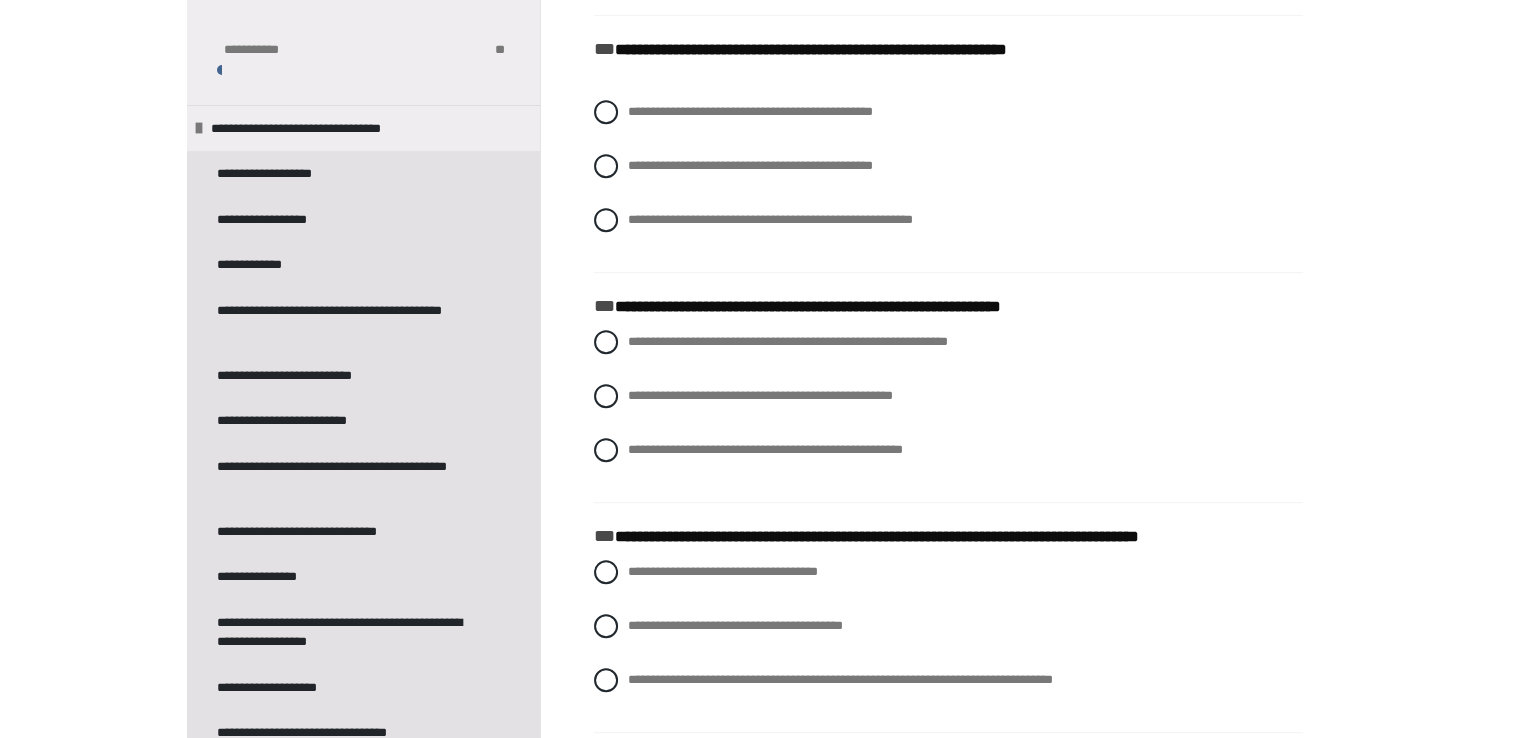 scroll, scrollTop: 900, scrollLeft: 0, axis: vertical 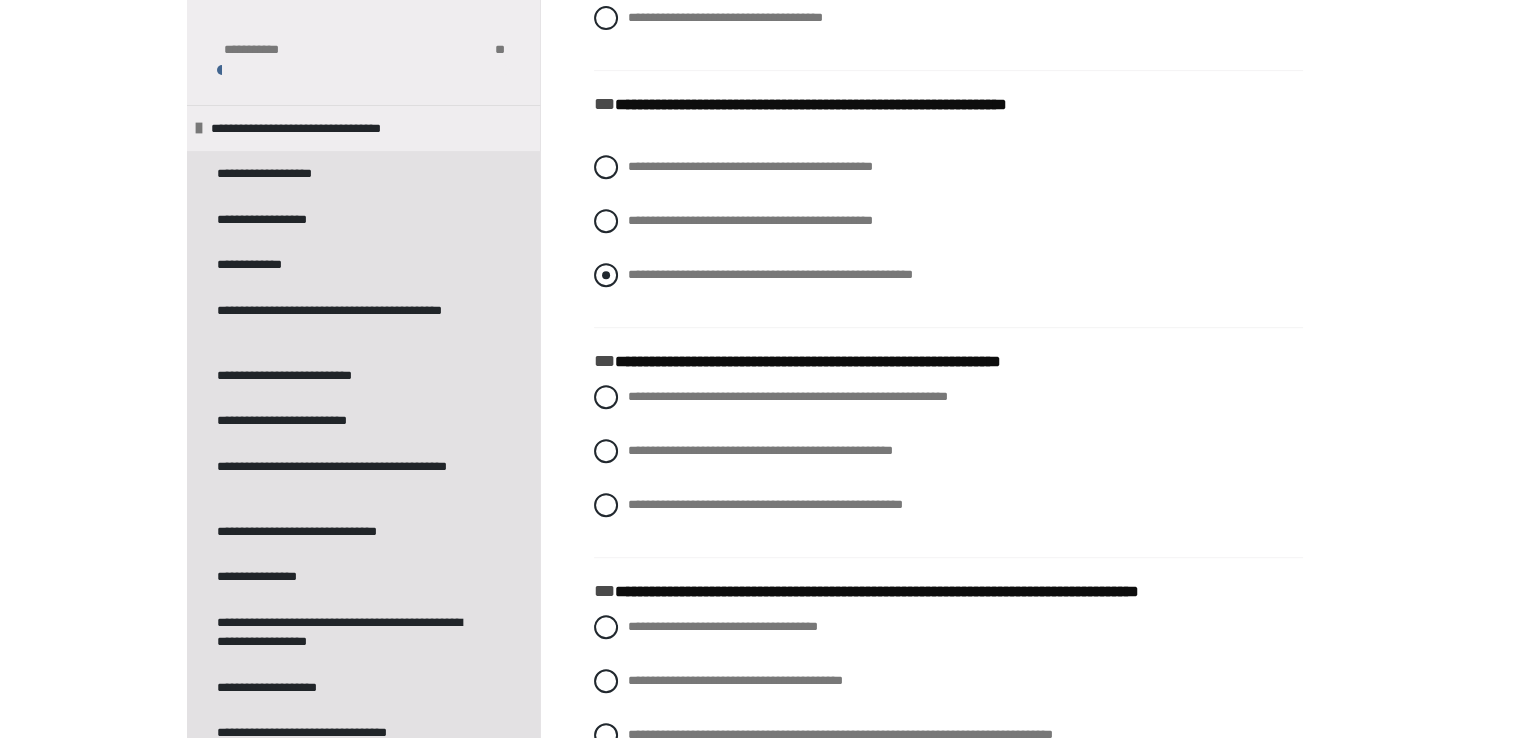 click at bounding box center (606, 275) 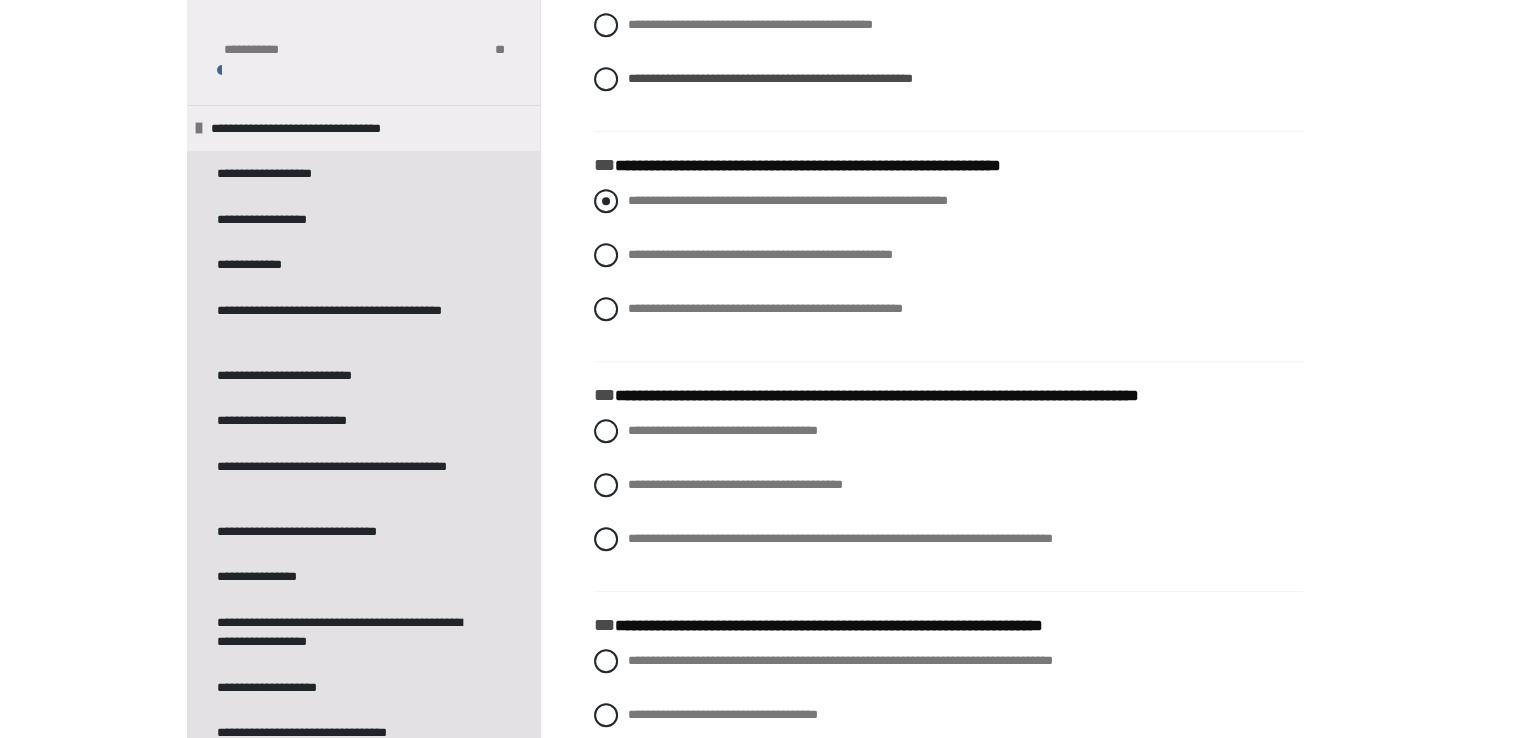 scroll, scrollTop: 1100, scrollLeft: 0, axis: vertical 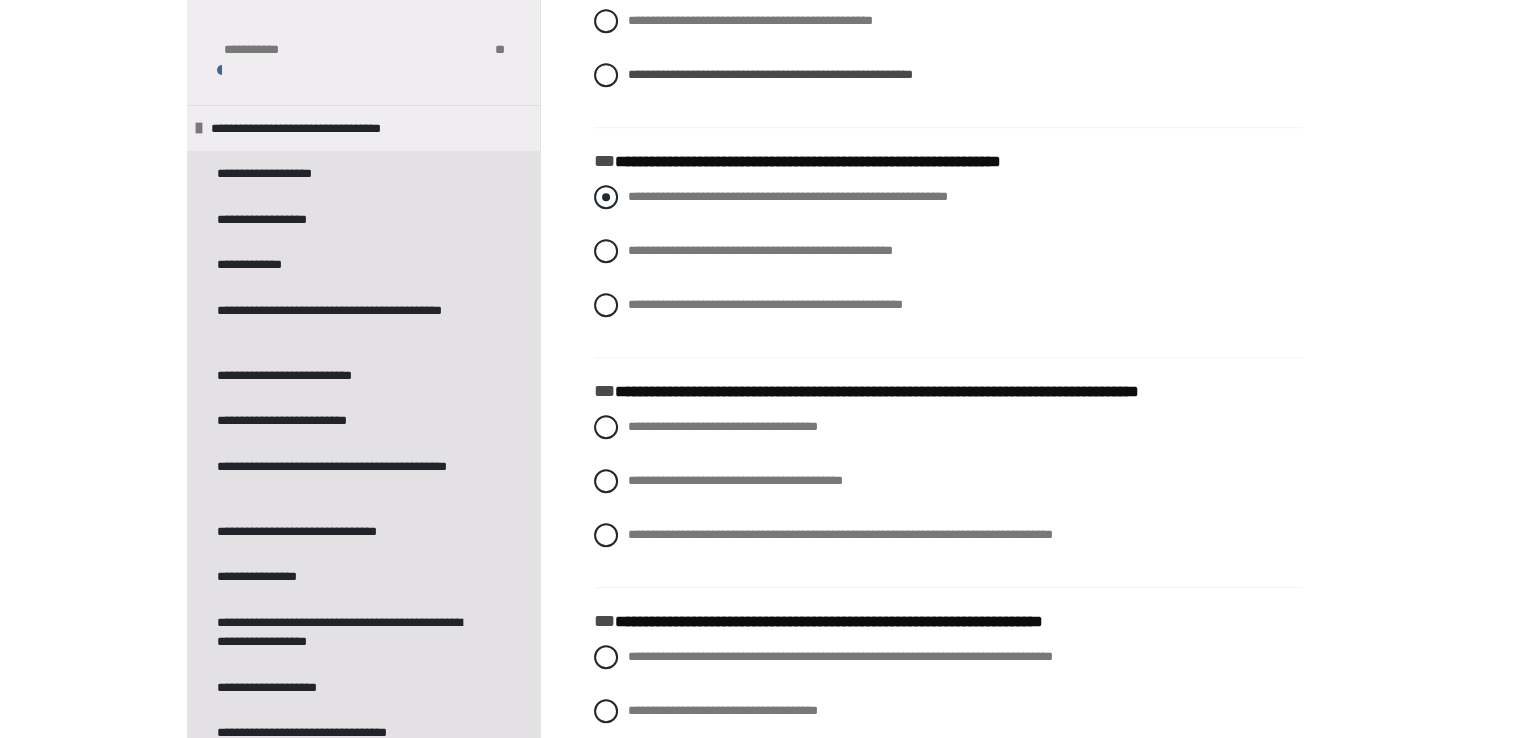 click at bounding box center [606, 197] 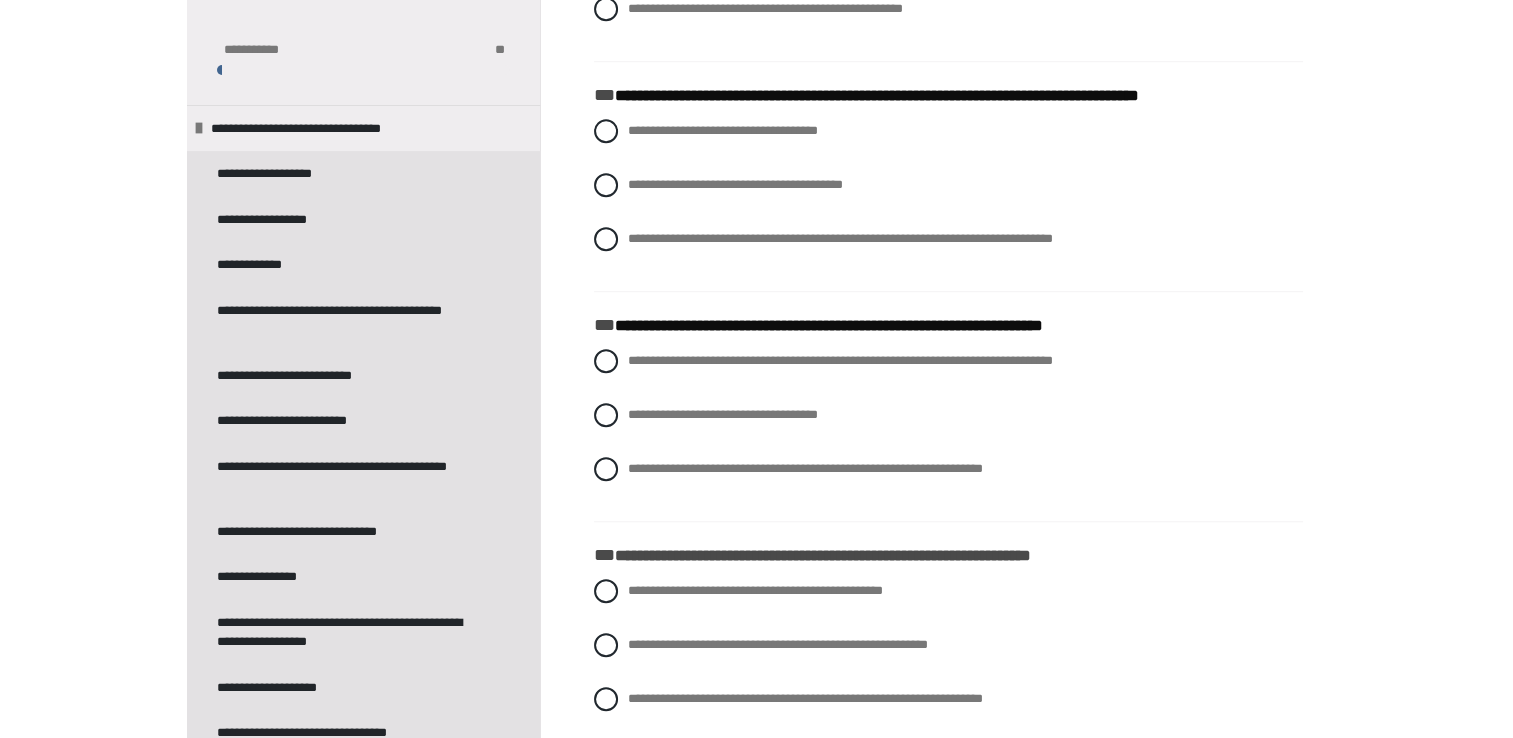 scroll, scrollTop: 1400, scrollLeft: 0, axis: vertical 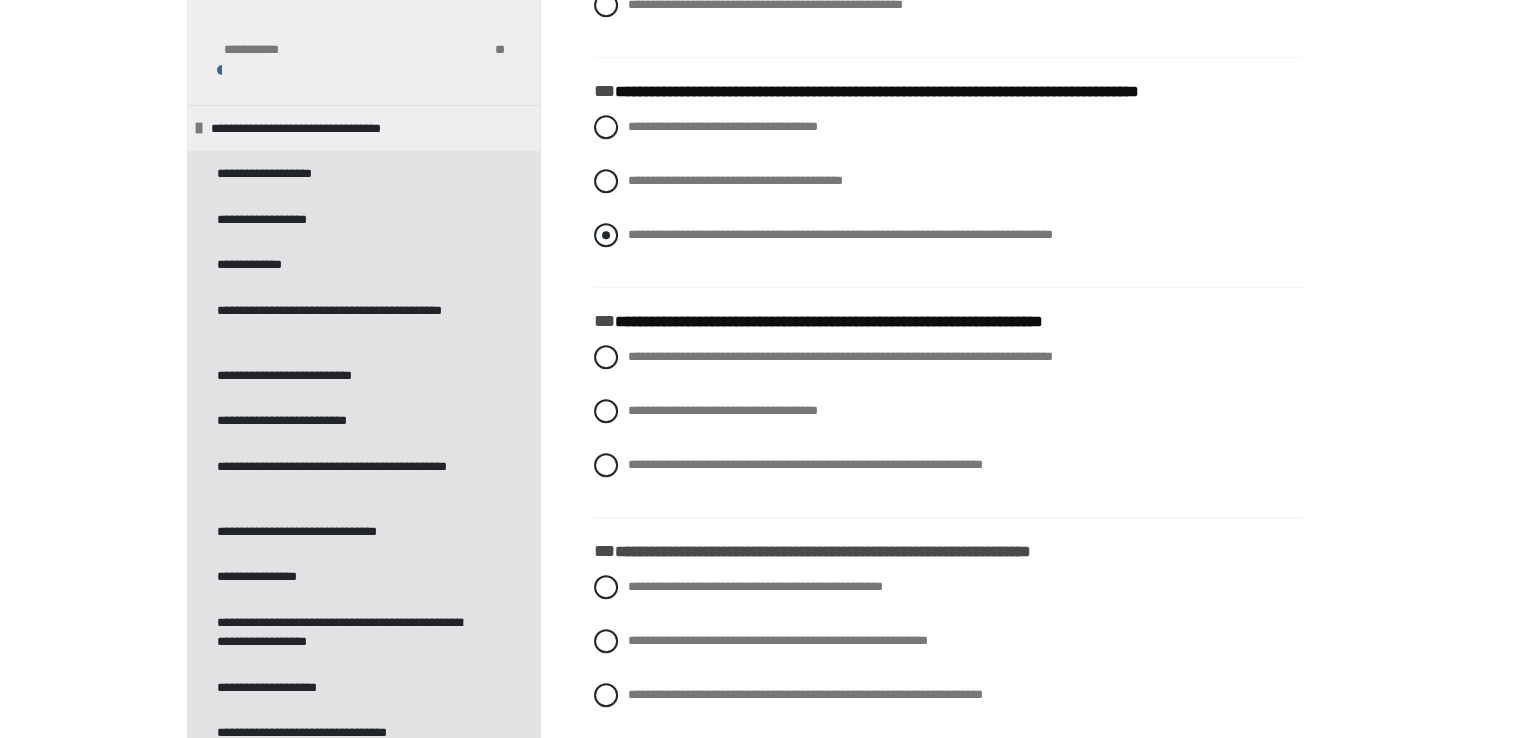 click at bounding box center (606, 235) 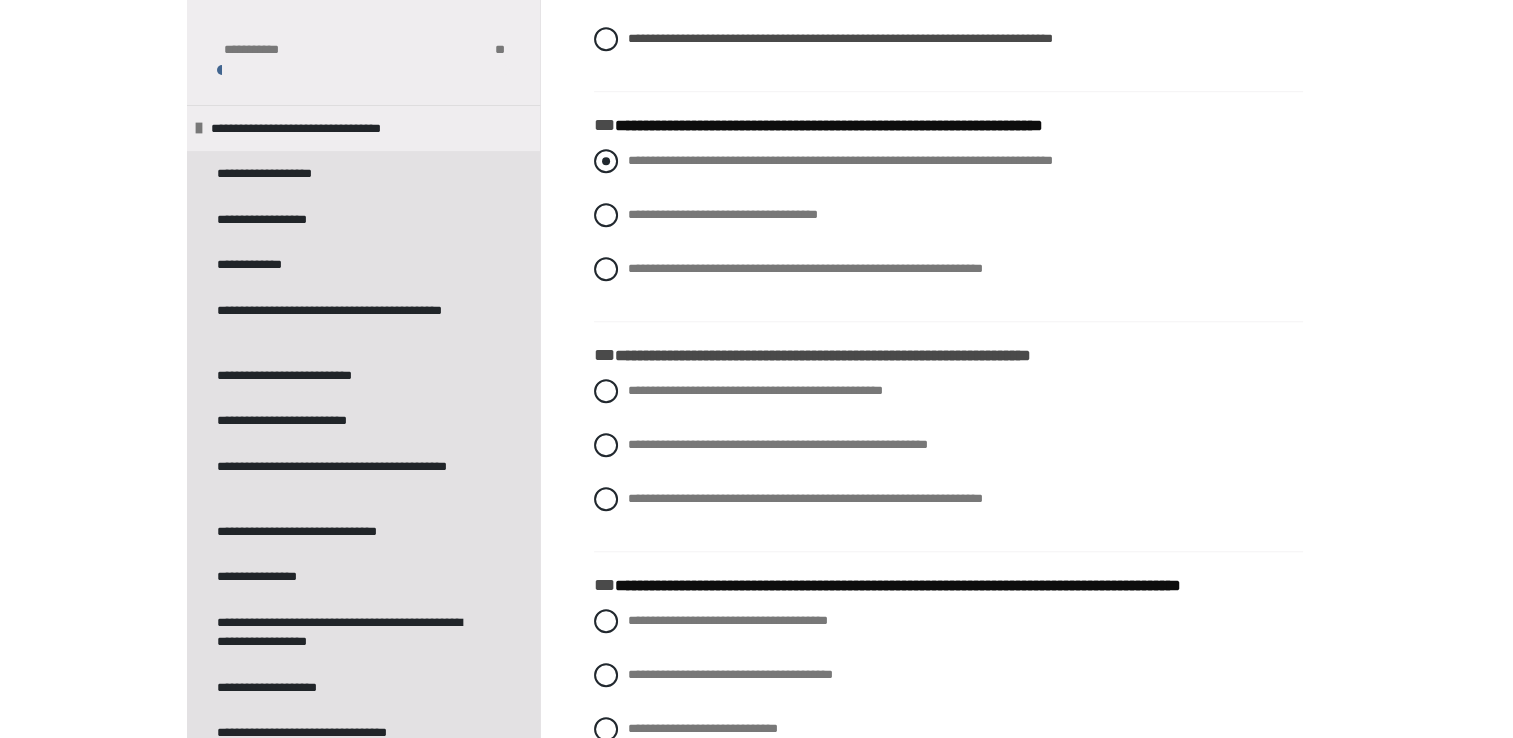 scroll, scrollTop: 1600, scrollLeft: 0, axis: vertical 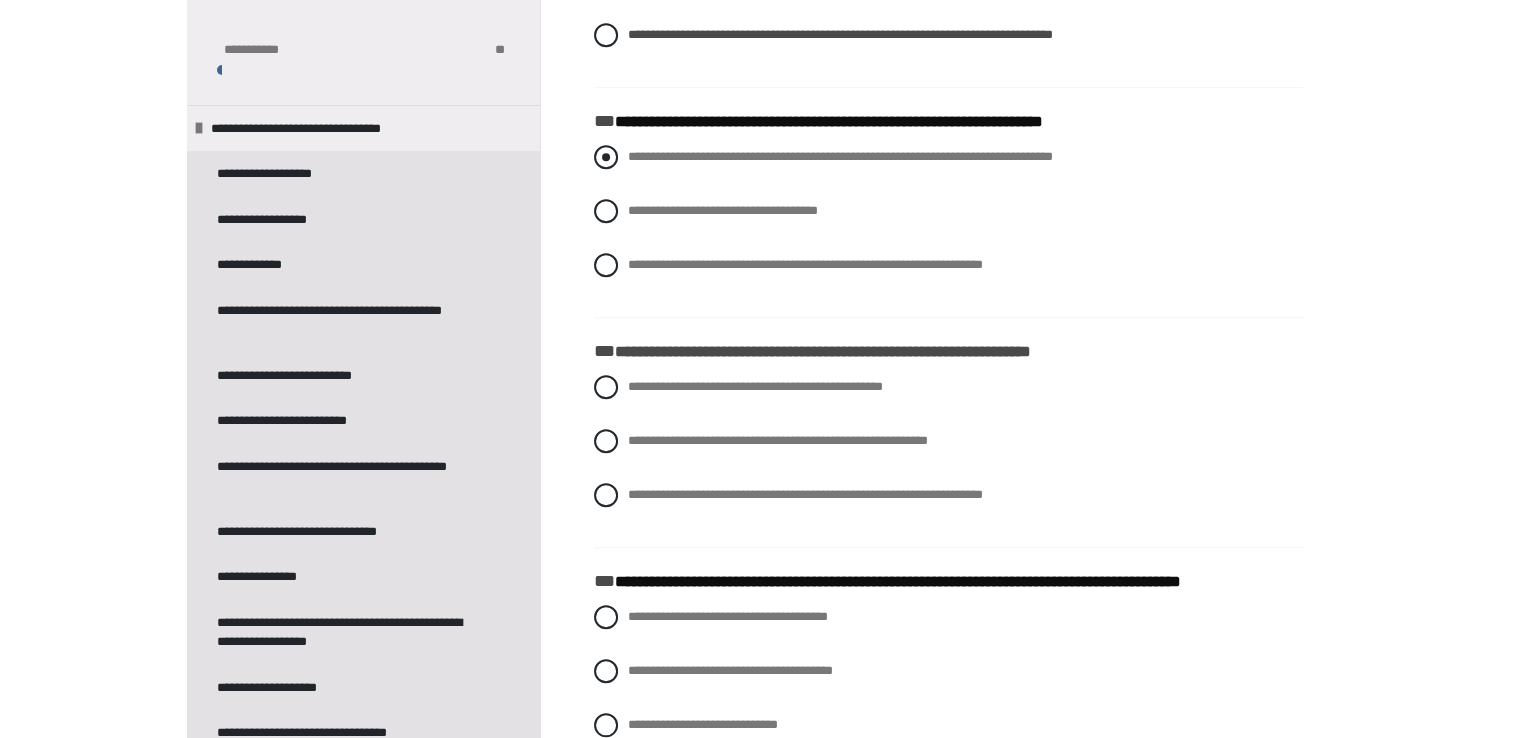 click on "**********" at bounding box center [840, 156] 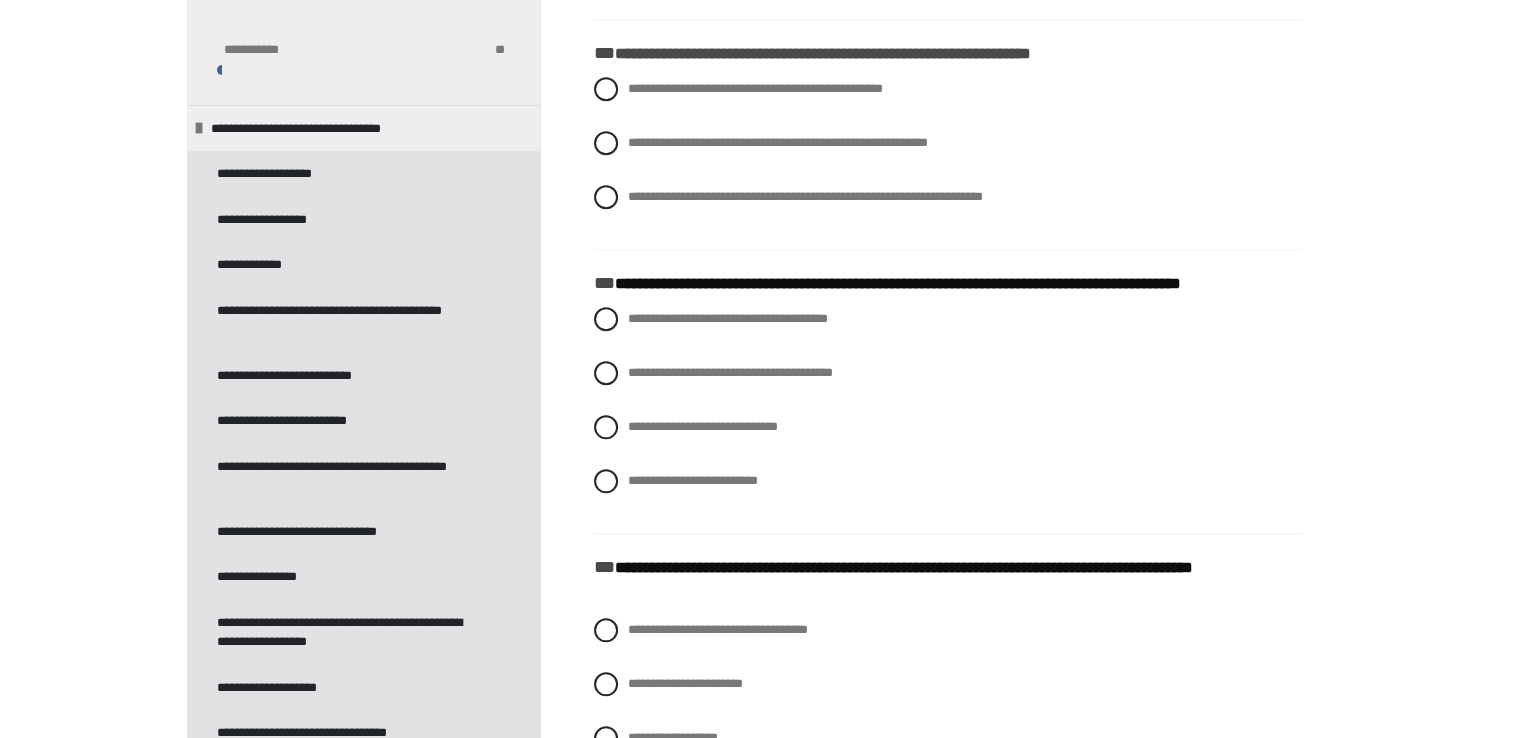 scroll, scrollTop: 1900, scrollLeft: 0, axis: vertical 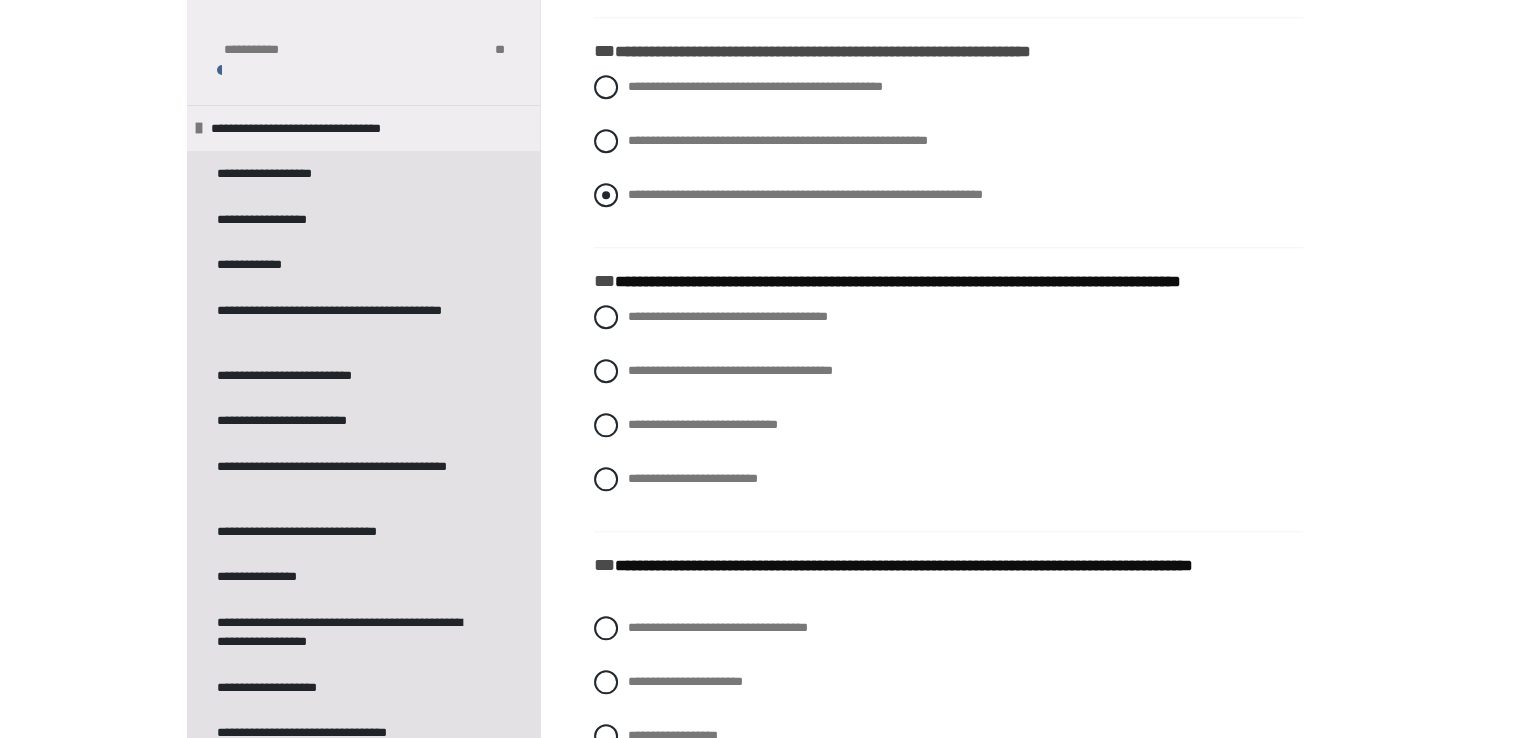 click on "**********" at bounding box center (948, 195) 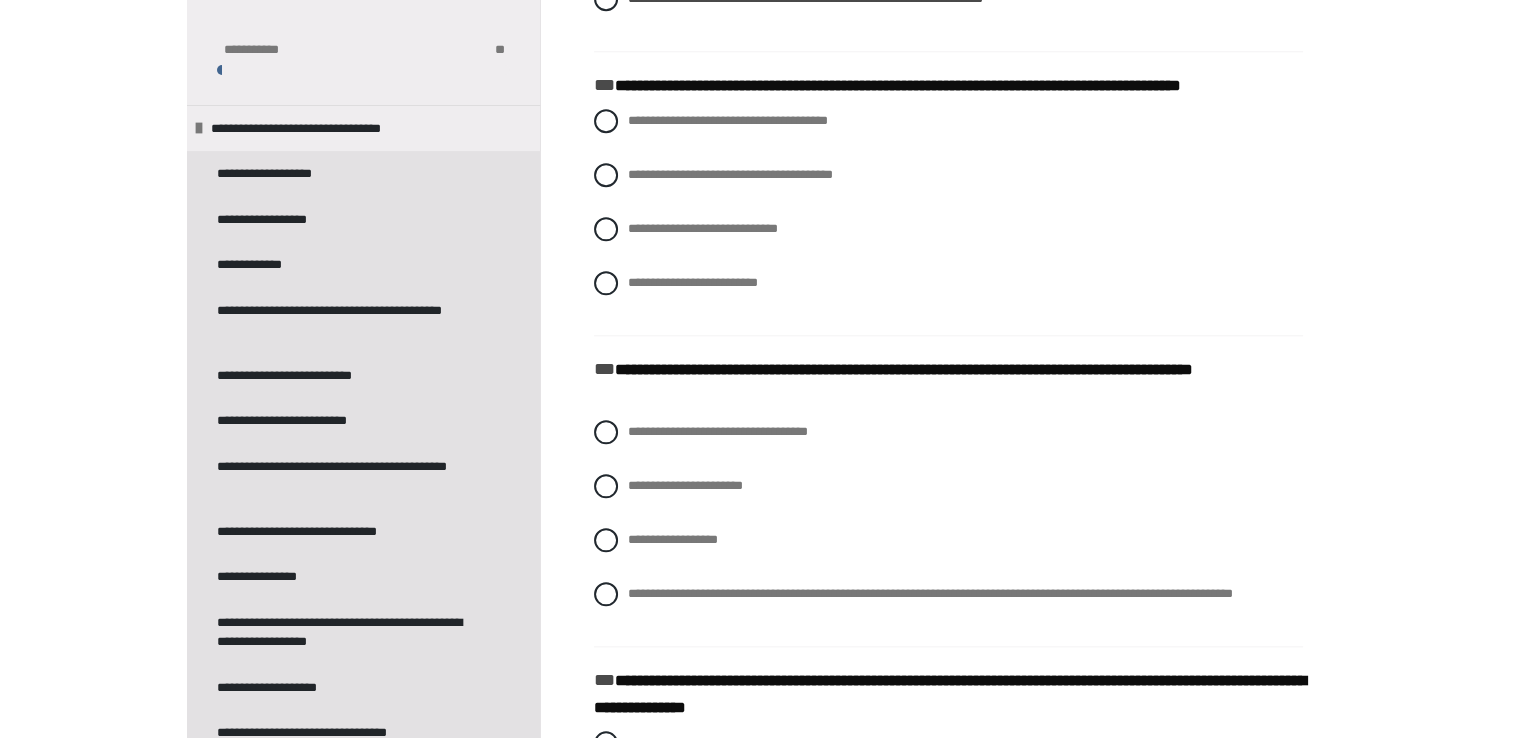 scroll, scrollTop: 2100, scrollLeft: 0, axis: vertical 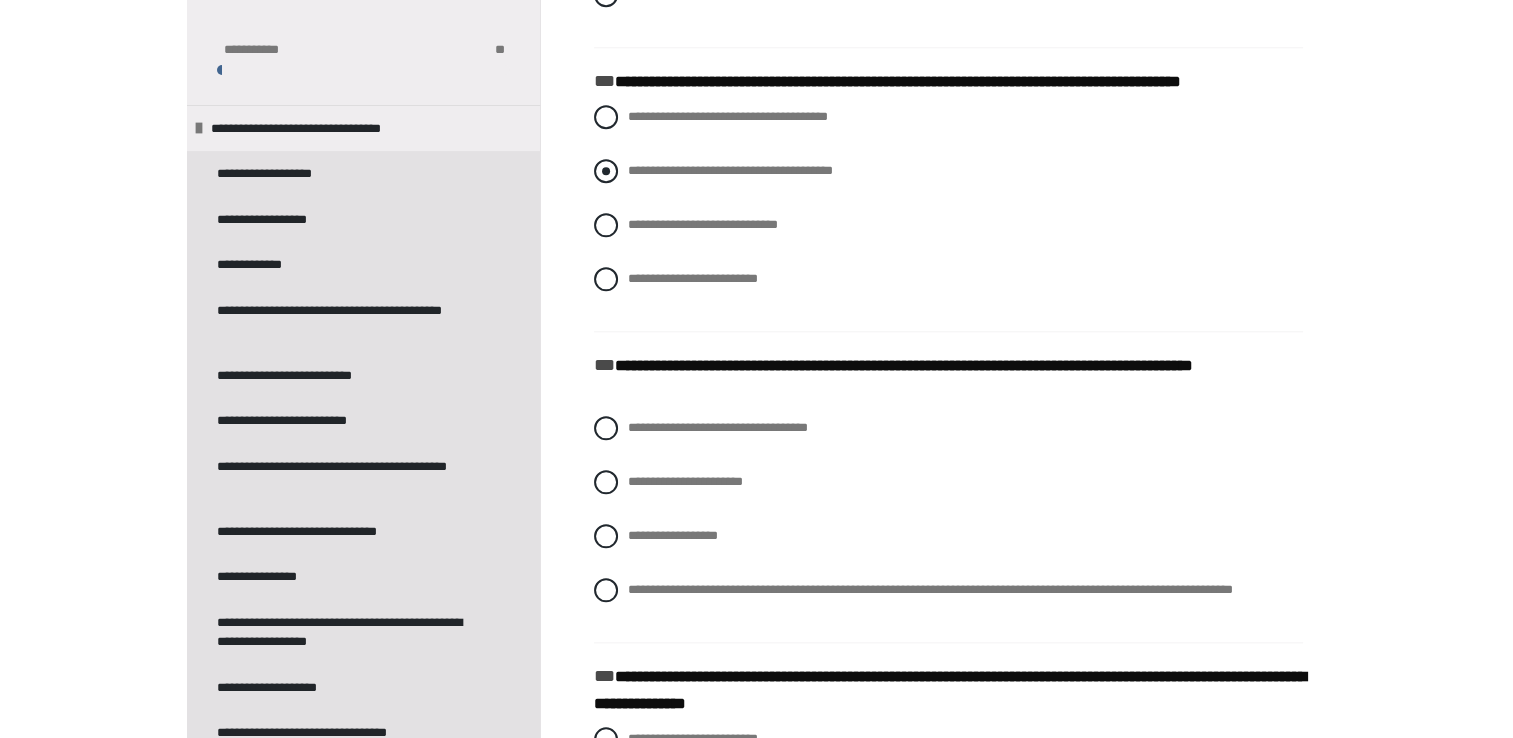 click at bounding box center (606, 171) 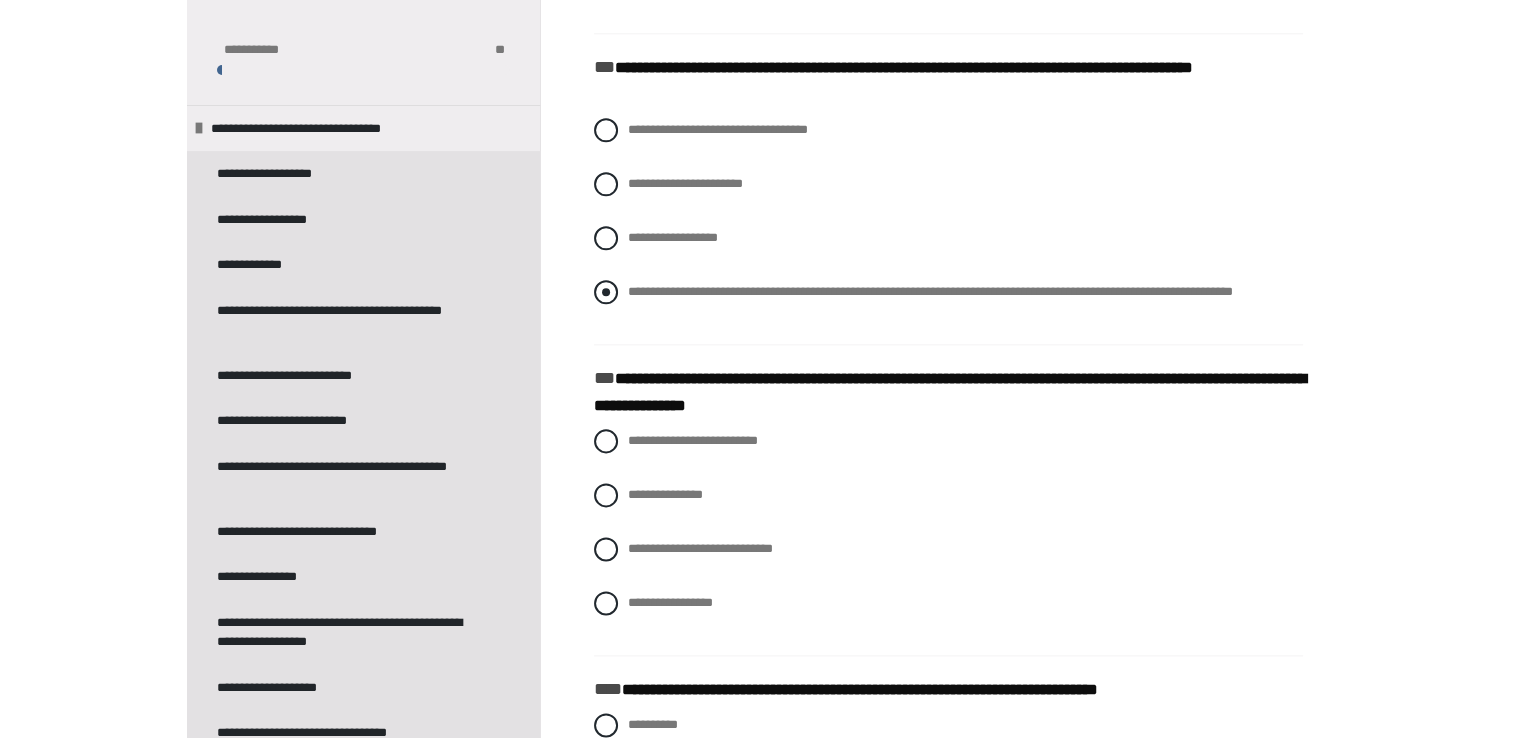 scroll, scrollTop: 2400, scrollLeft: 0, axis: vertical 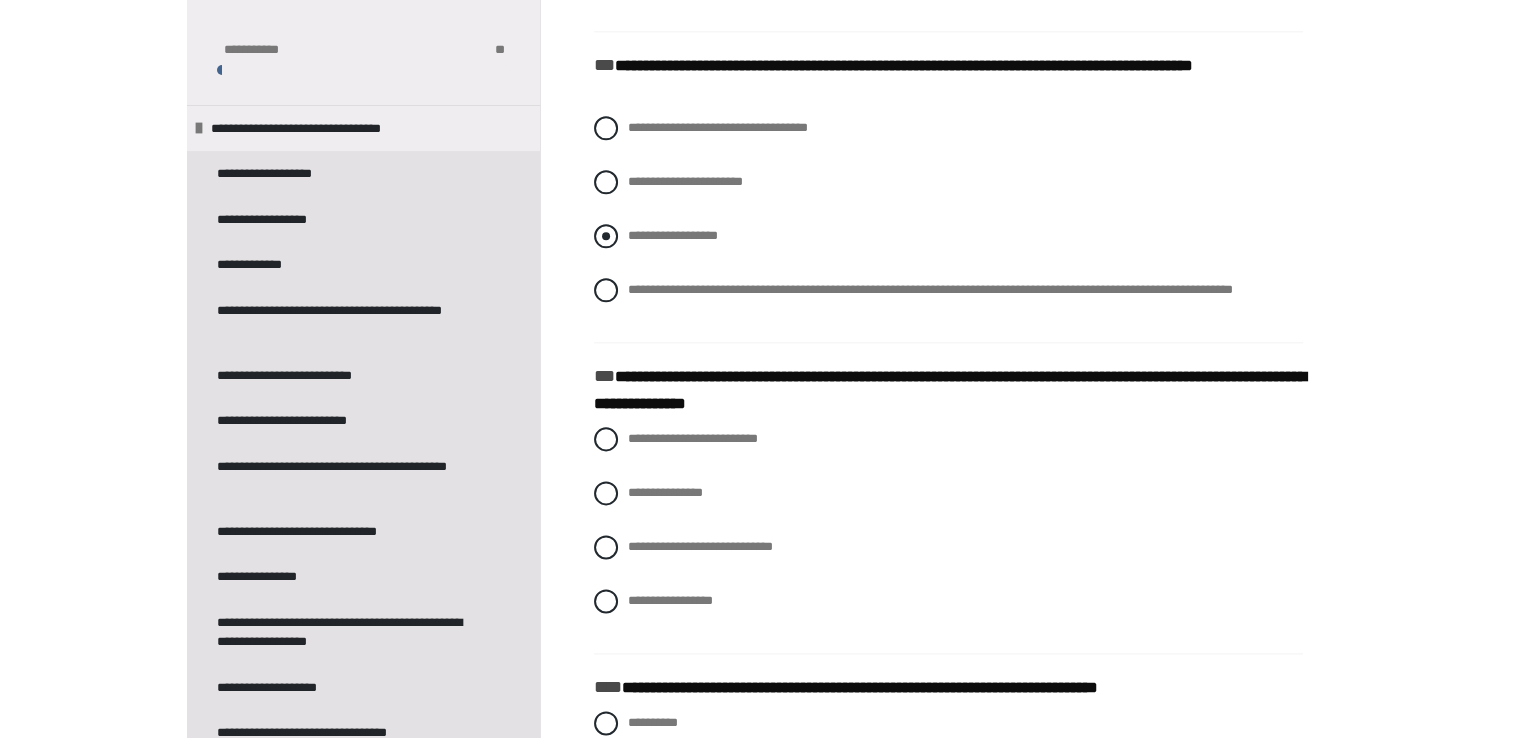 click at bounding box center (606, 236) 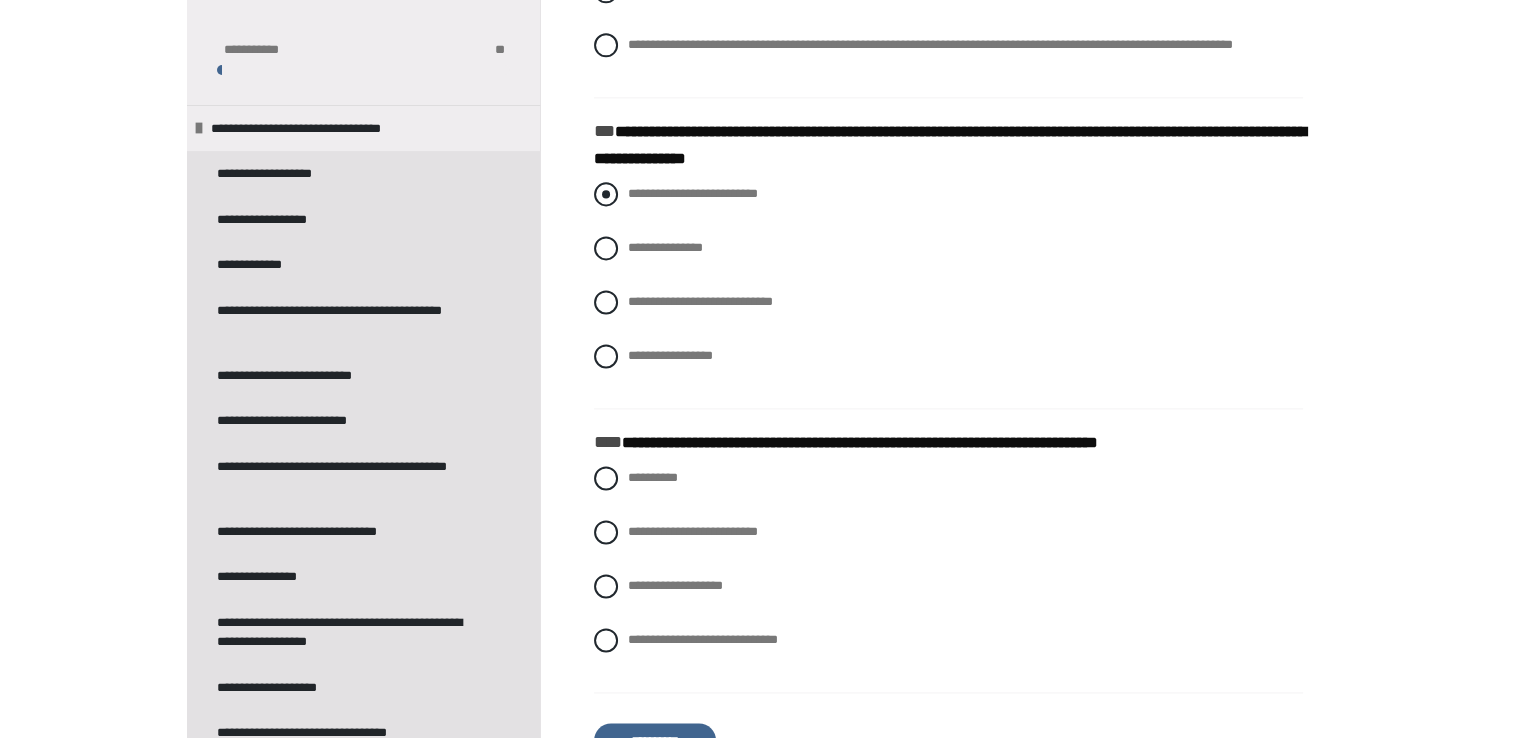 scroll, scrollTop: 2700, scrollLeft: 0, axis: vertical 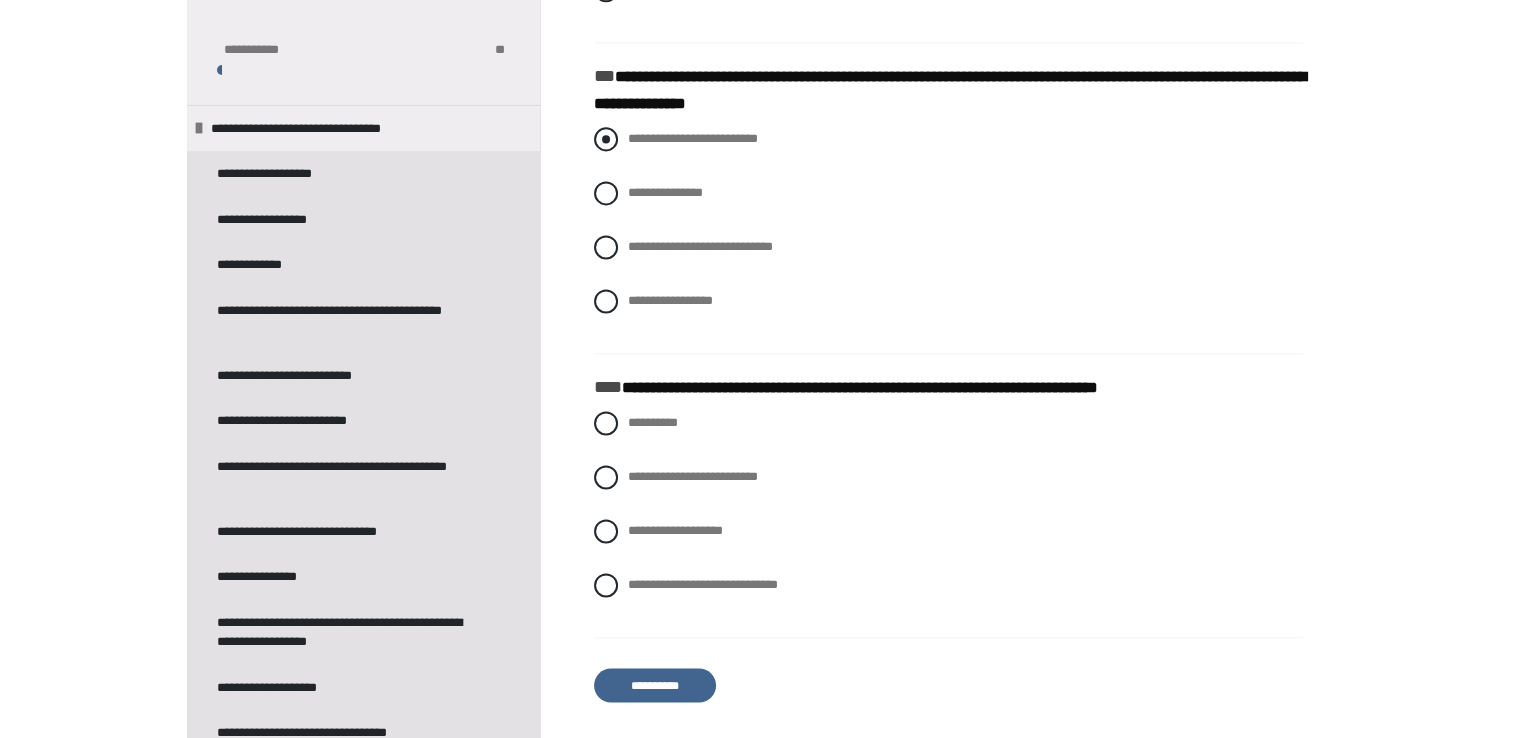 click at bounding box center [606, 139] 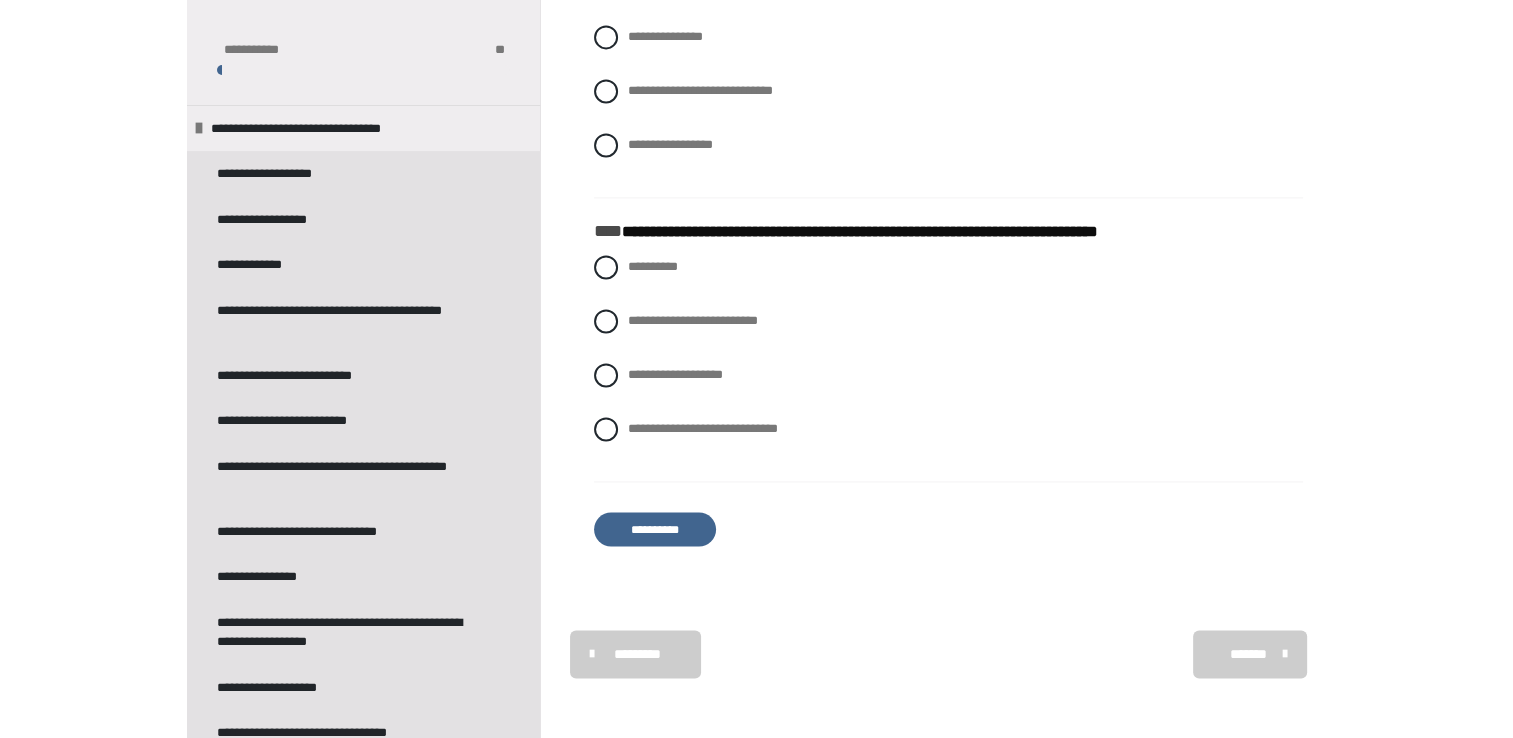 scroll, scrollTop: 2877, scrollLeft: 0, axis: vertical 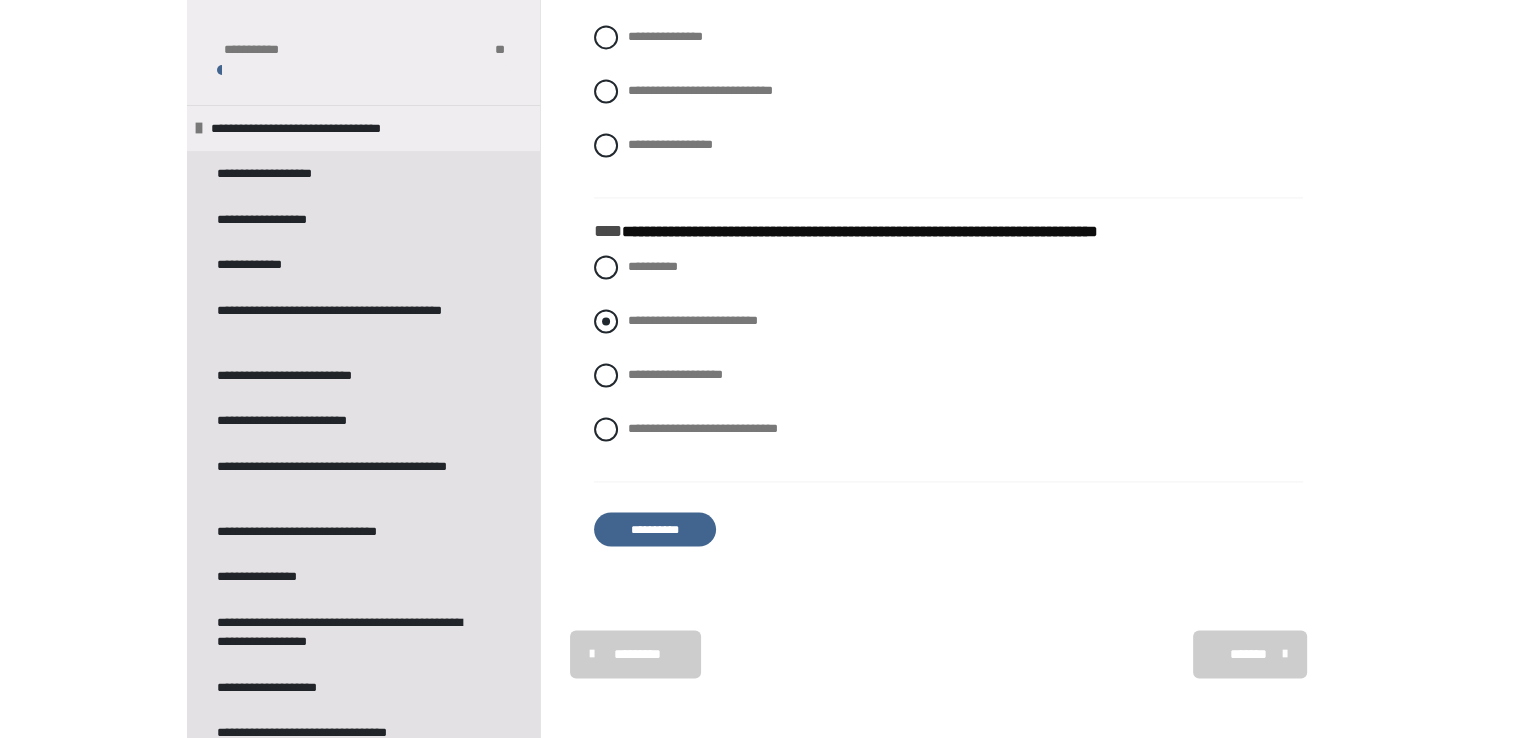 click on "**********" at bounding box center [693, 320] 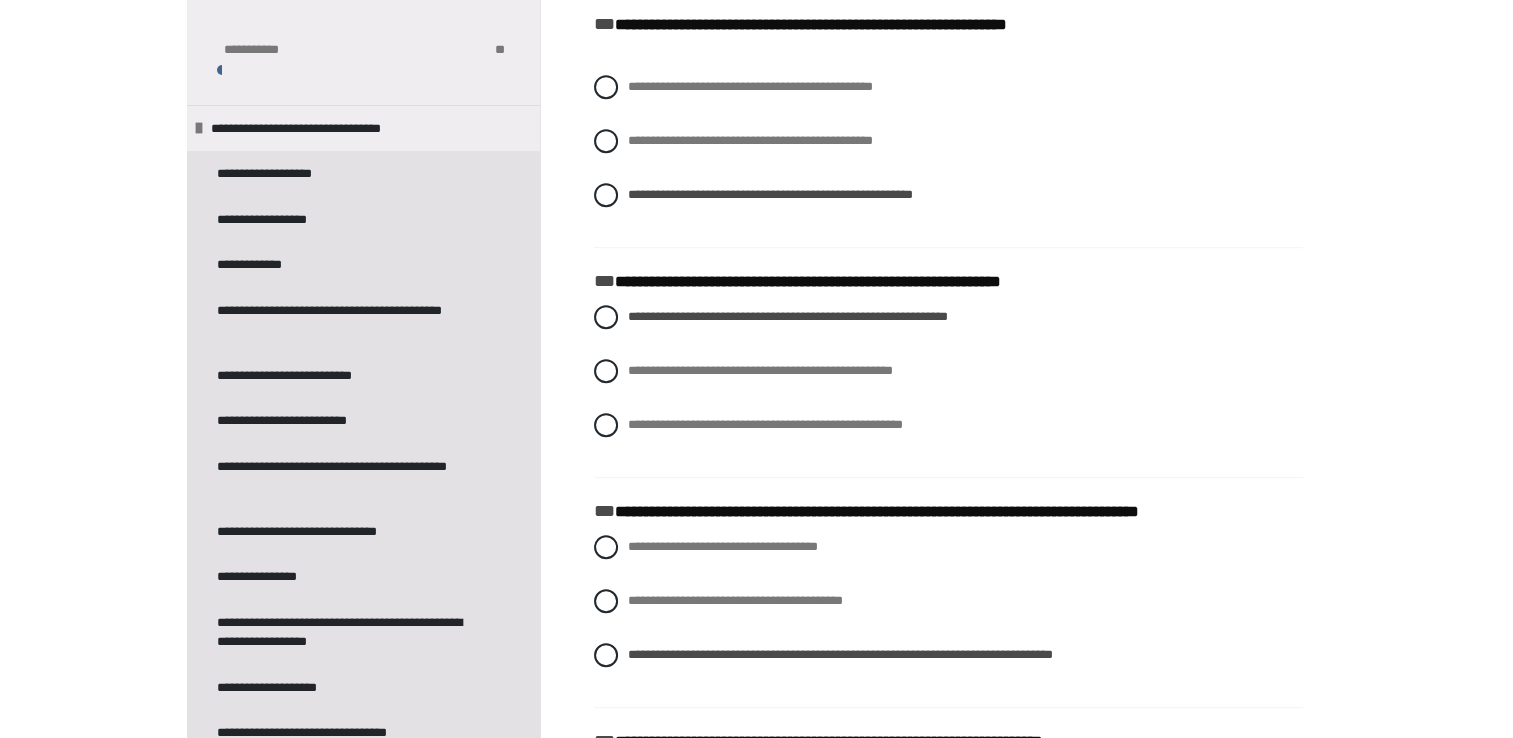scroll, scrollTop: 977, scrollLeft: 0, axis: vertical 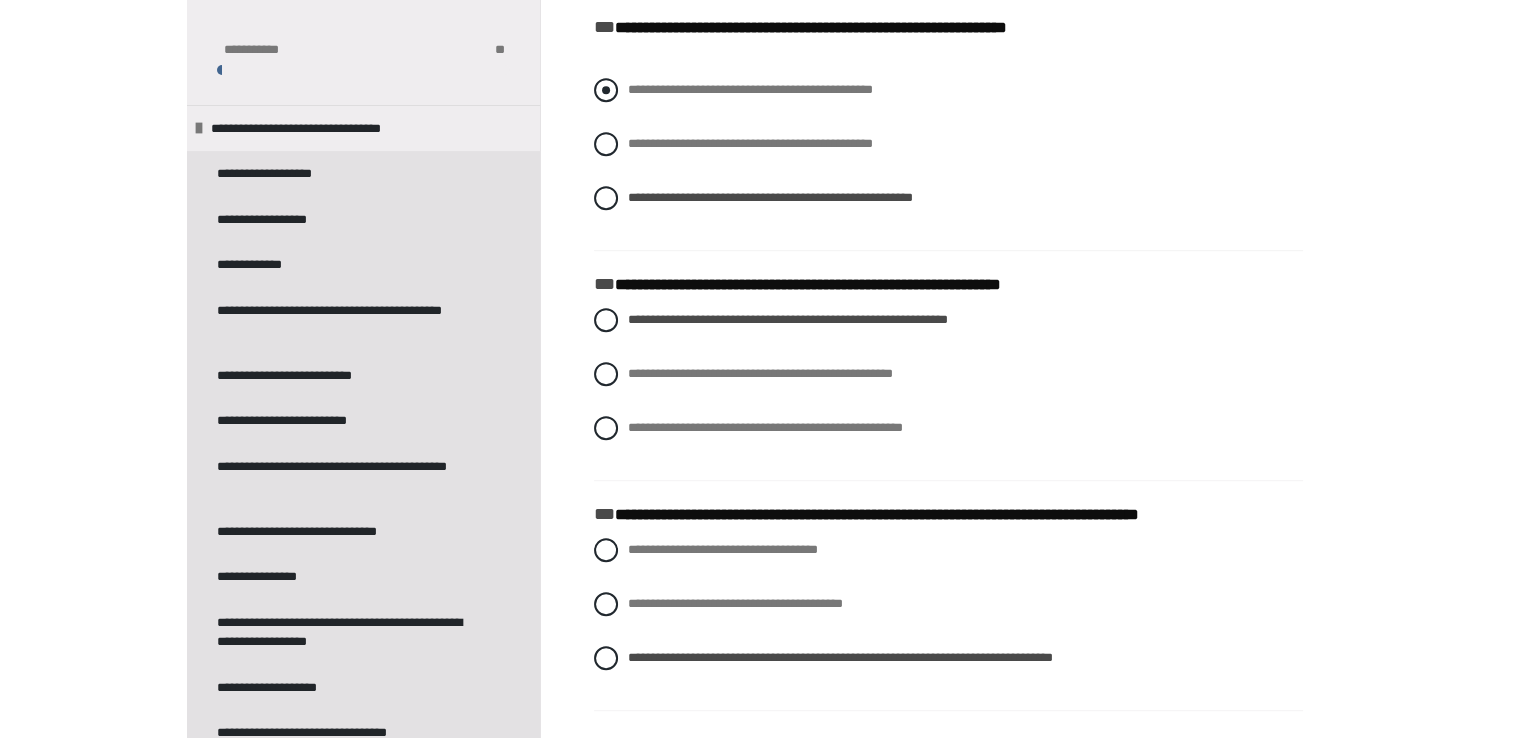click at bounding box center (606, 90) 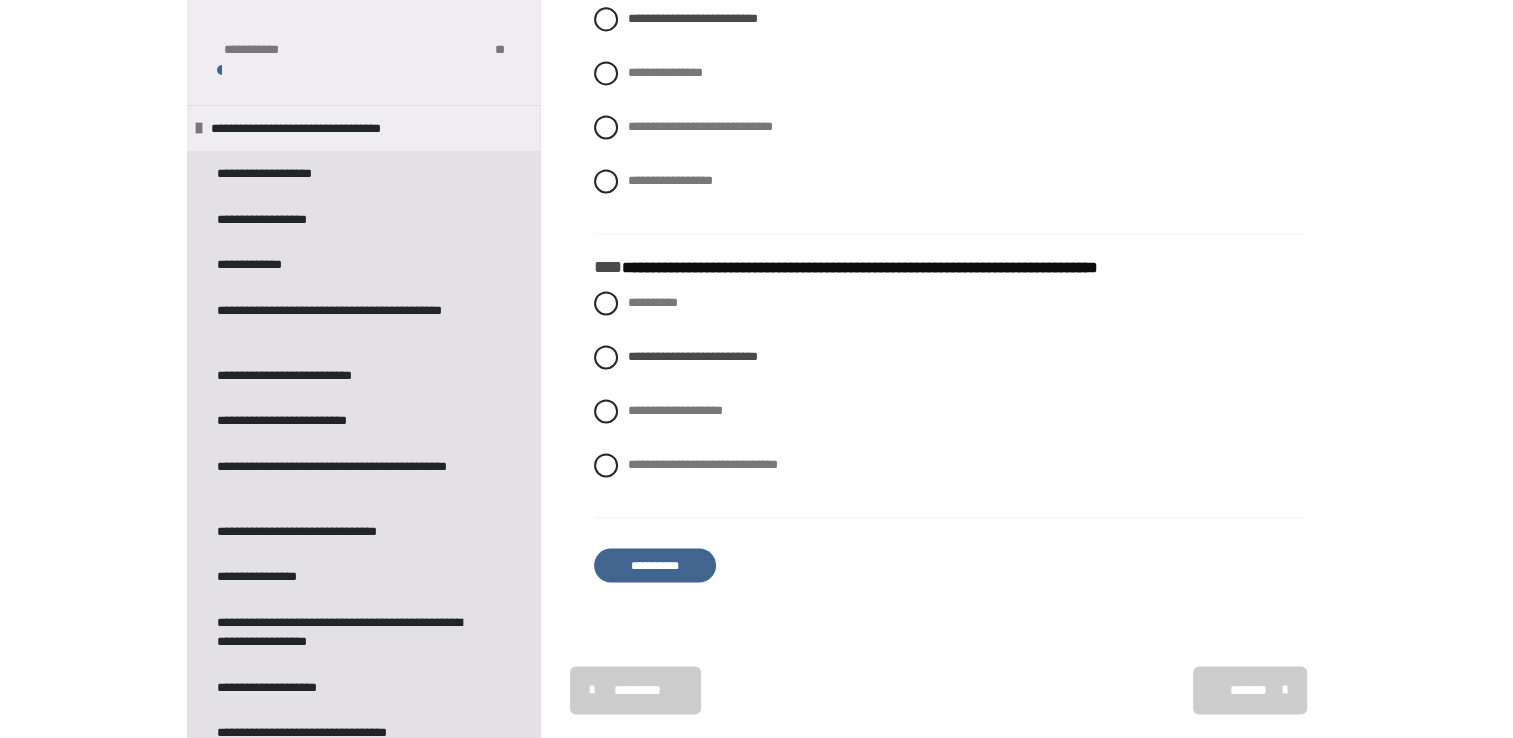 scroll, scrollTop: 2877, scrollLeft: 0, axis: vertical 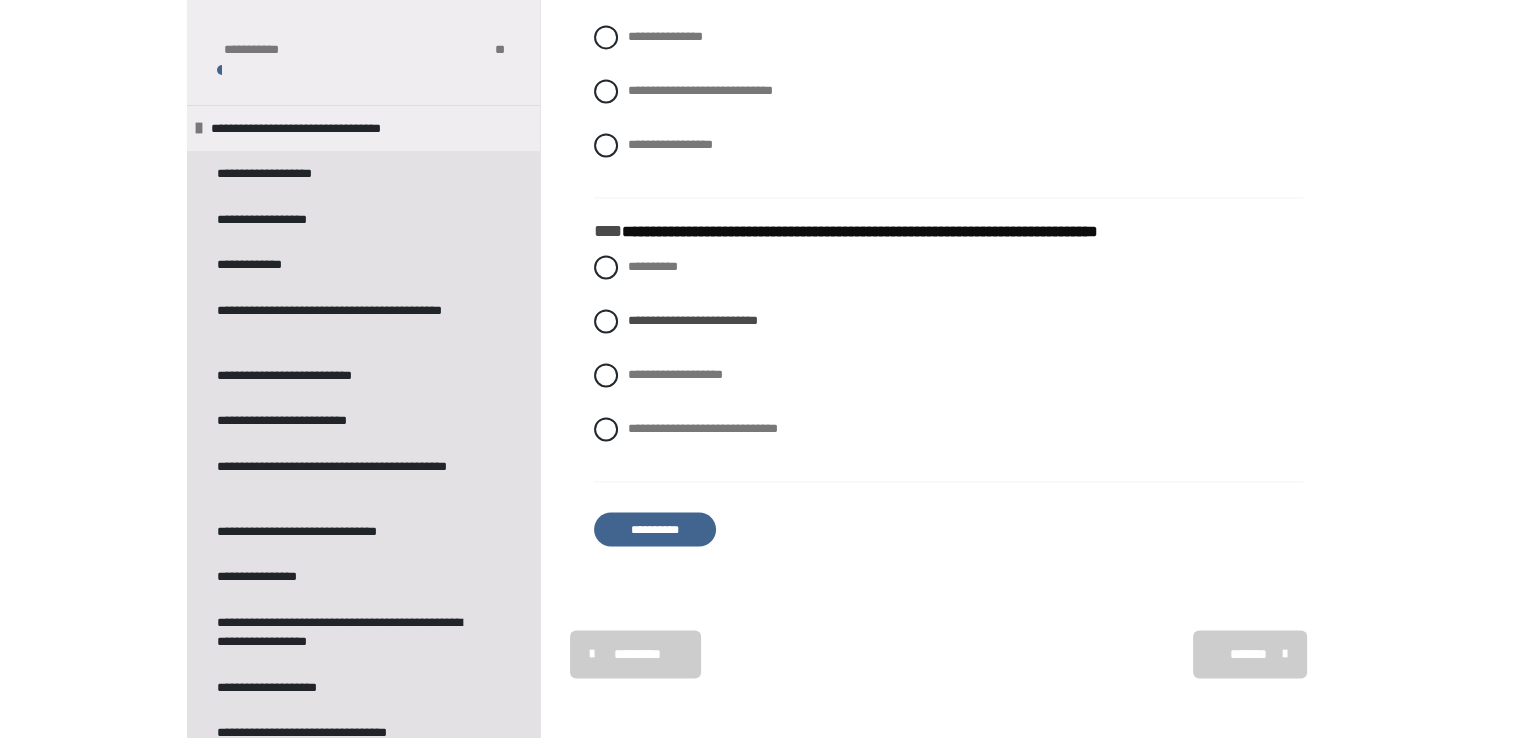 click on "**********" at bounding box center (655, 529) 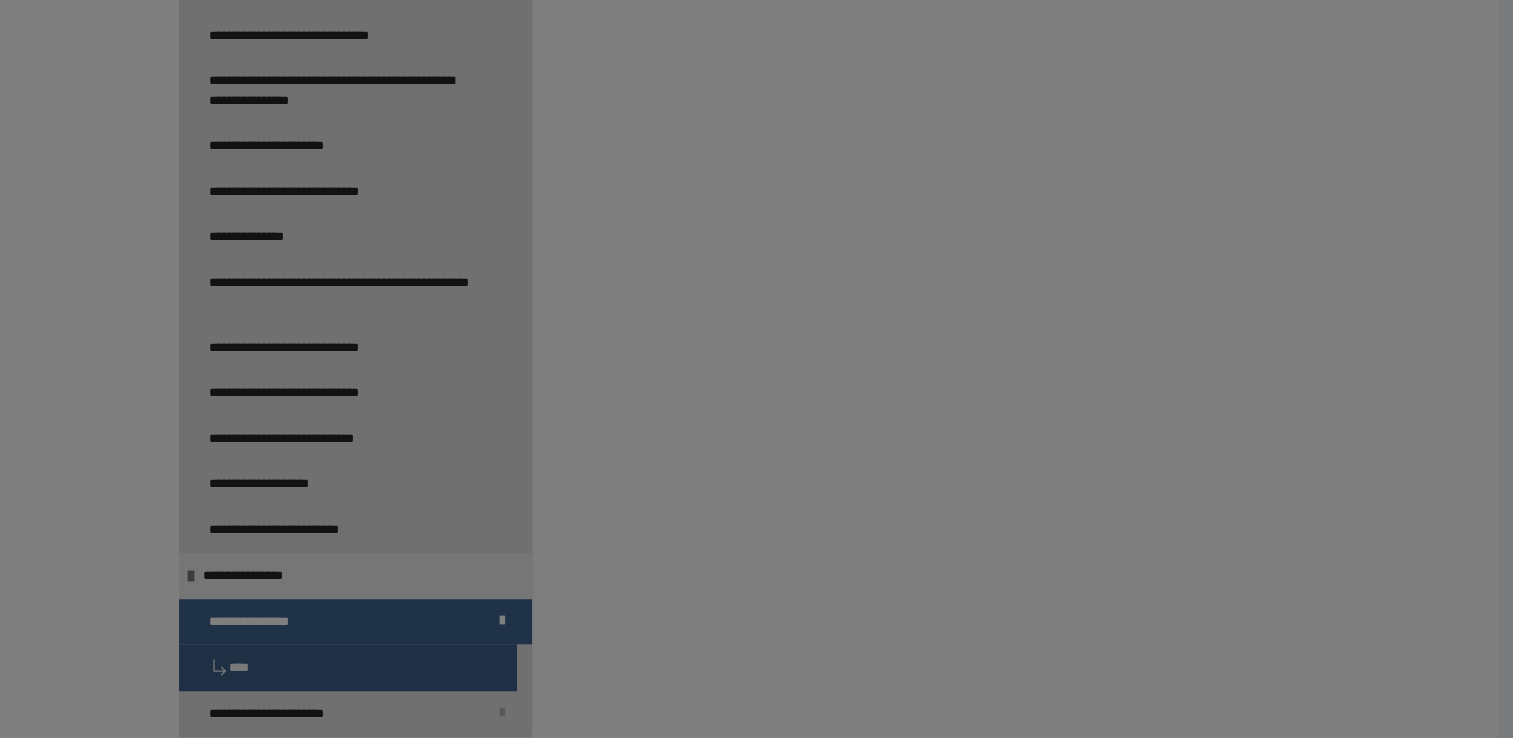 scroll, scrollTop: 94, scrollLeft: 0, axis: vertical 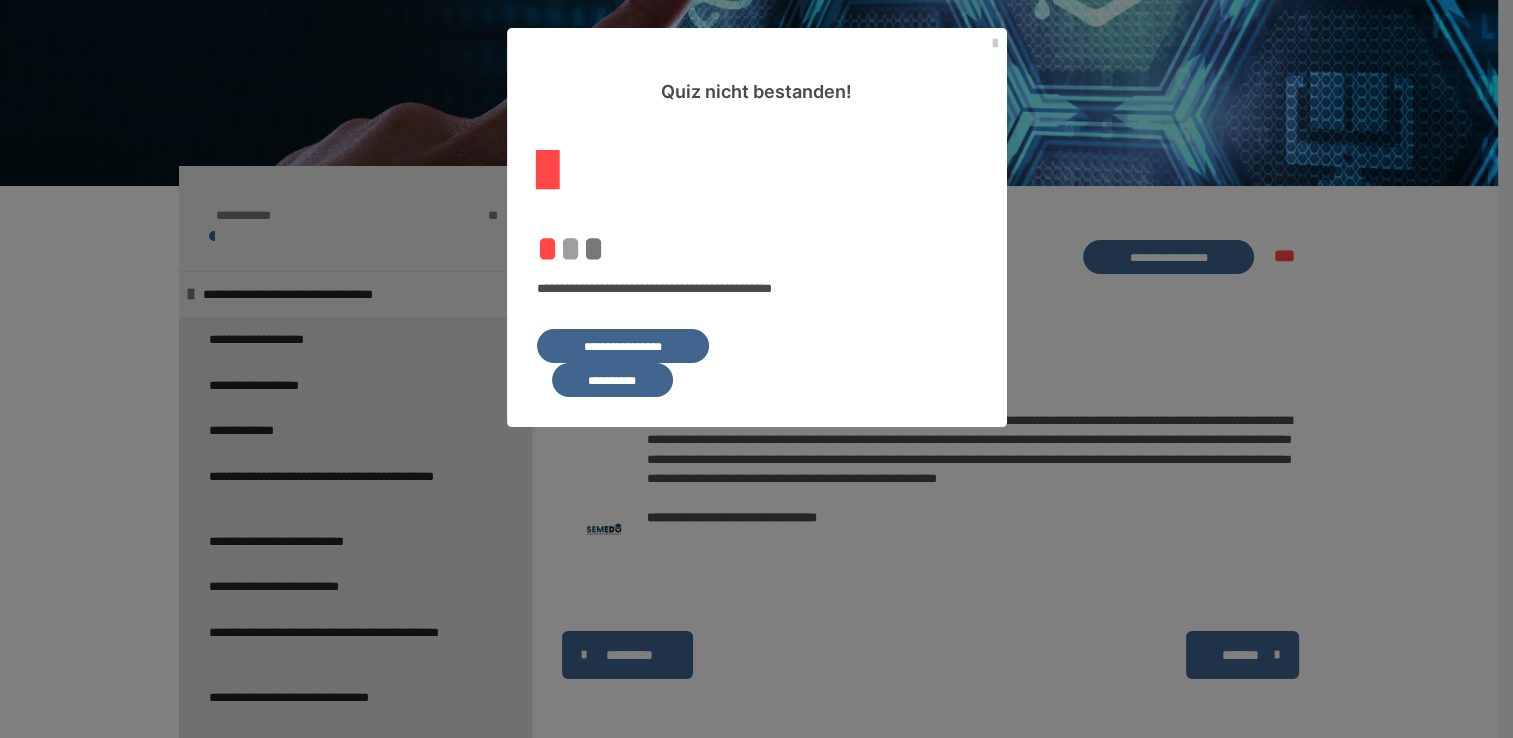click on "**********" at bounding box center (623, 346) 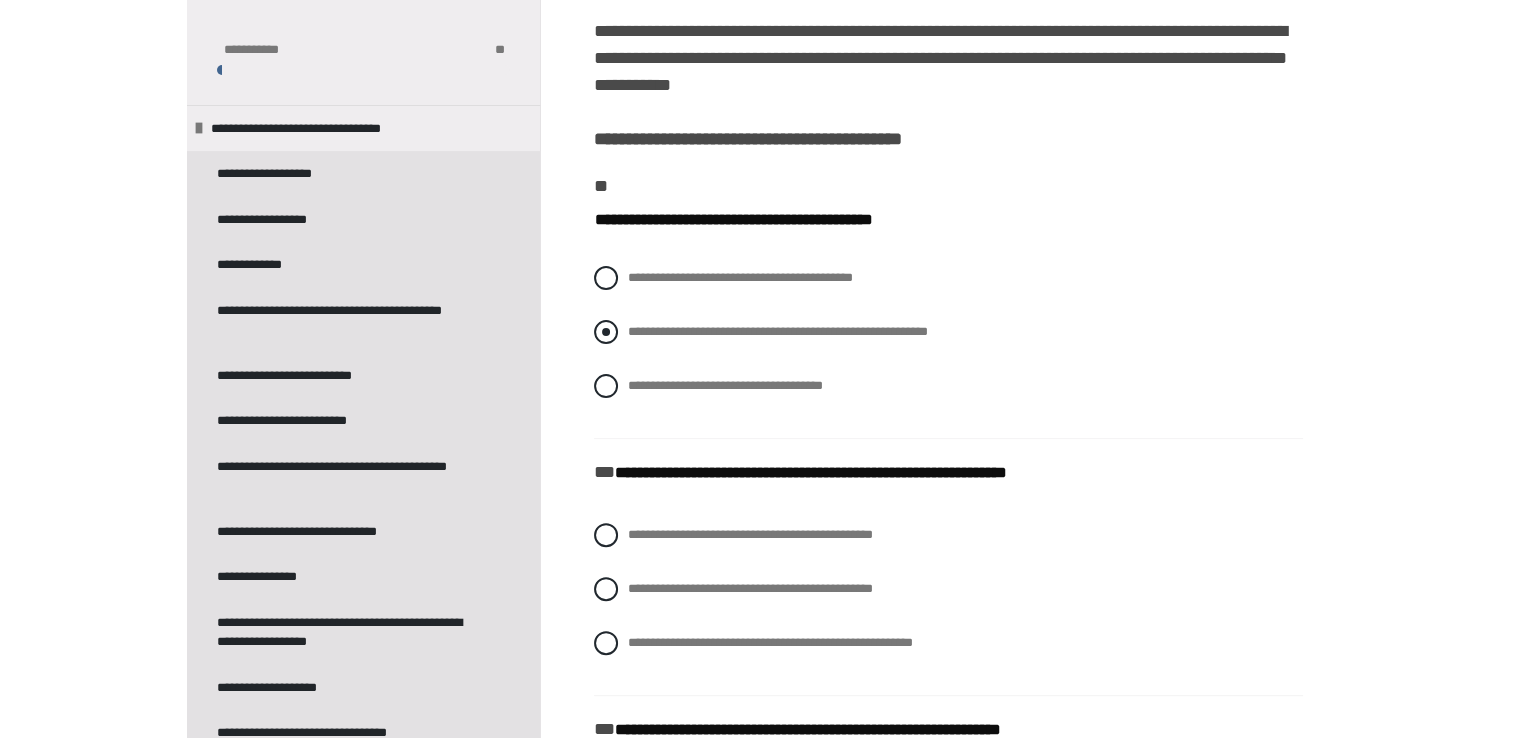 scroll, scrollTop: 594, scrollLeft: 0, axis: vertical 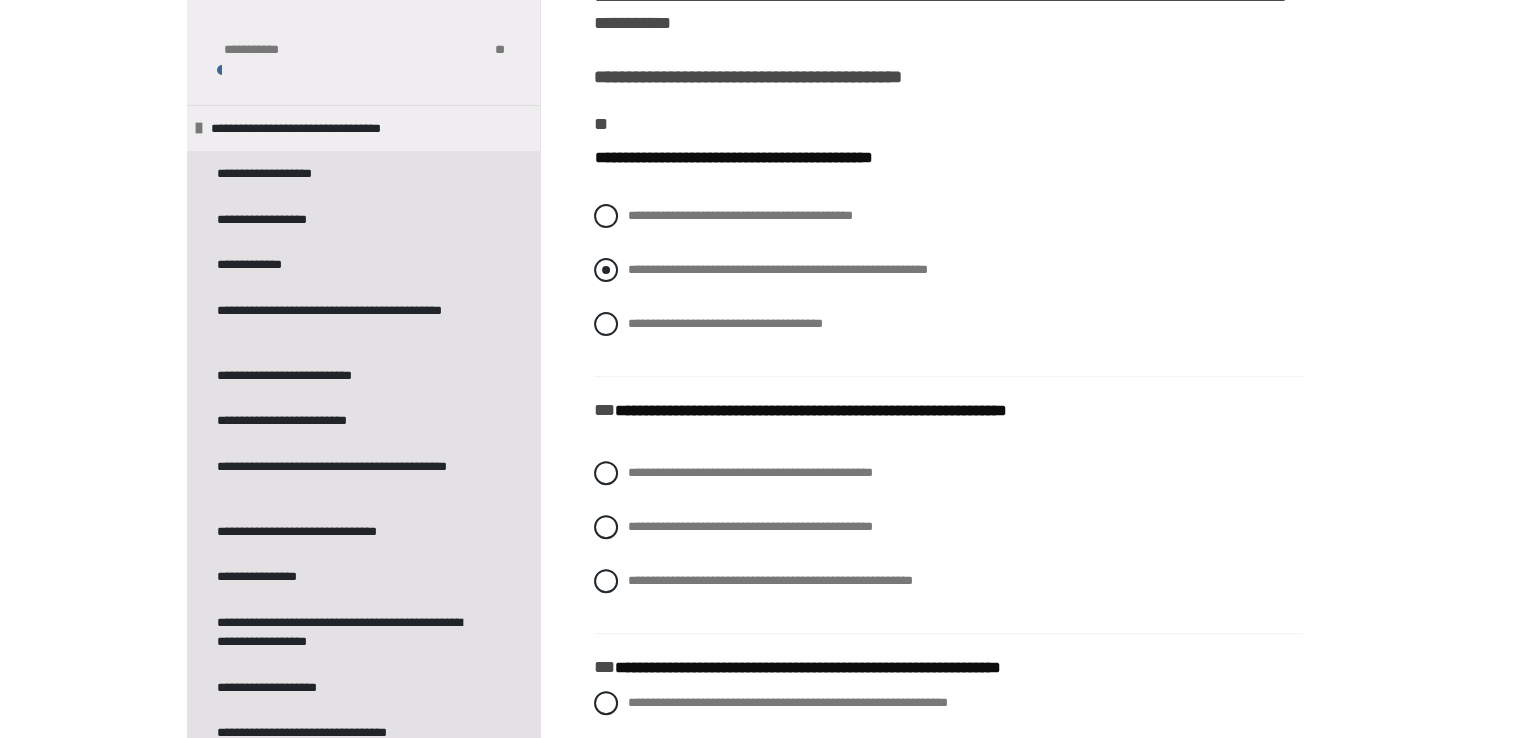 click at bounding box center [606, 270] 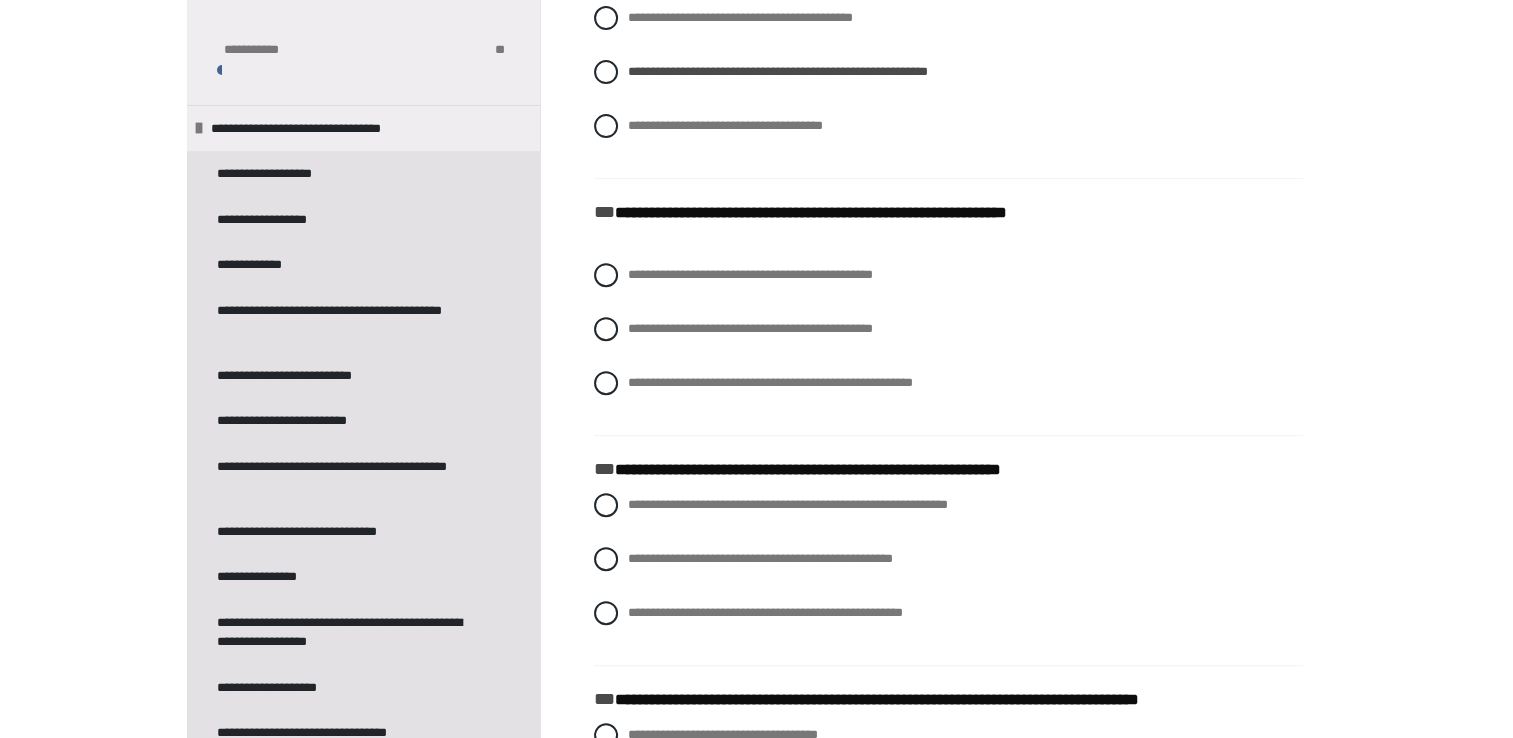 scroll, scrollTop: 794, scrollLeft: 0, axis: vertical 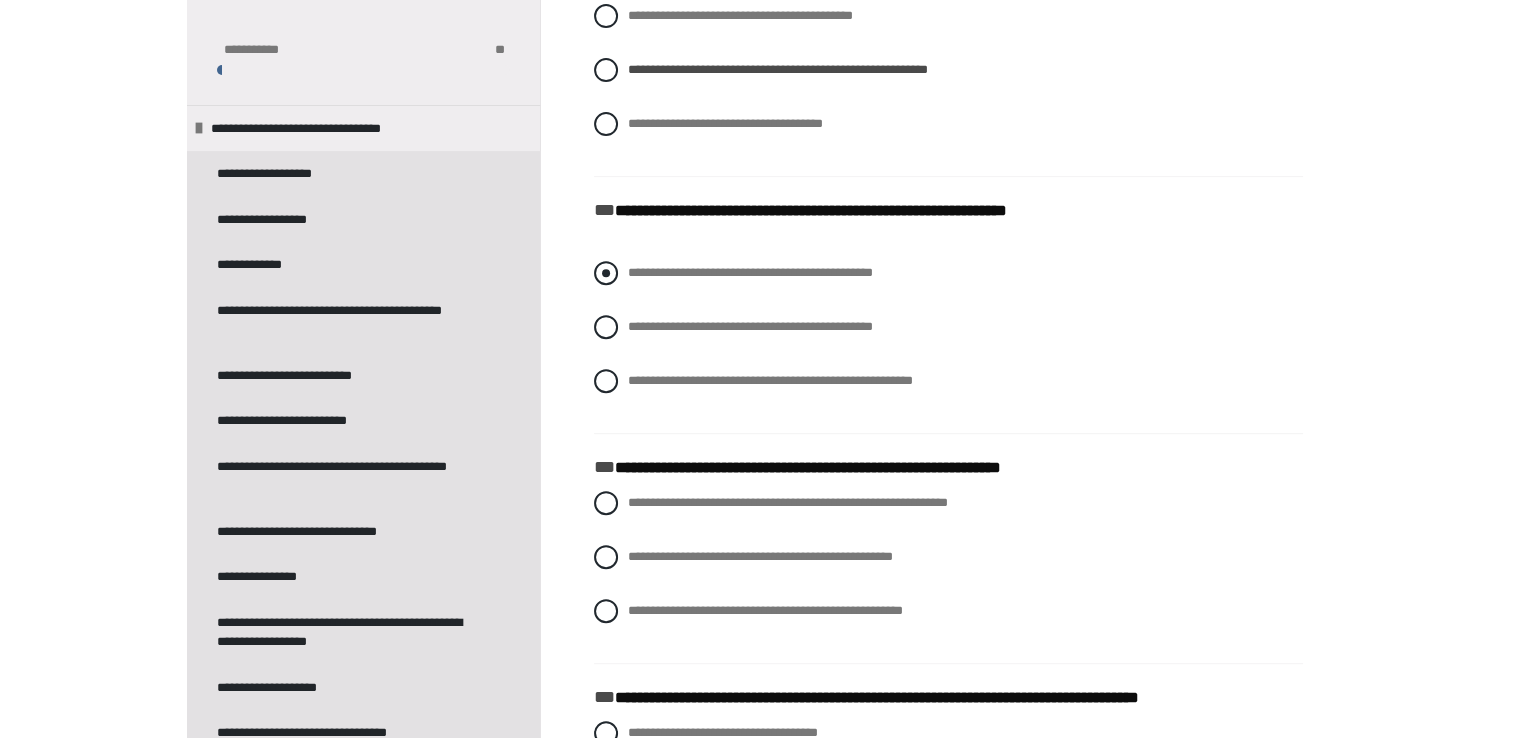 click at bounding box center [606, 273] 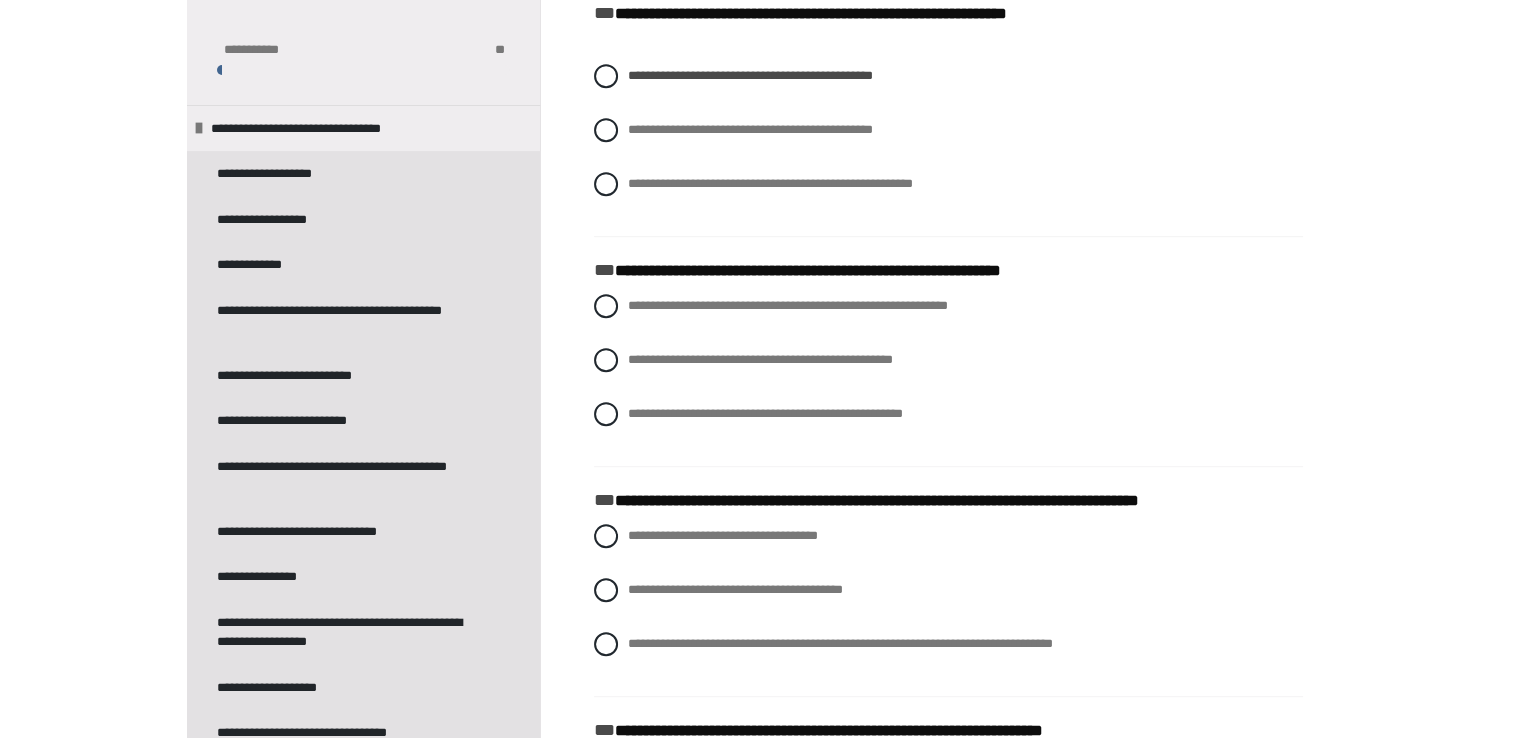 scroll, scrollTop: 994, scrollLeft: 0, axis: vertical 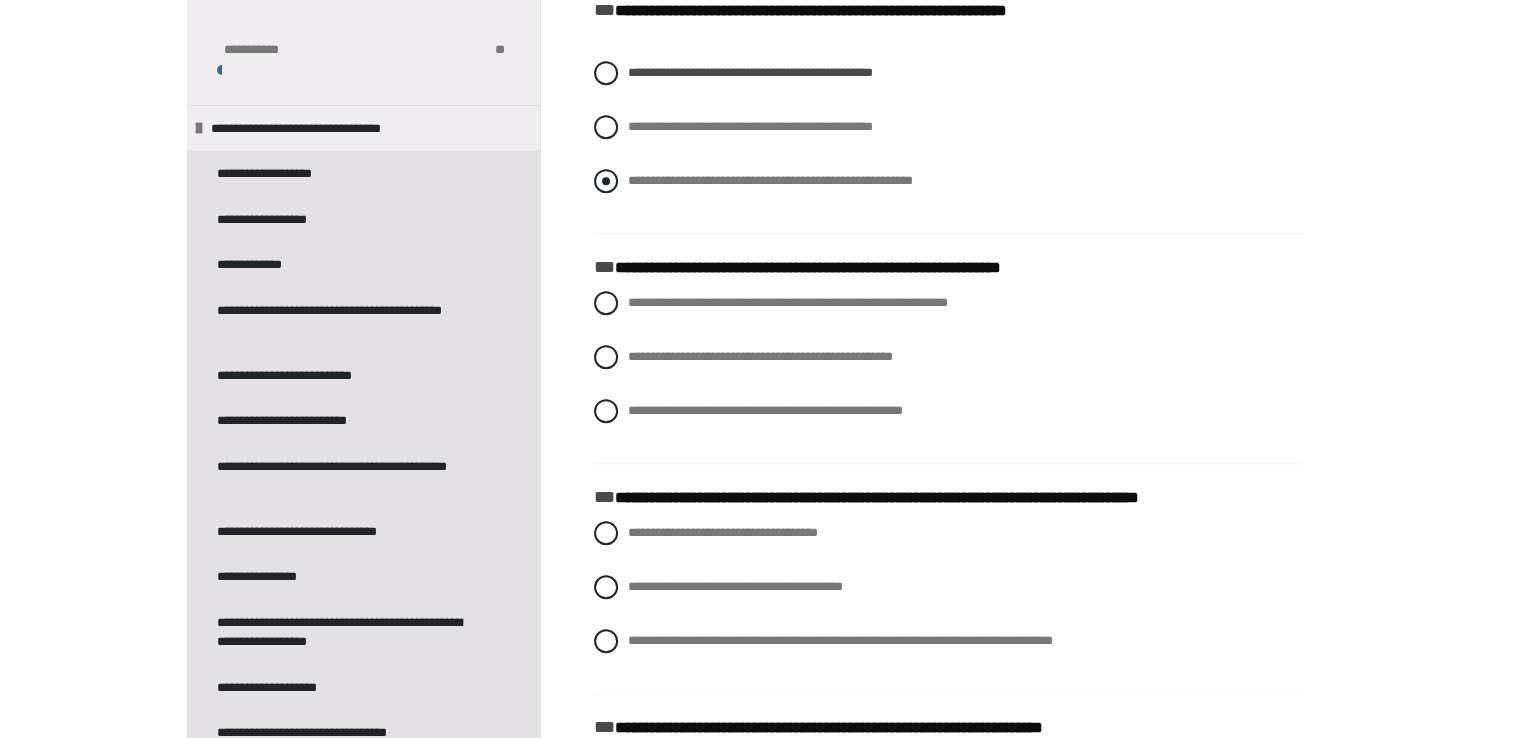 click on "**********" at bounding box center (948, 181) 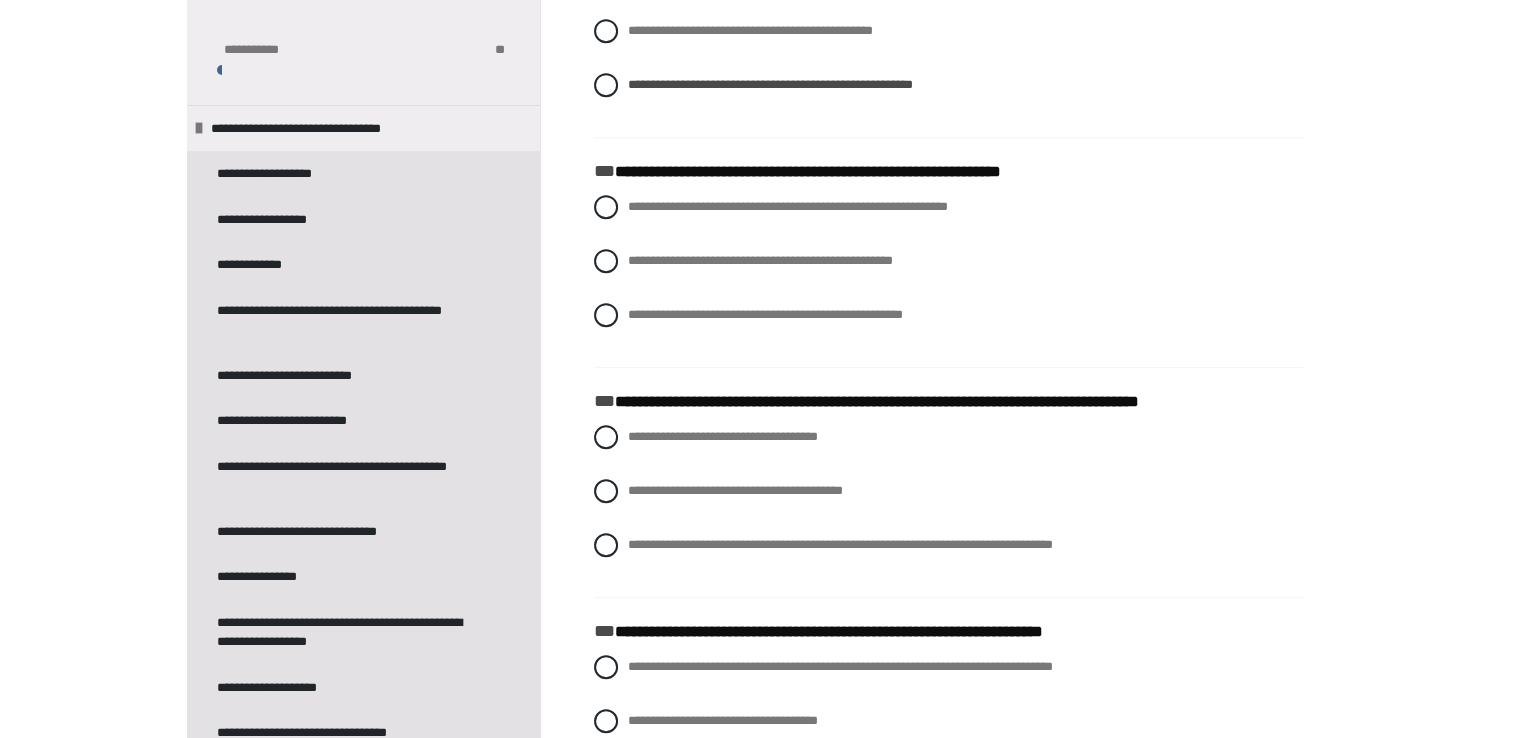 scroll, scrollTop: 1094, scrollLeft: 0, axis: vertical 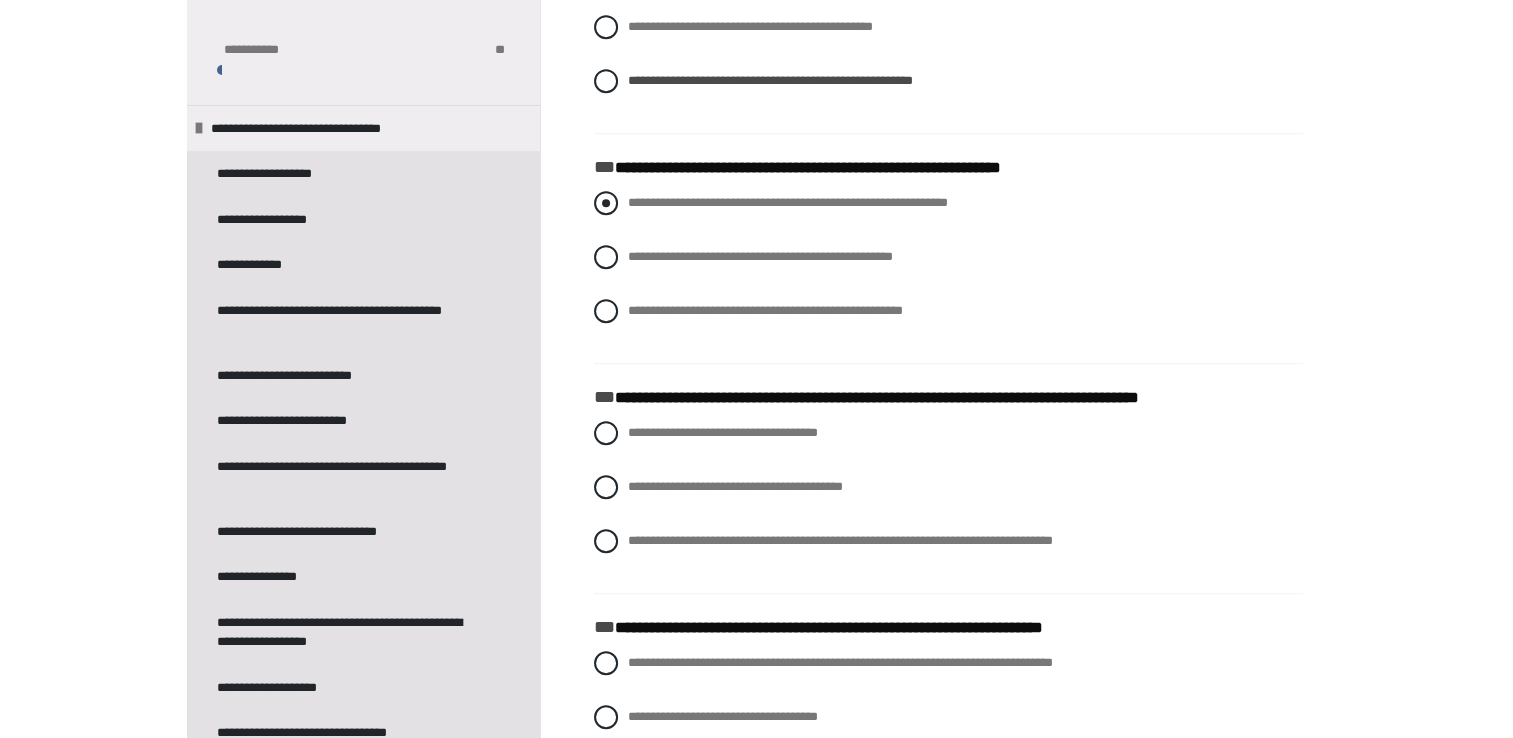 click at bounding box center (606, 203) 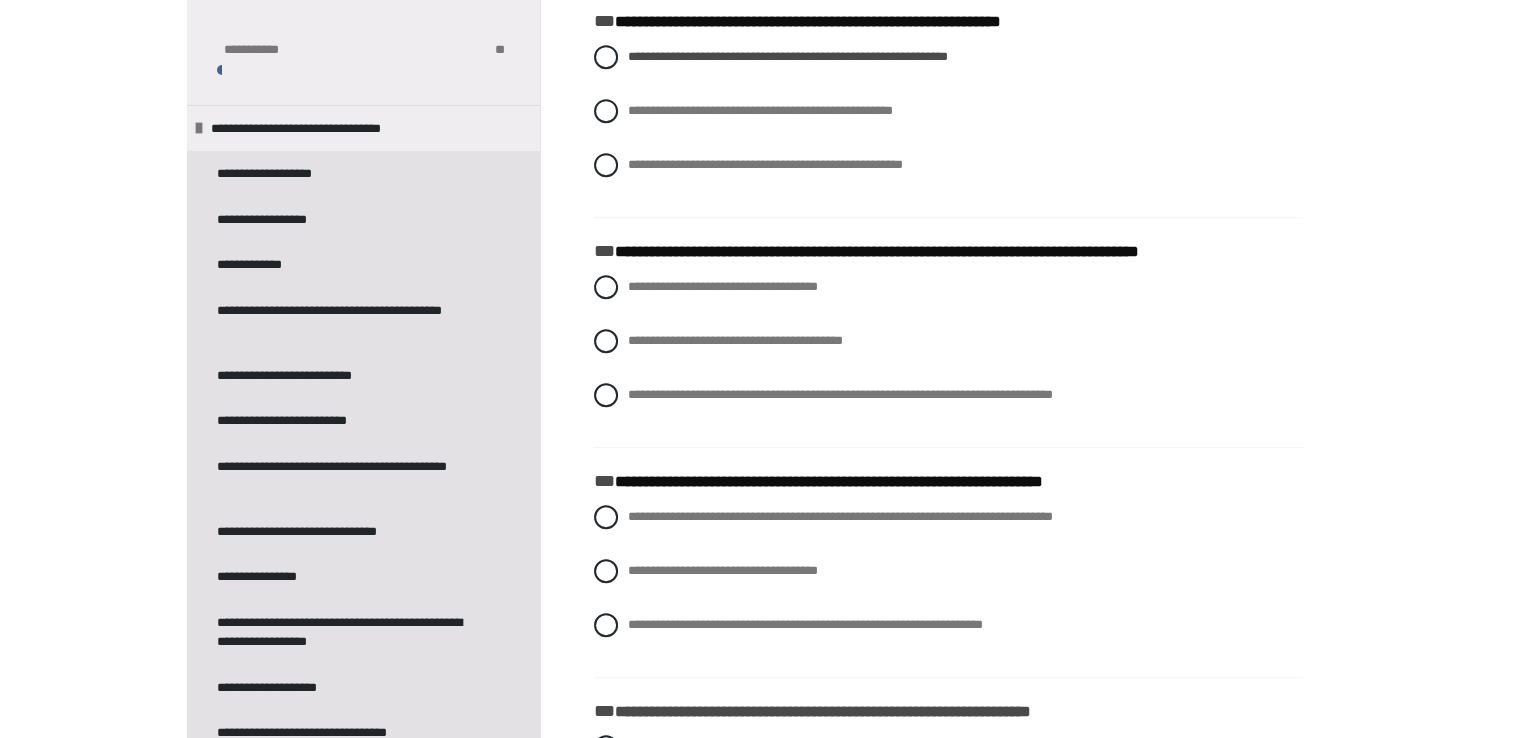 scroll, scrollTop: 1294, scrollLeft: 0, axis: vertical 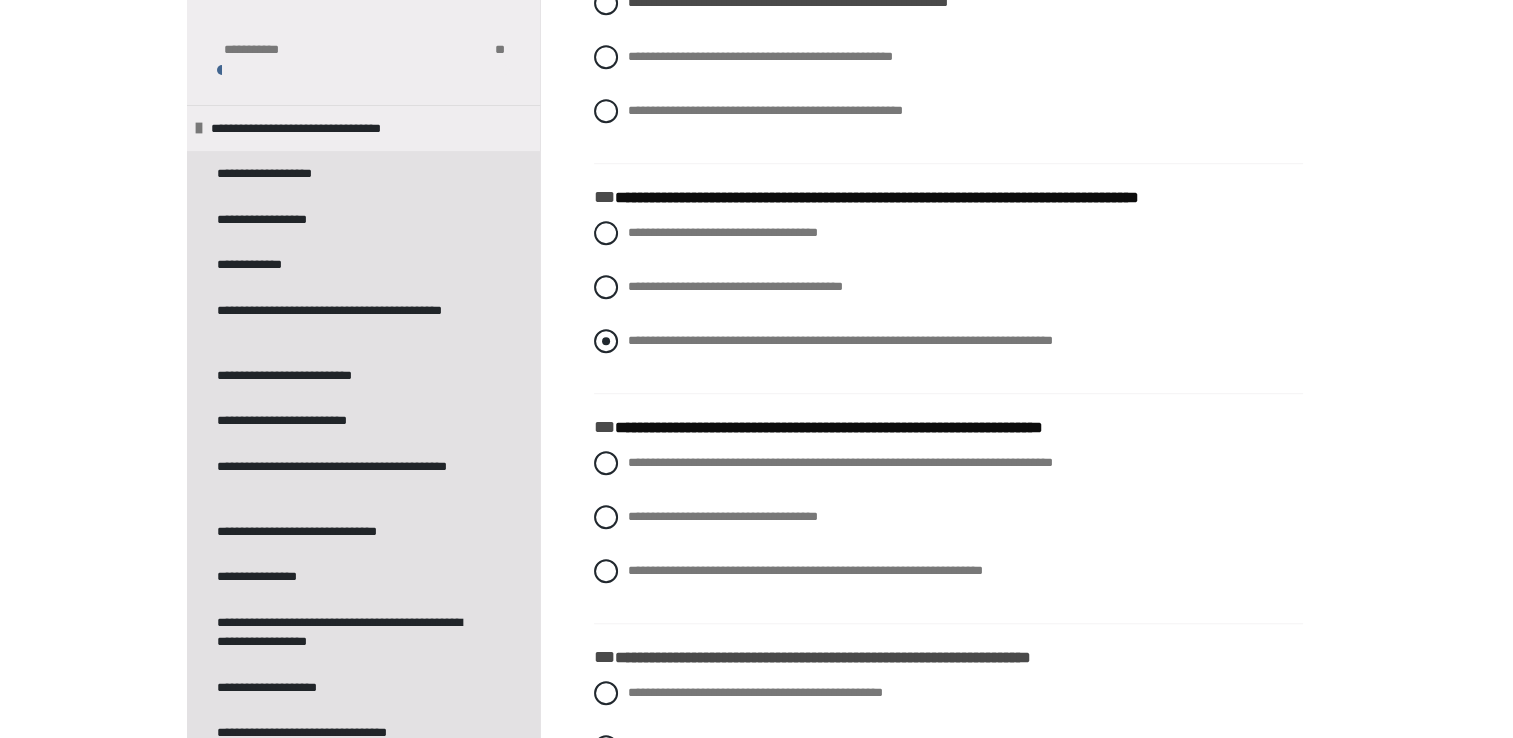 click on "**********" at bounding box center [840, 340] 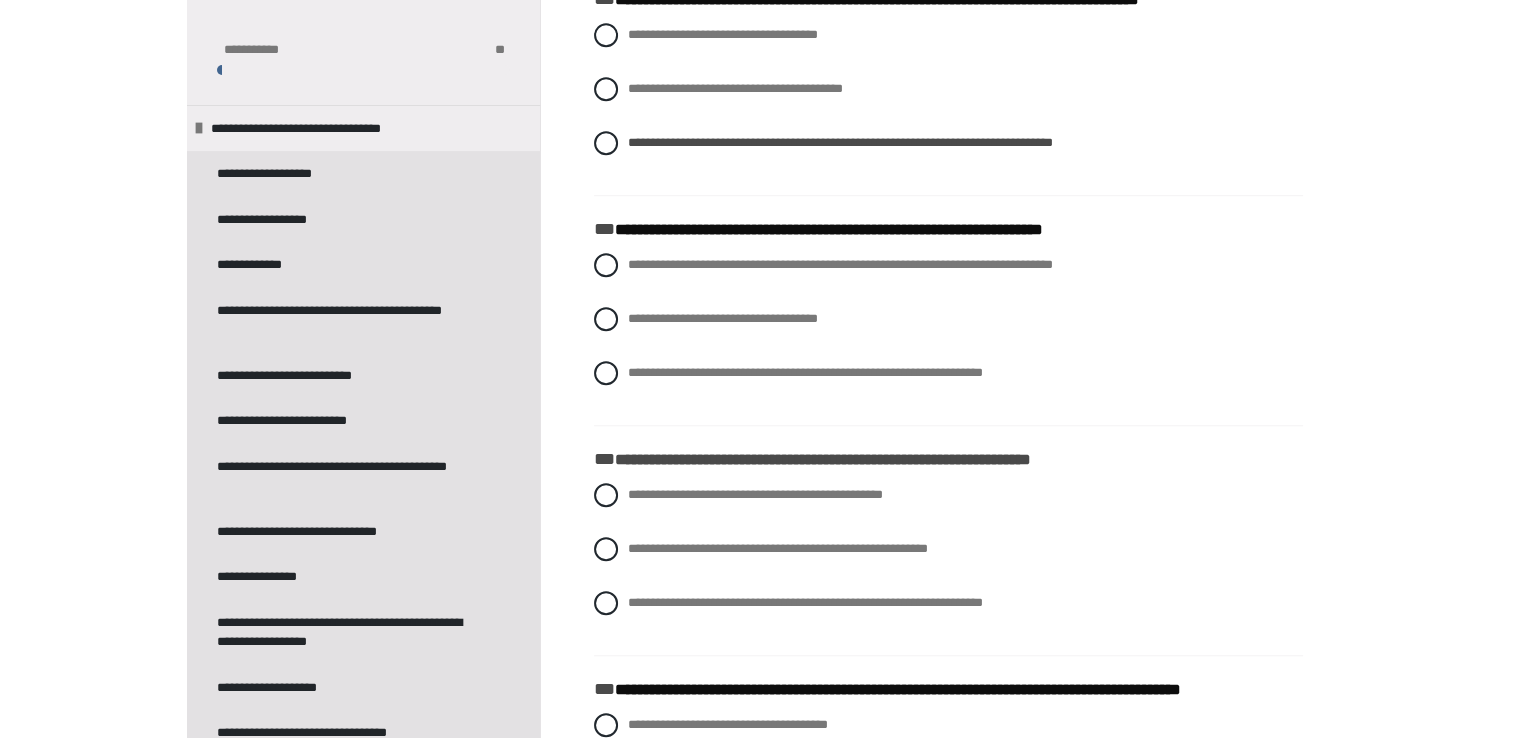 scroll, scrollTop: 1494, scrollLeft: 0, axis: vertical 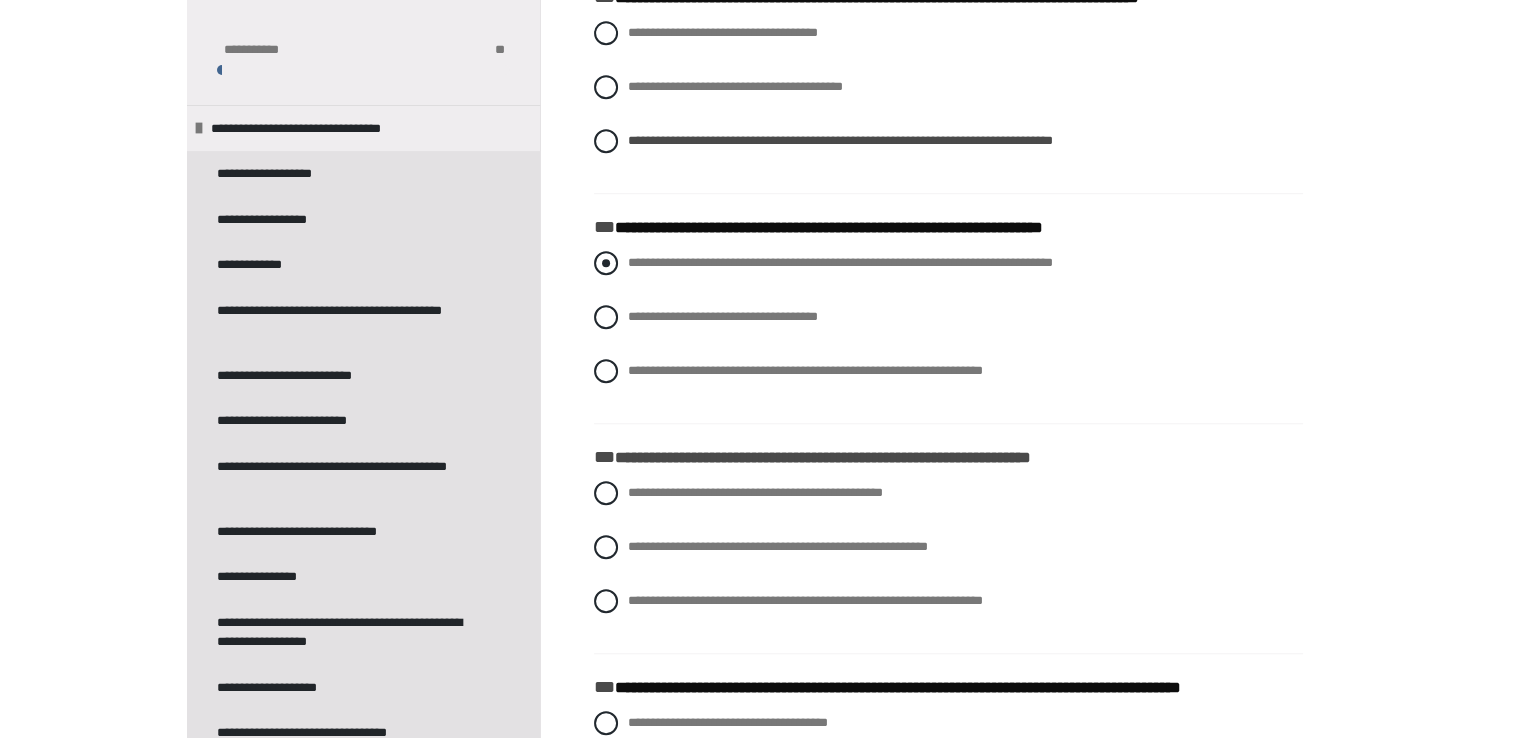 click on "**********" at bounding box center (840, 262) 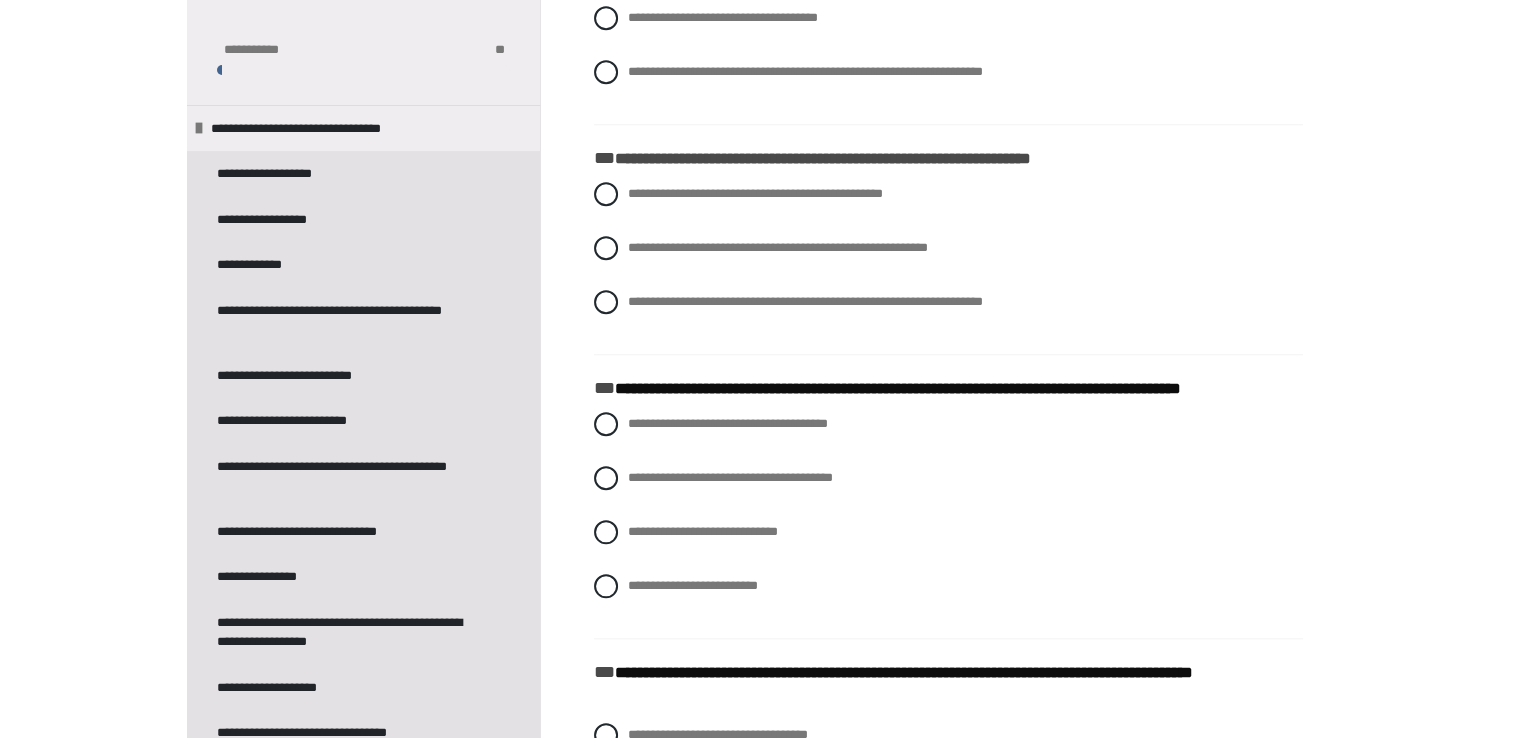scroll, scrollTop: 1794, scrollLeft: 0, axis: vertical 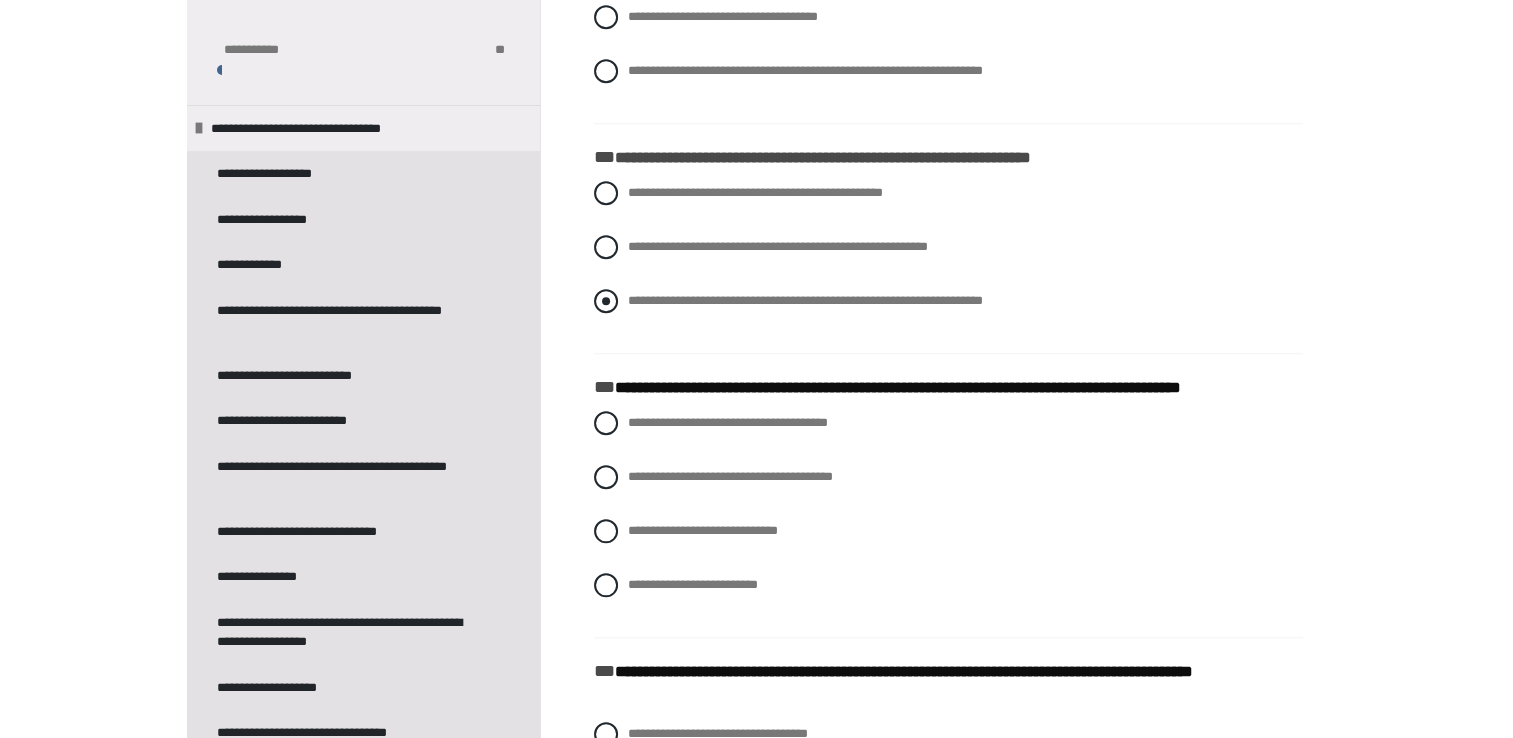 click on "**********" at bounding box center (805, 300) 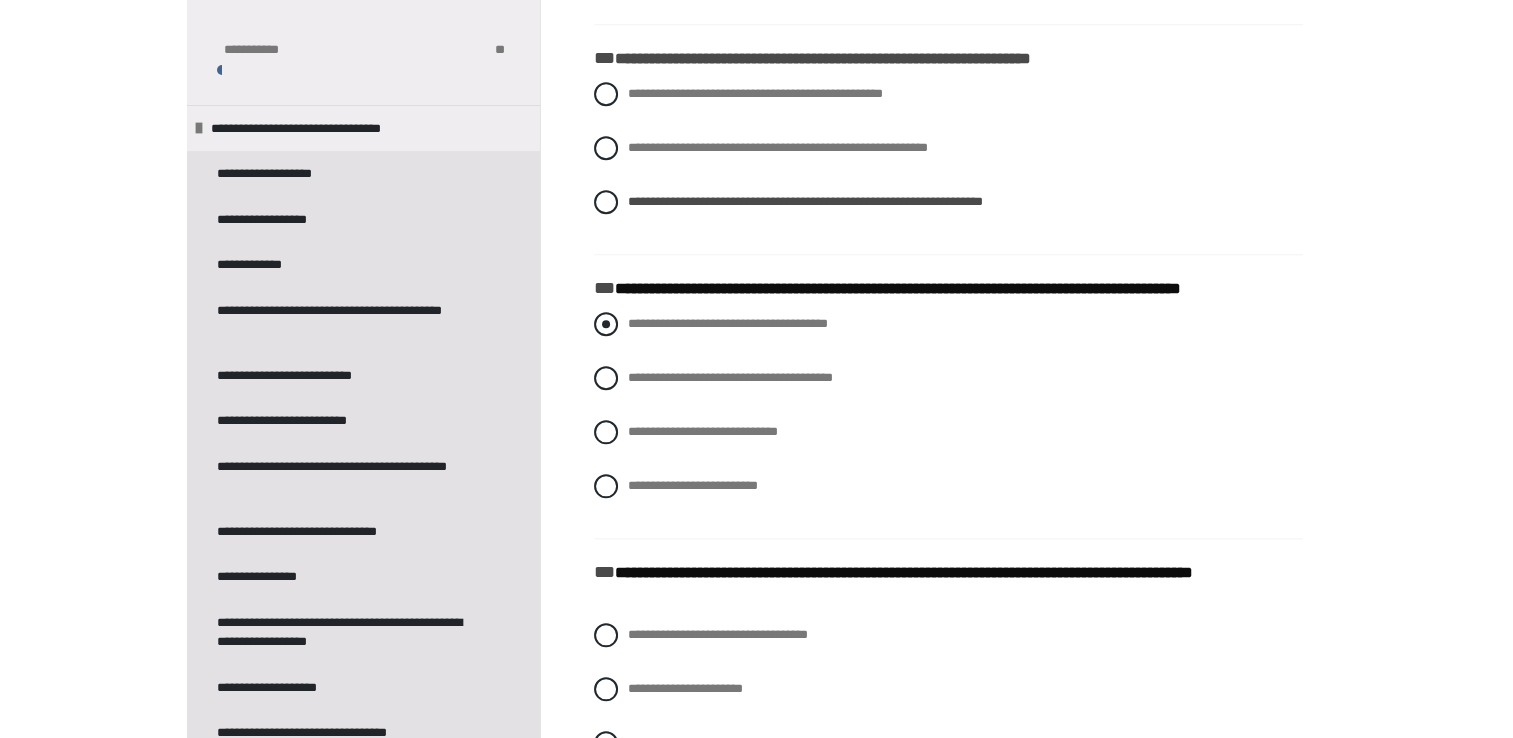 scroll, scrollTop: 1894, scrollLeft: 0, axis: vertical 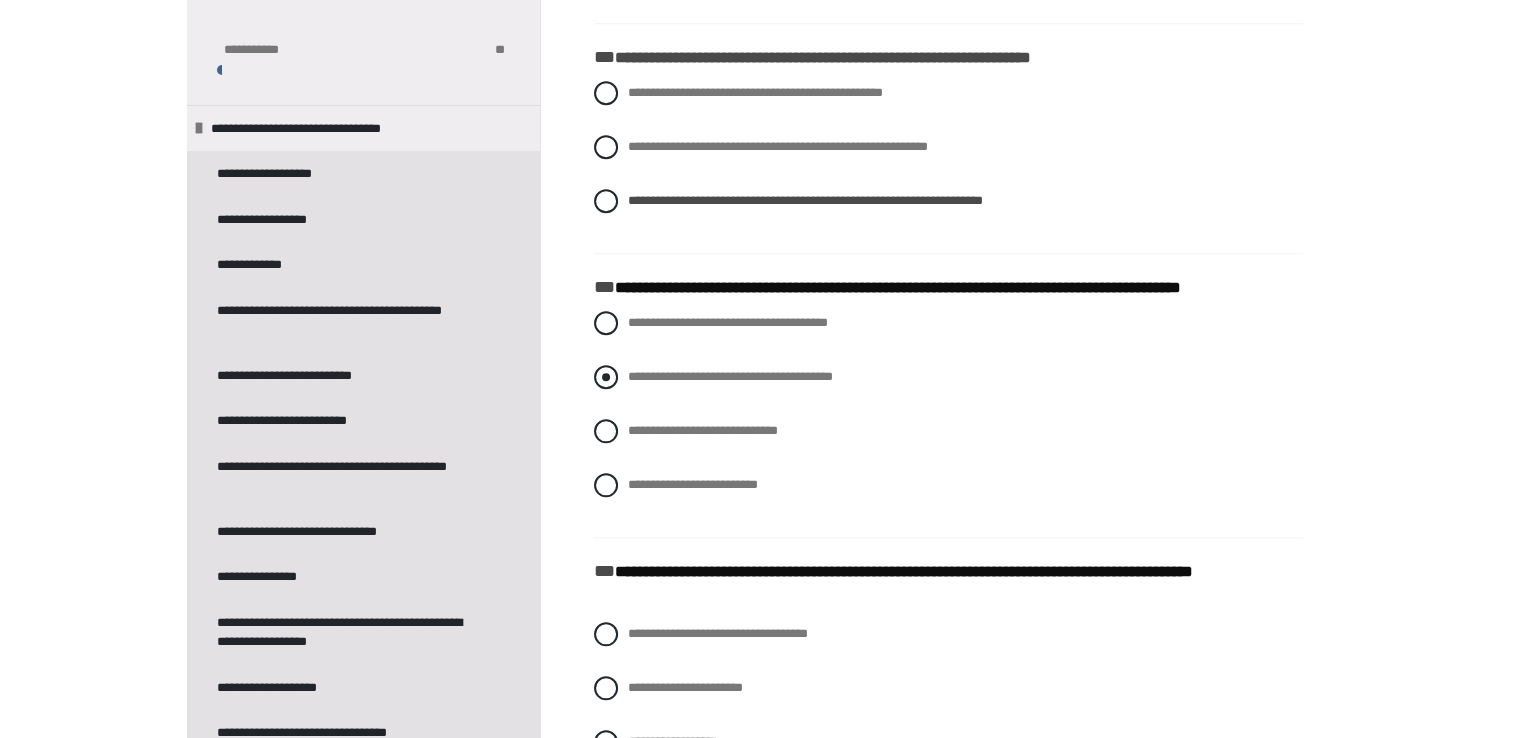 click at bounding box center (606, 377) 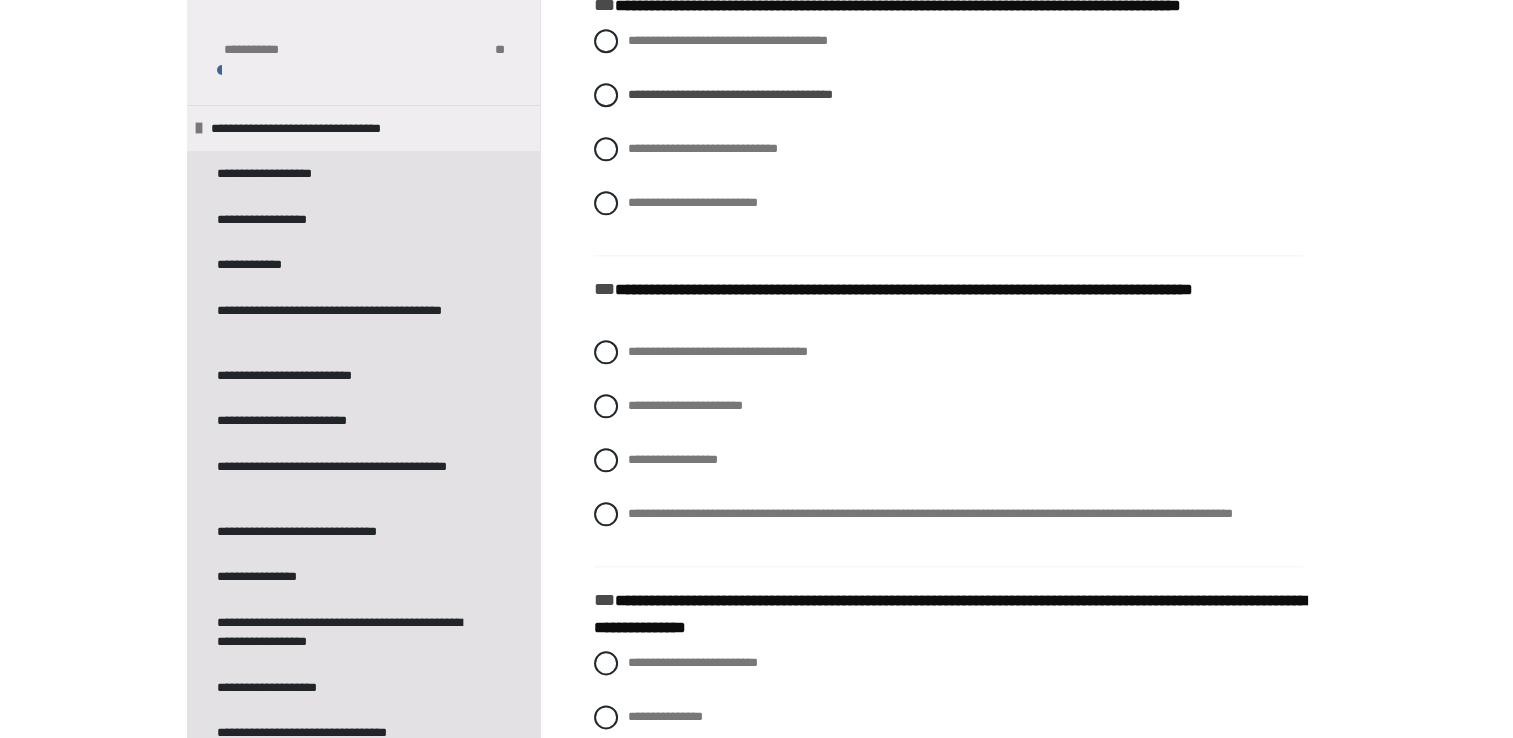 scroll, scrollTop: 2194, scrollLeft: 0, axis: vertical 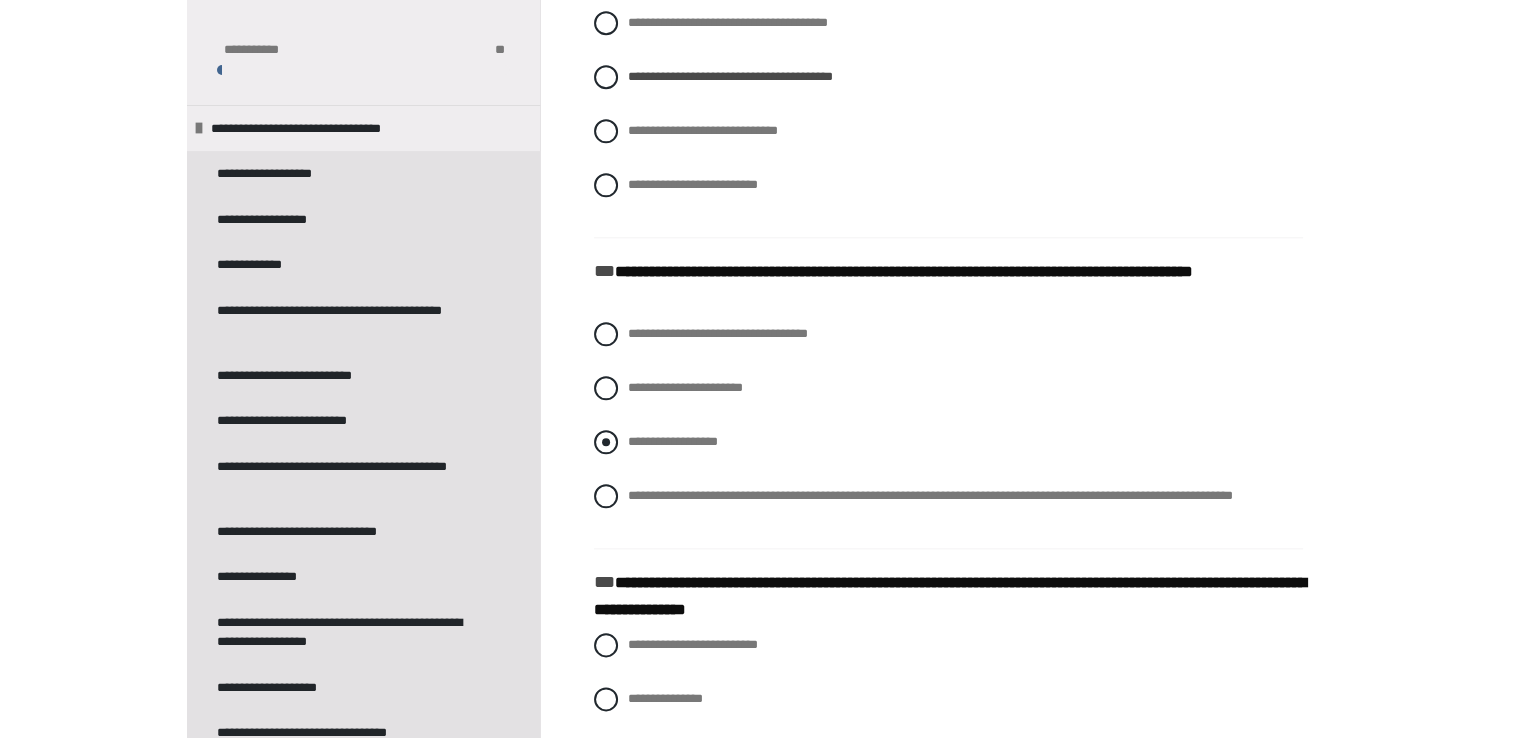 click at bounding box center [606, 442] 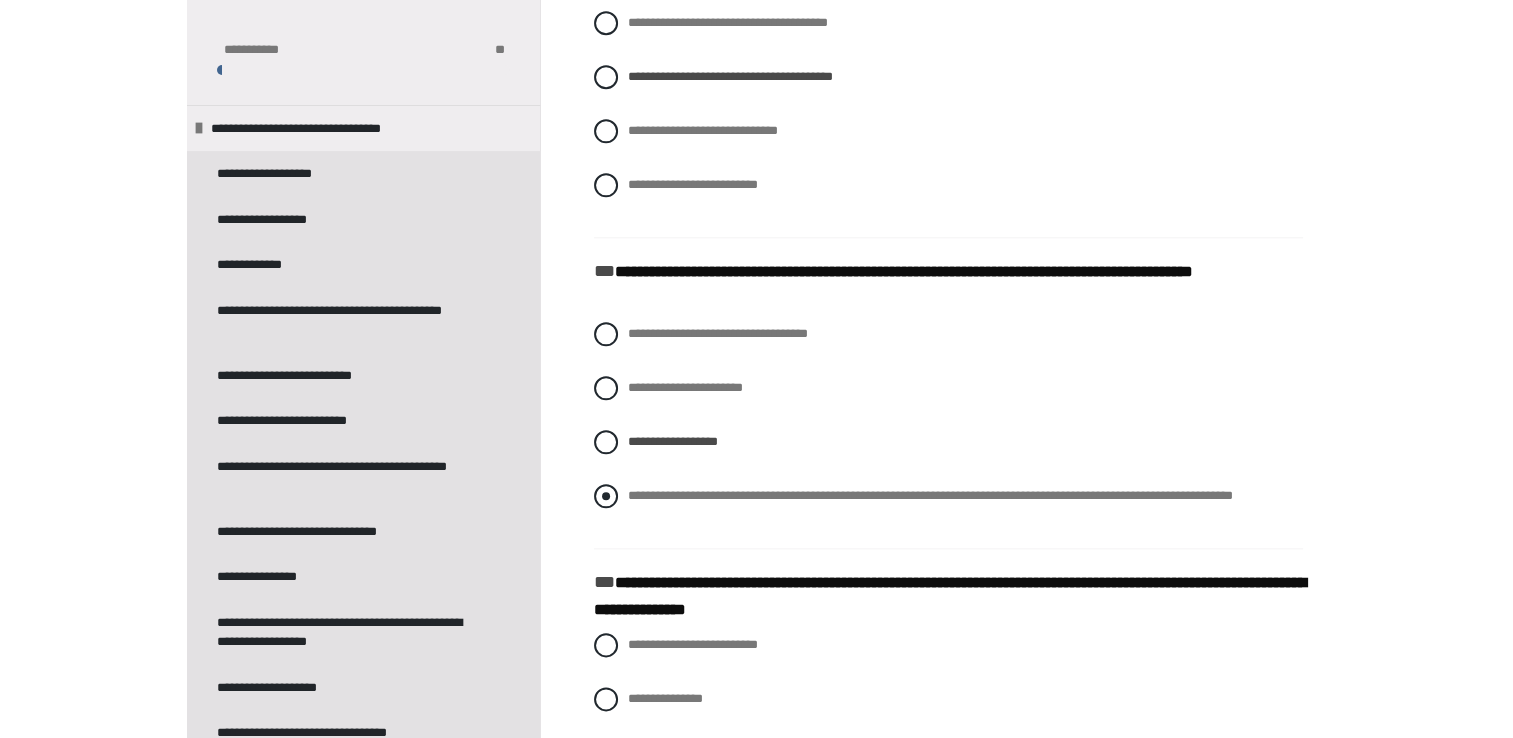 drag, startPoint x: 609, startPoint y: 506, endPoint x: 608, endPoint y: 485, distance: 21.023796 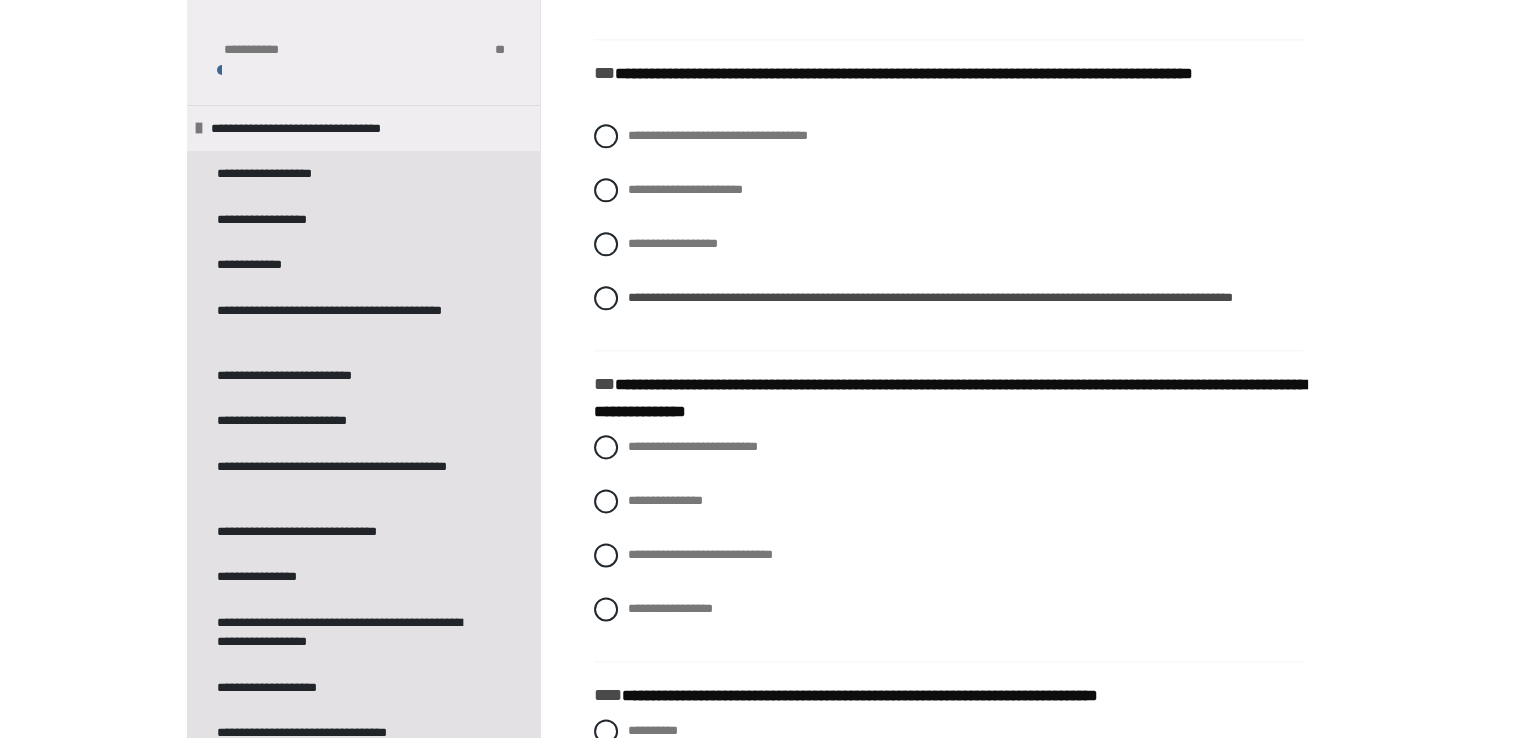 scroll, scrollTop: 2394, scrollLeft: 0, axis: vertical 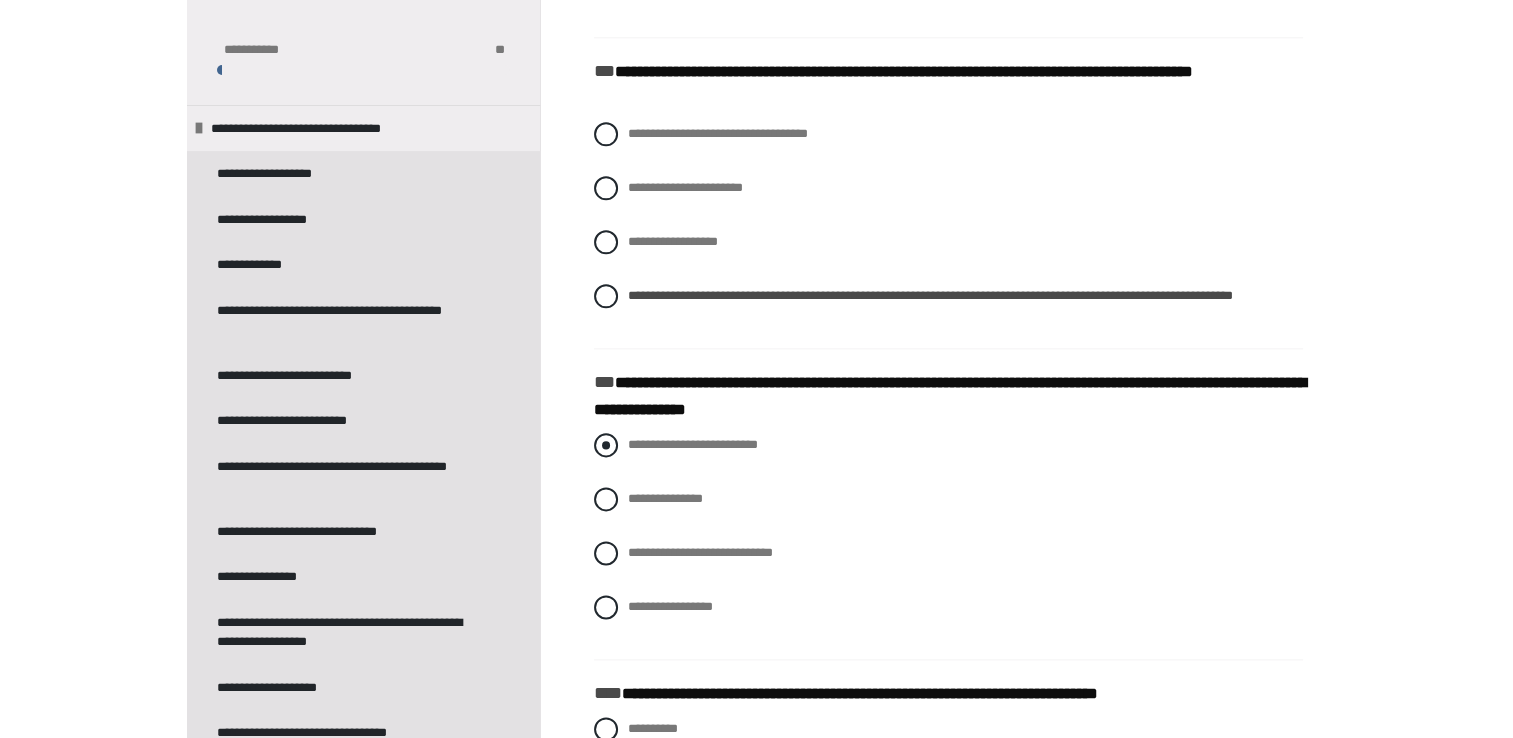 click on "**********" at bounding box center [693, 444] 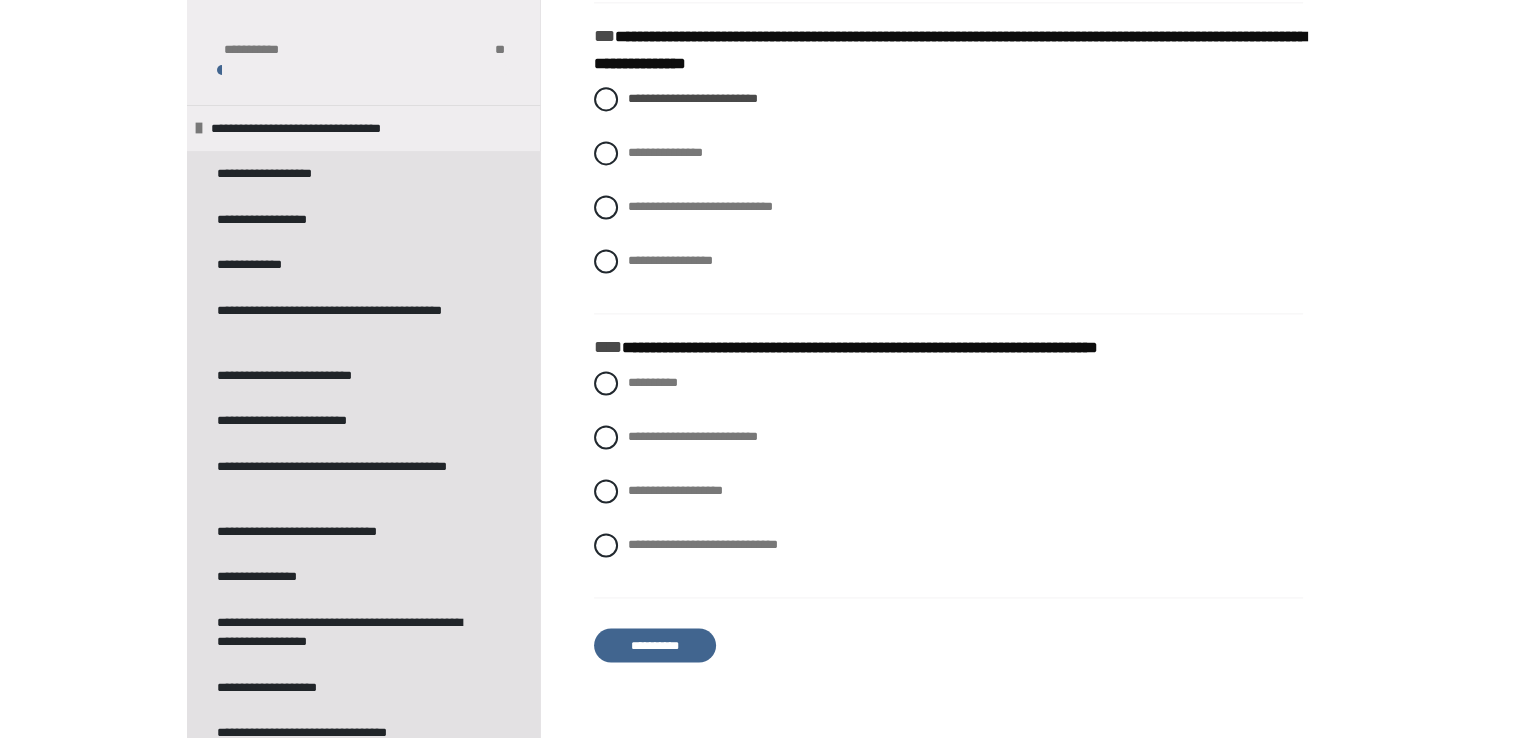 scroll, scrollTop: 2794, scrollLeft: 0, axis: vertical 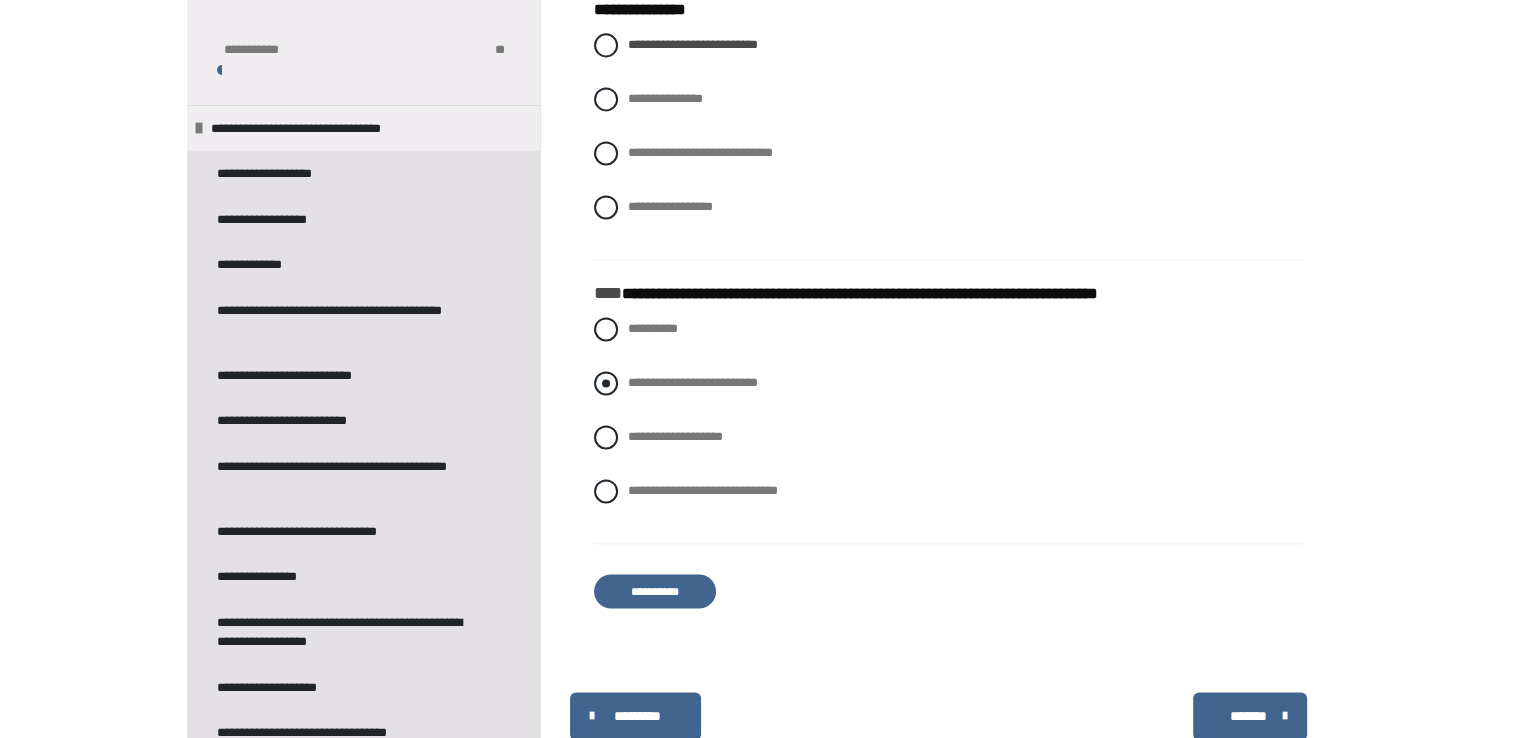 click on "**********" at bounding box center [693, 382] 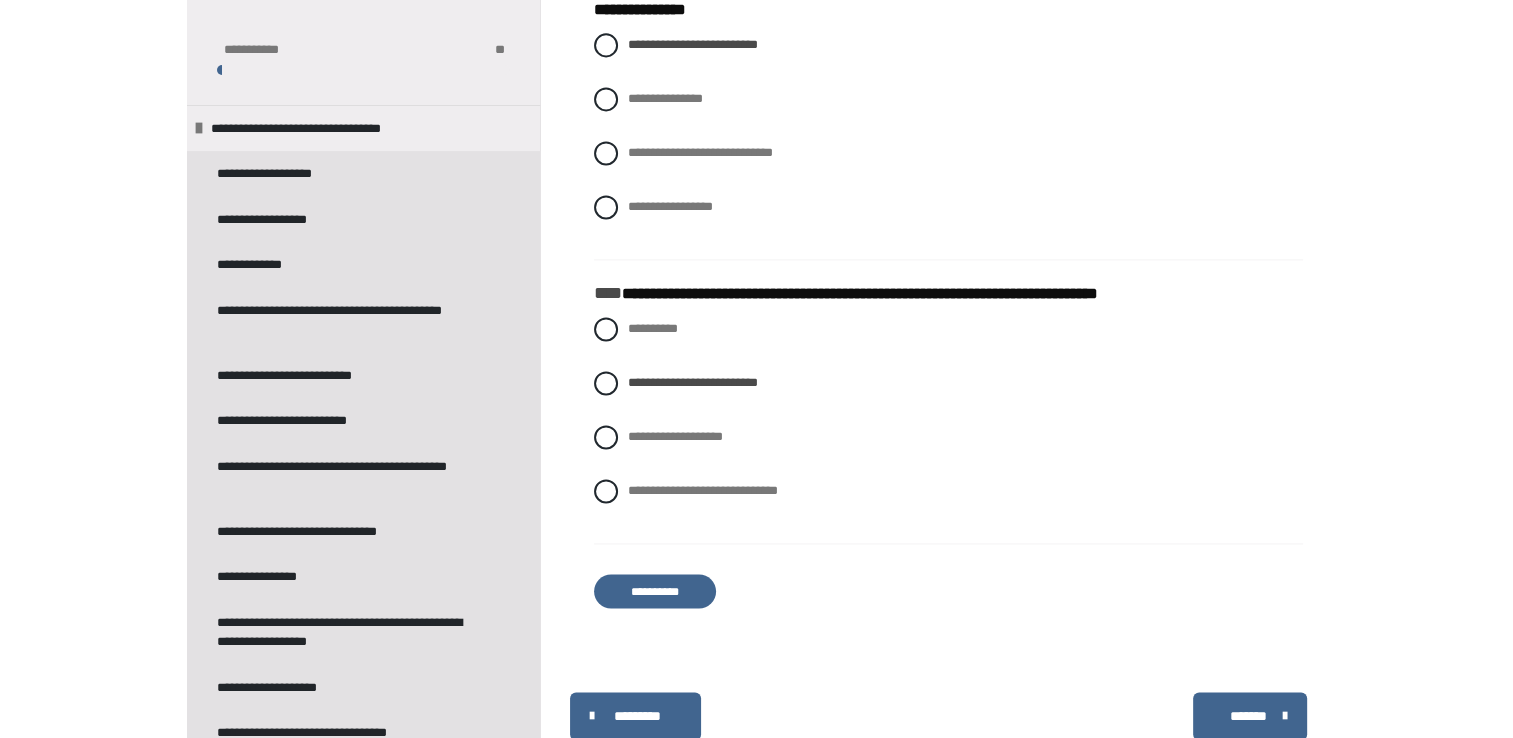 click on "**********" at bounding box center [655, 591] 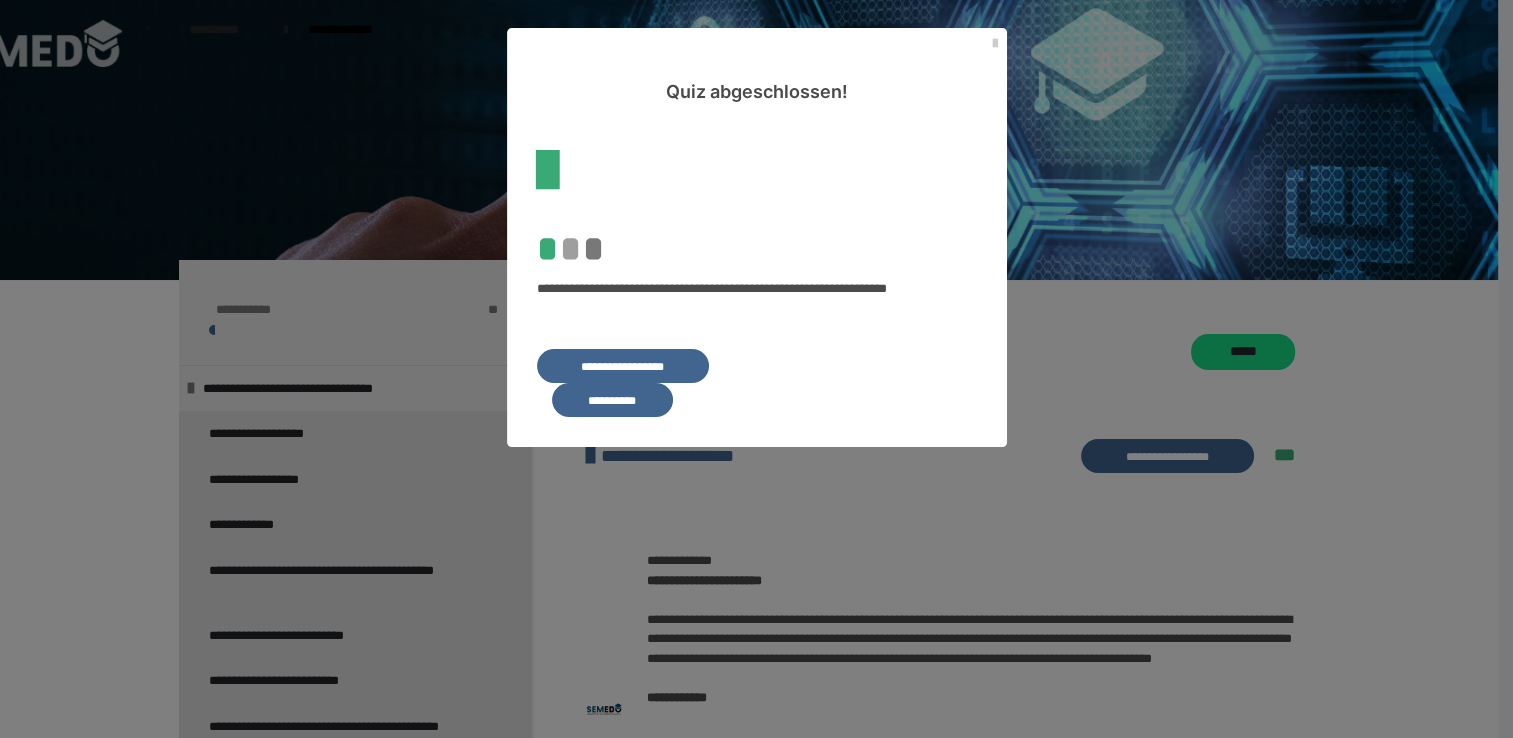click on "**********" at bounding box center [612, 400] 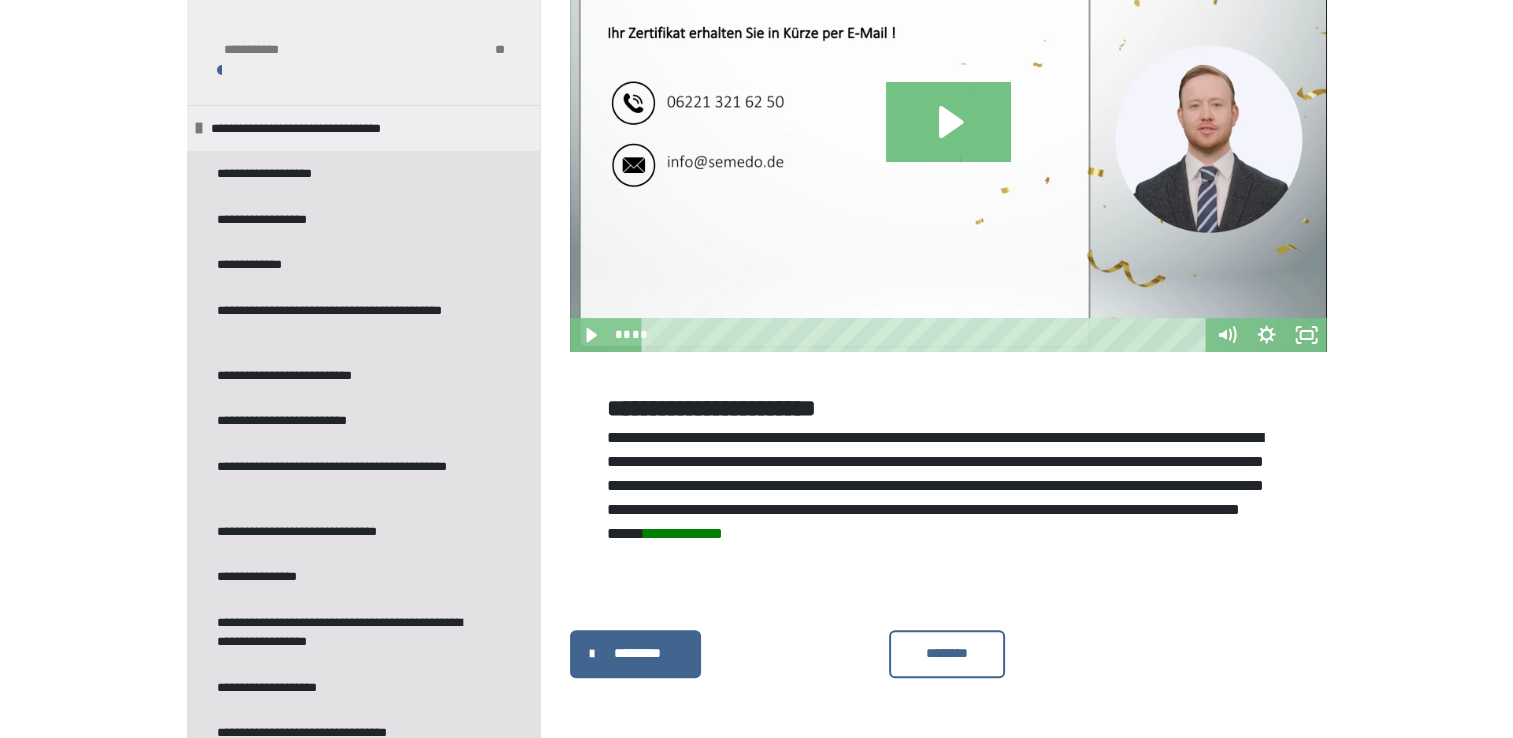 scroll, scrollTop: 407, scrollLeft: 0, axis: vertical 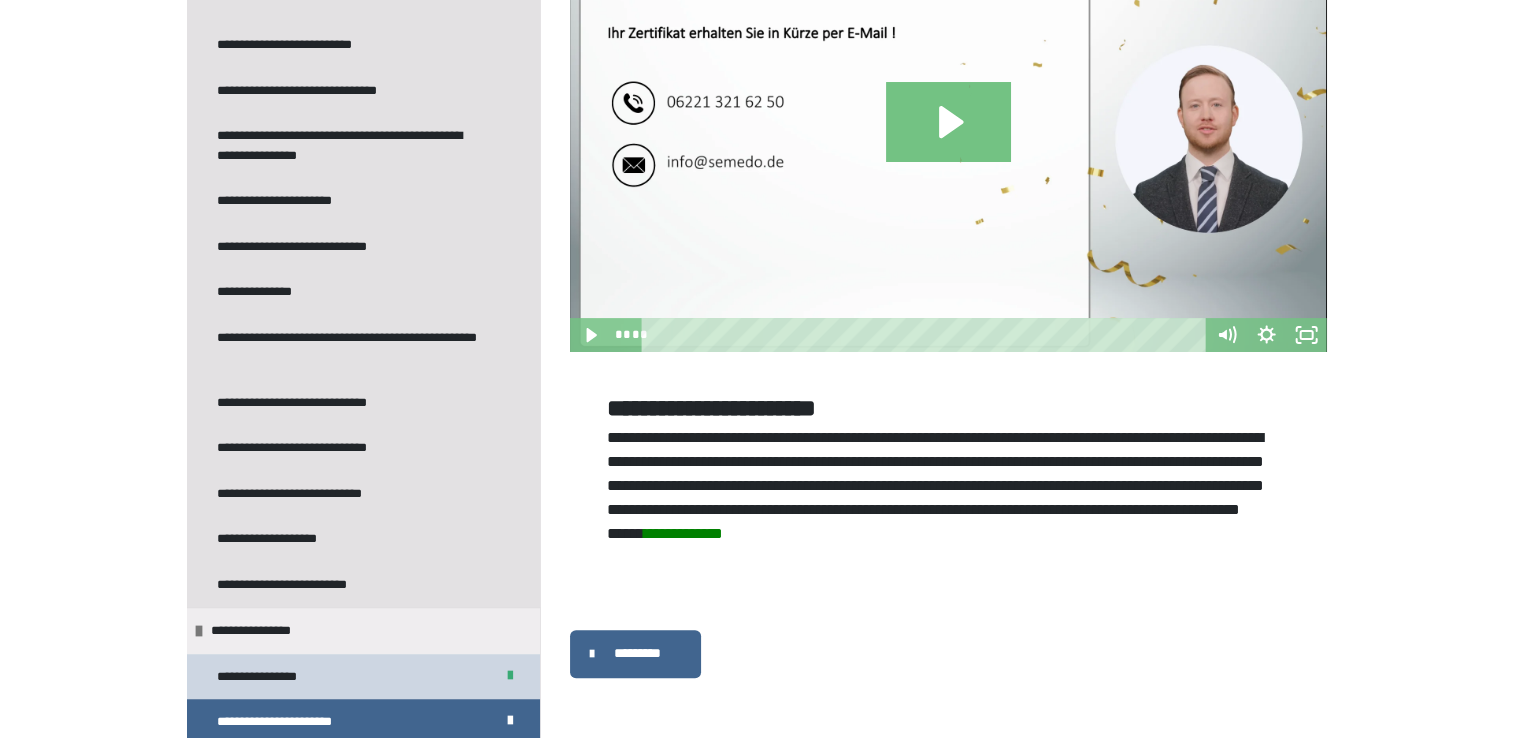 click on "**********" at bounding box center (276, 677) 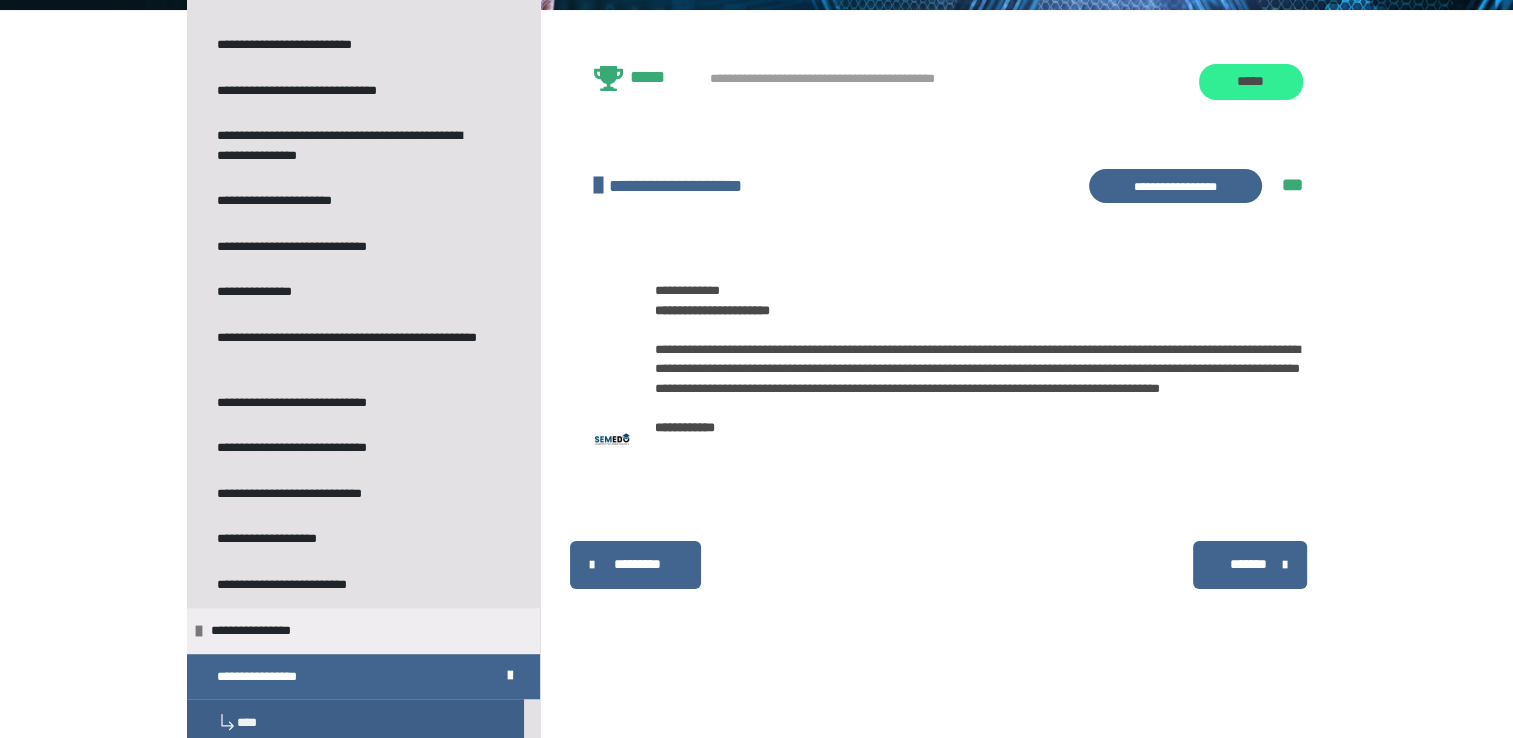 click on "*****" at bounding box center (1251, 82) 